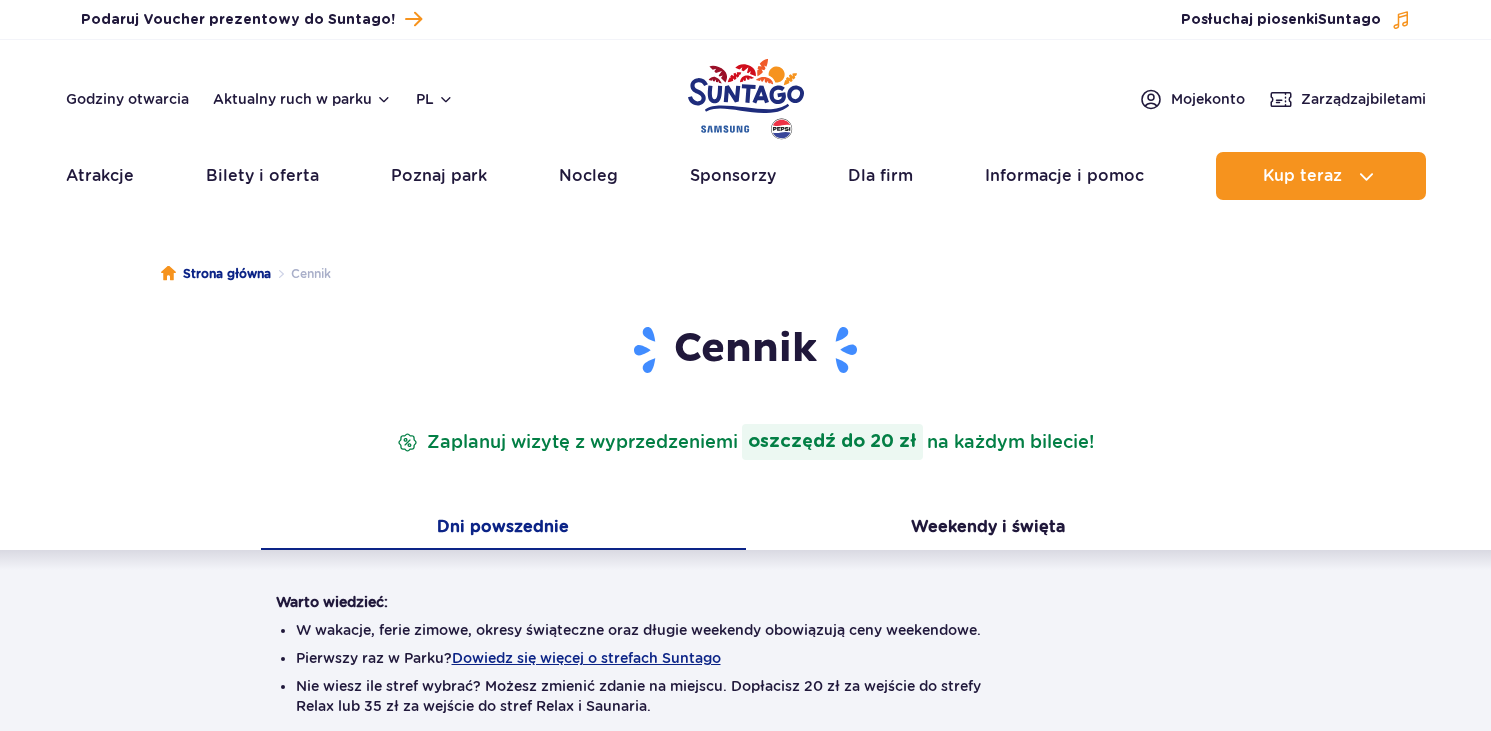 scroll, scrollTop: 0, scrollLeft: 0, axis: both 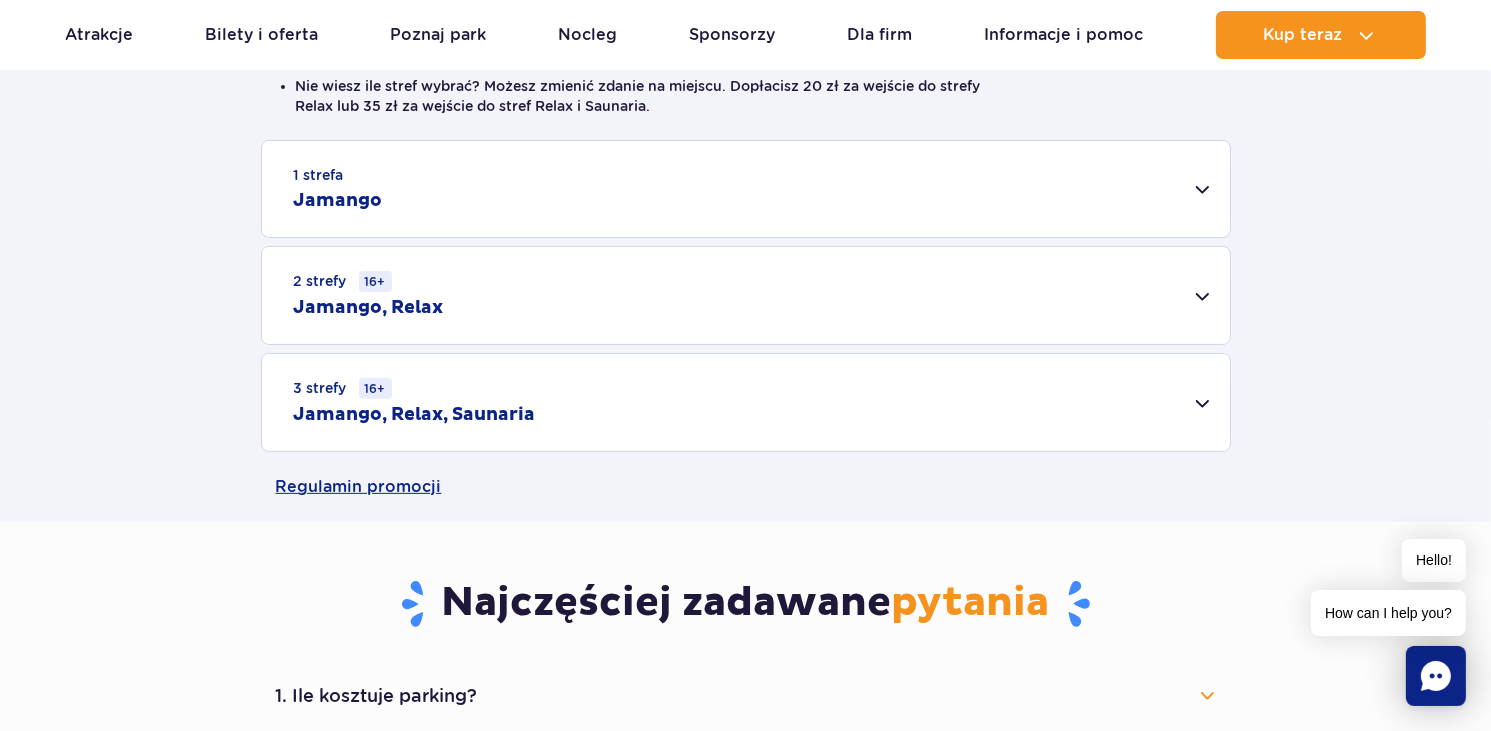 click on "1 strefa
Jamango" at bounding box center [746, 189] 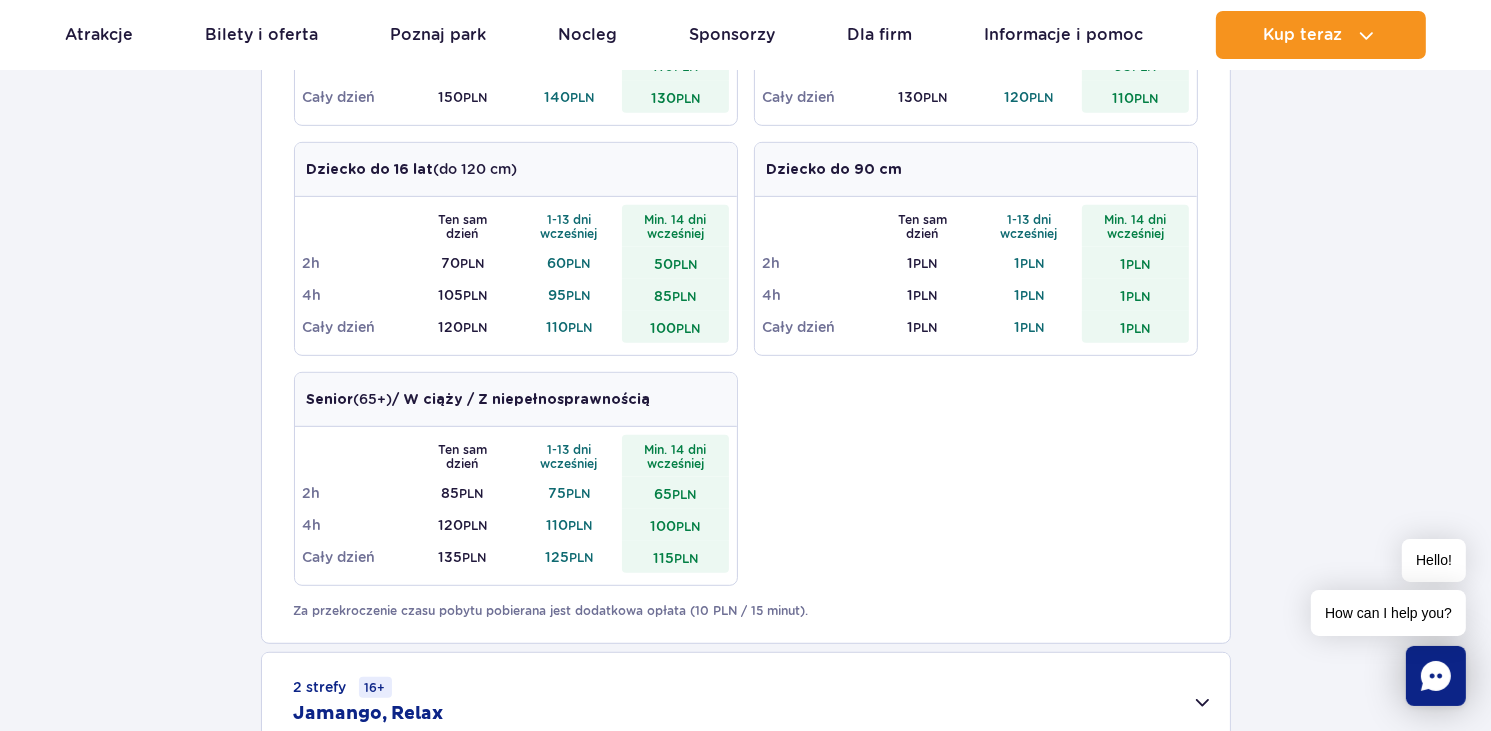 scroll, scrollTop: 1000, scrollLeft: 0, axis: vertical 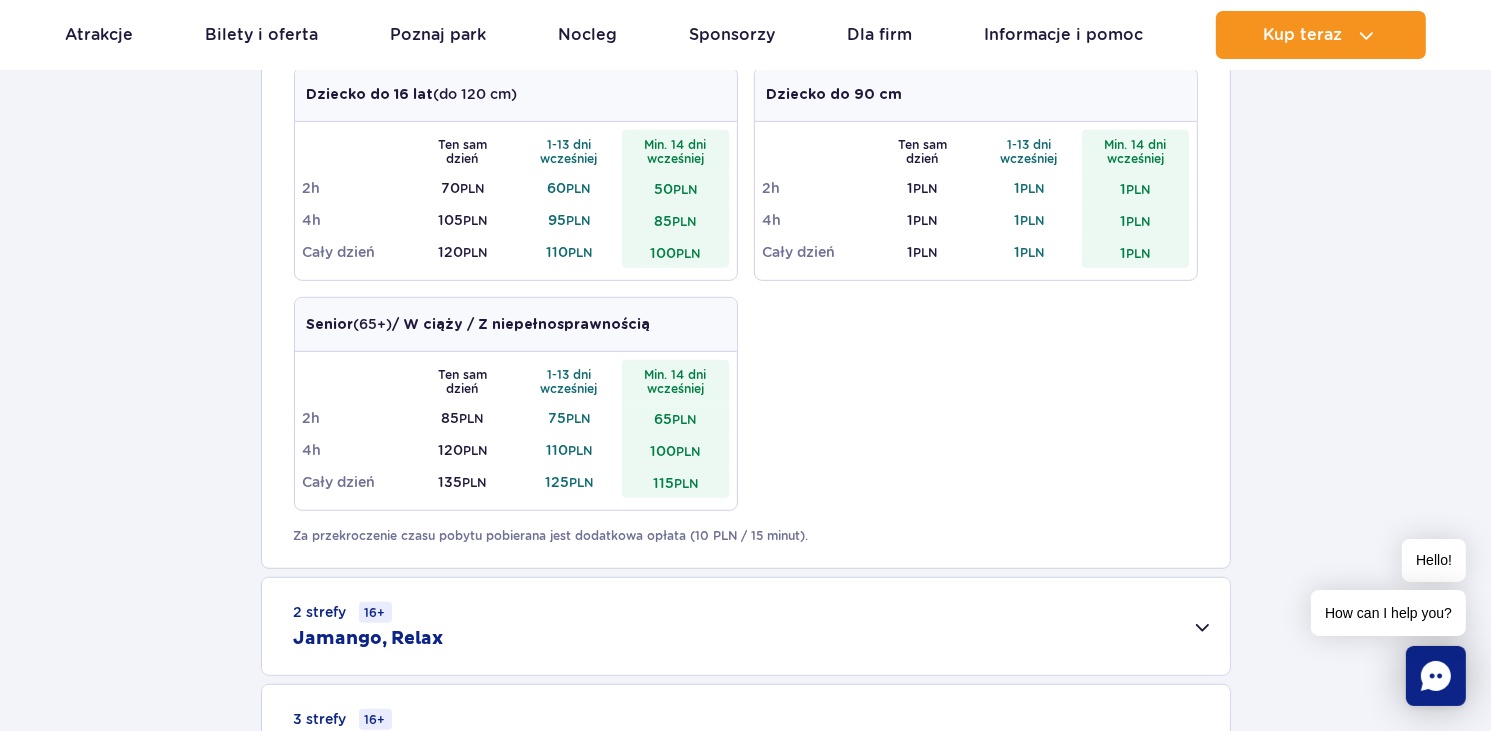 click on "1 strefa
Jamango
Dorosły  (18 – 65 lat) /  Nastolatek  (16 – 18 lat)
Ten sam dzień
1-13 dni wcześniej
Min. 14 dni wcześniej
2h 95  PLN 85  PLN 75  PLN
4h 130  PLN 120  PLN 110  PLN
Cały dzień 150  PLN 140  PLN 130  PLN
Dziecko do 16 lat  (powyżej 120 cm)
Ten sam dzień
1-13 dni wcześniej
Min. 14 dni wcześniej
2h 80  PLN 70  PLN 60  PLN
4h 115  PLN 105  PLN 95  PLN
Cały dzień 130  PLN PLN" at bounding box center (745, 261) 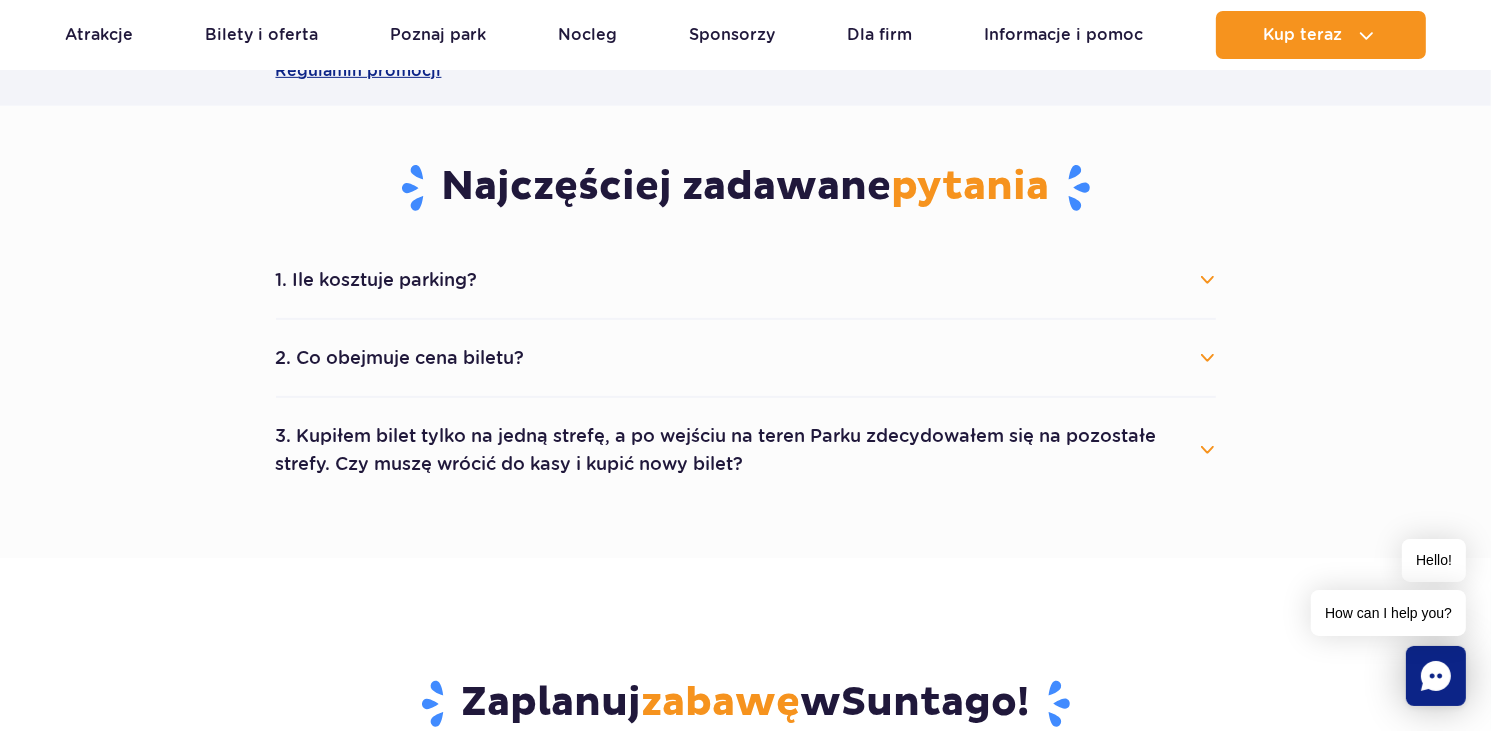 scroll, scrollTop: 900, scrollLeft: 0, axis: vertical 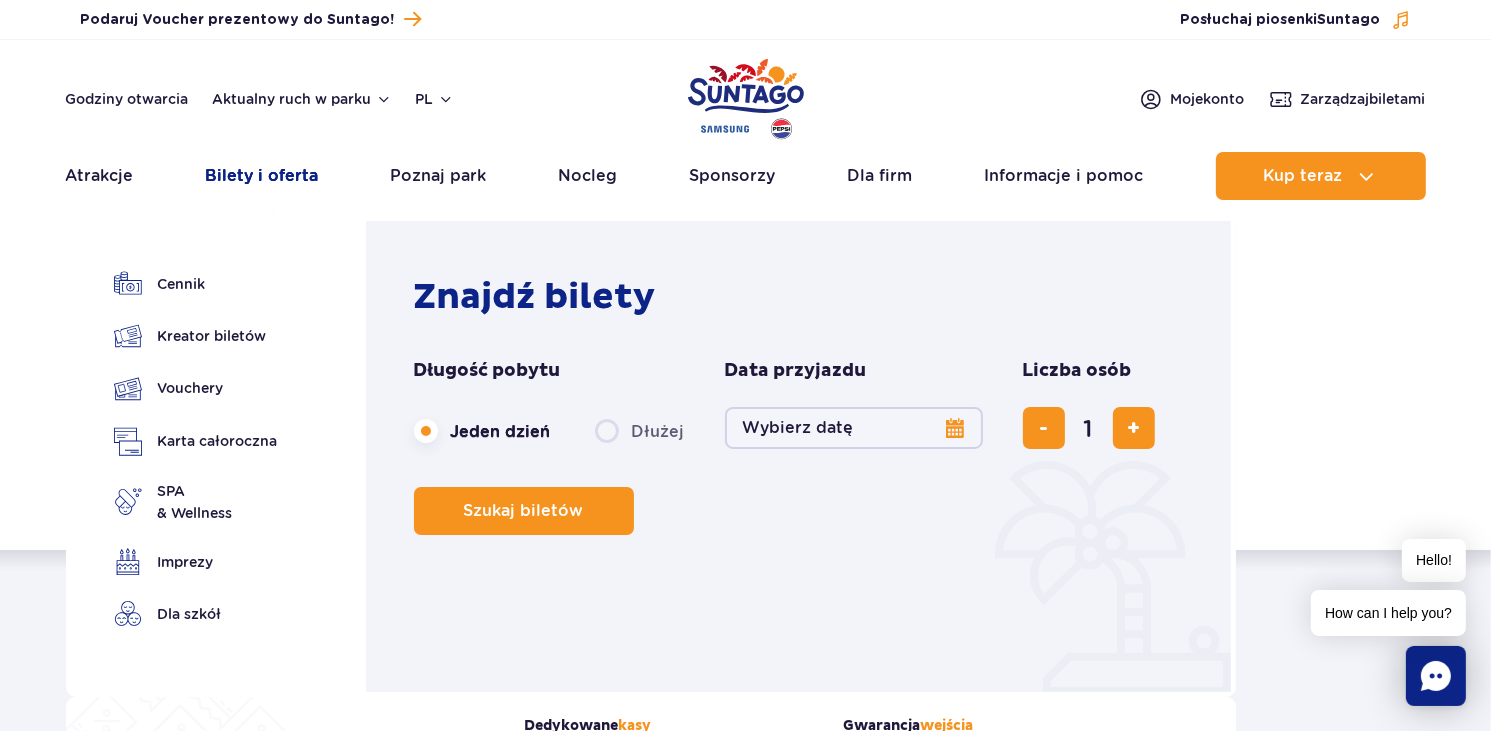 click on "Bilety i oferta" at bounding box center [262, 176] 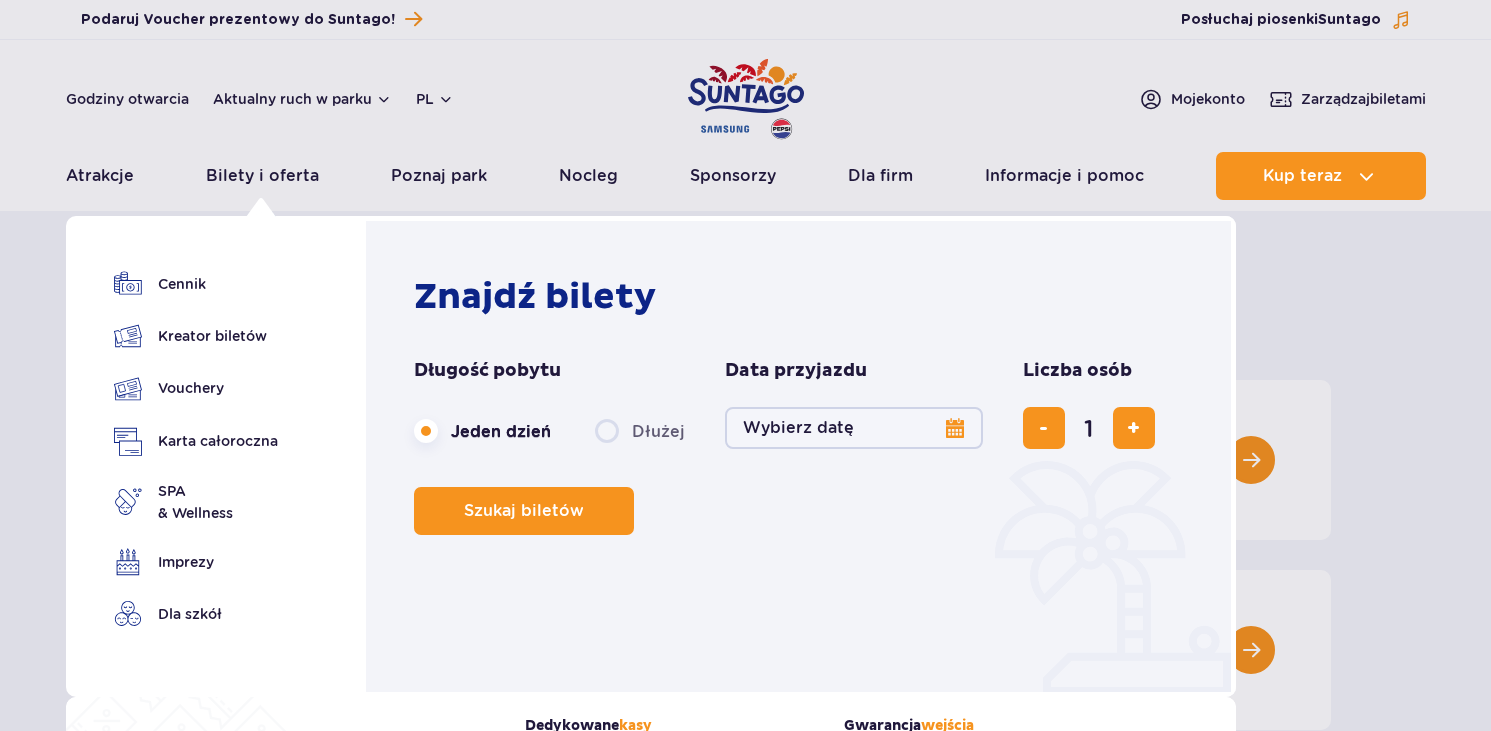 scroll, scrollTop: 0, scrollLeft: 0, axis: both 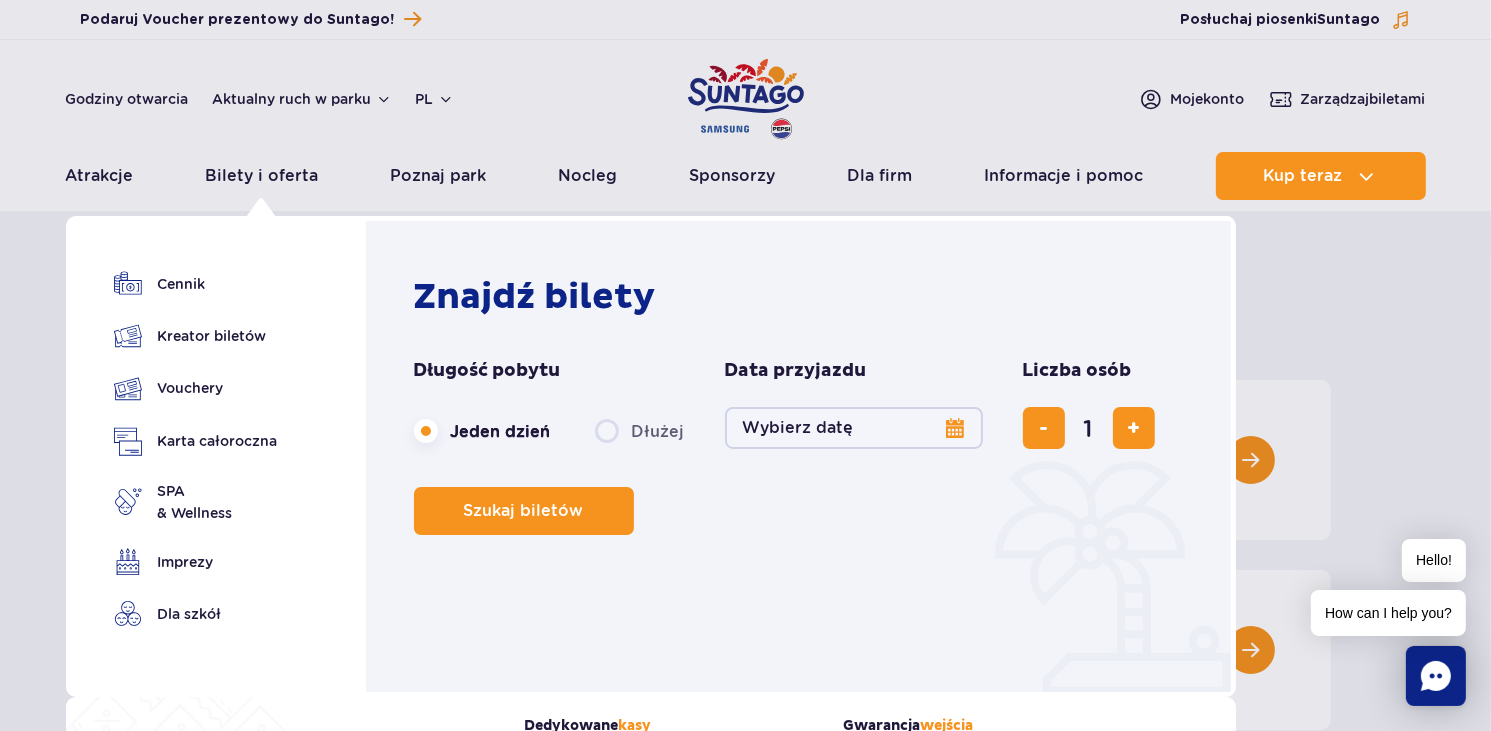 click on "Wybierz datę" at bounding box center (854, 428) 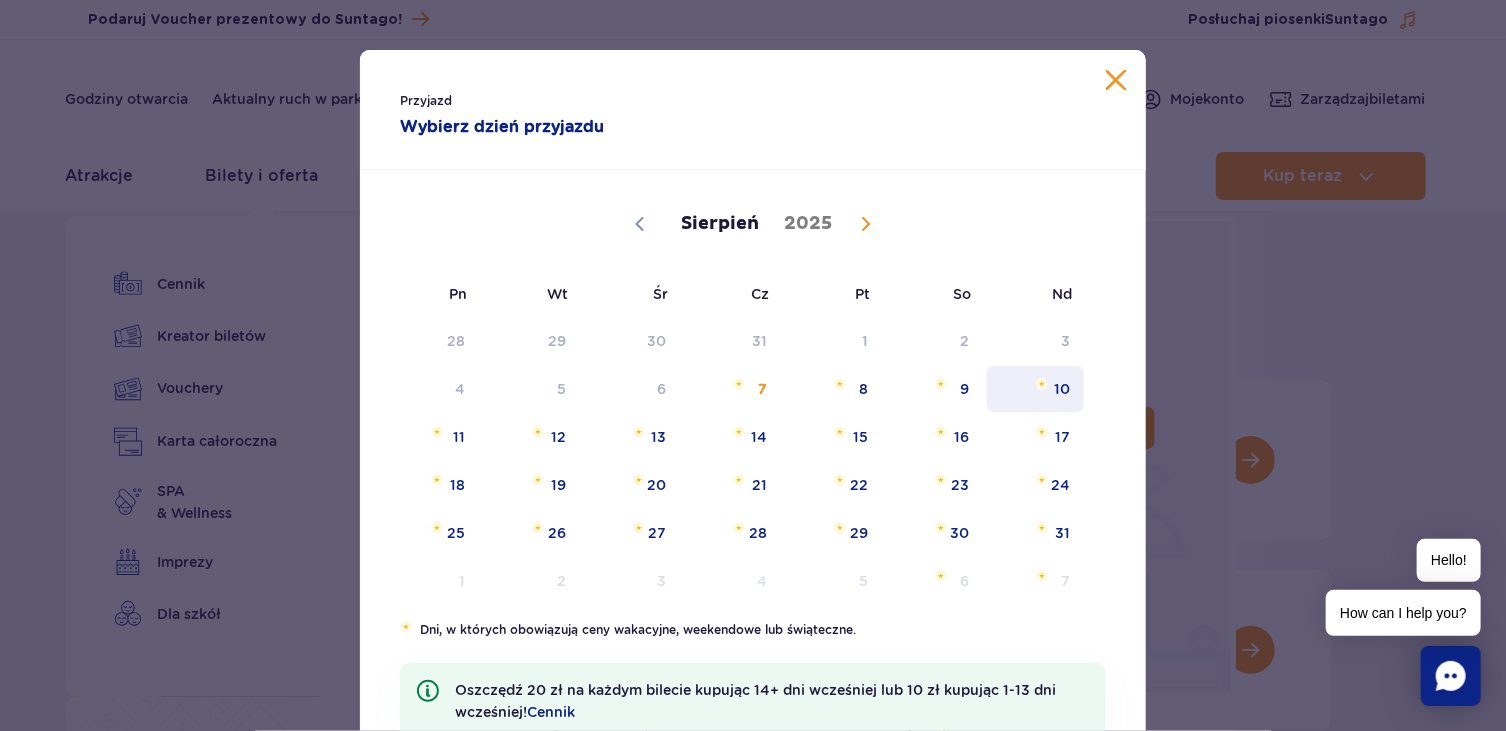 click on "10" at bounding box center (1035, 389) 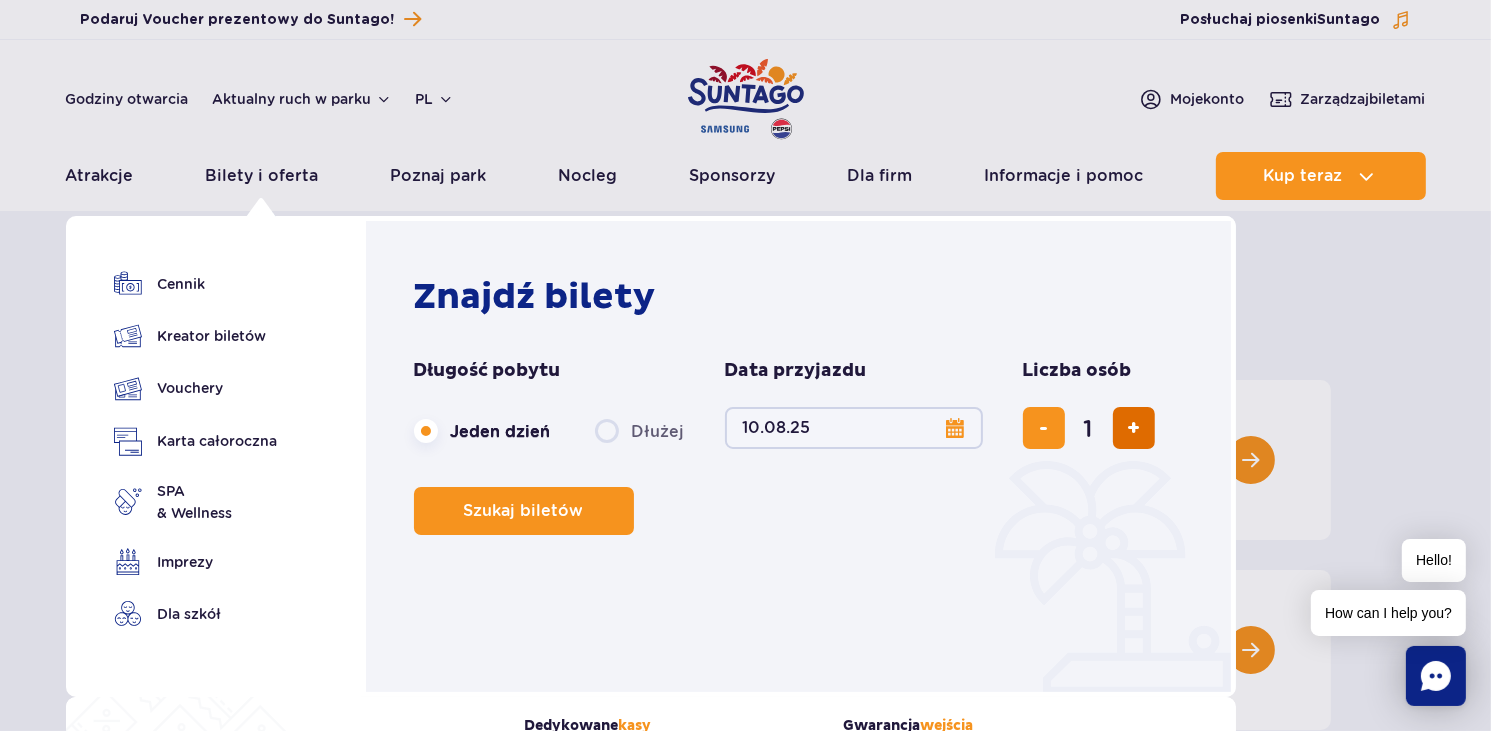 click at bounding box center (1134, 428) 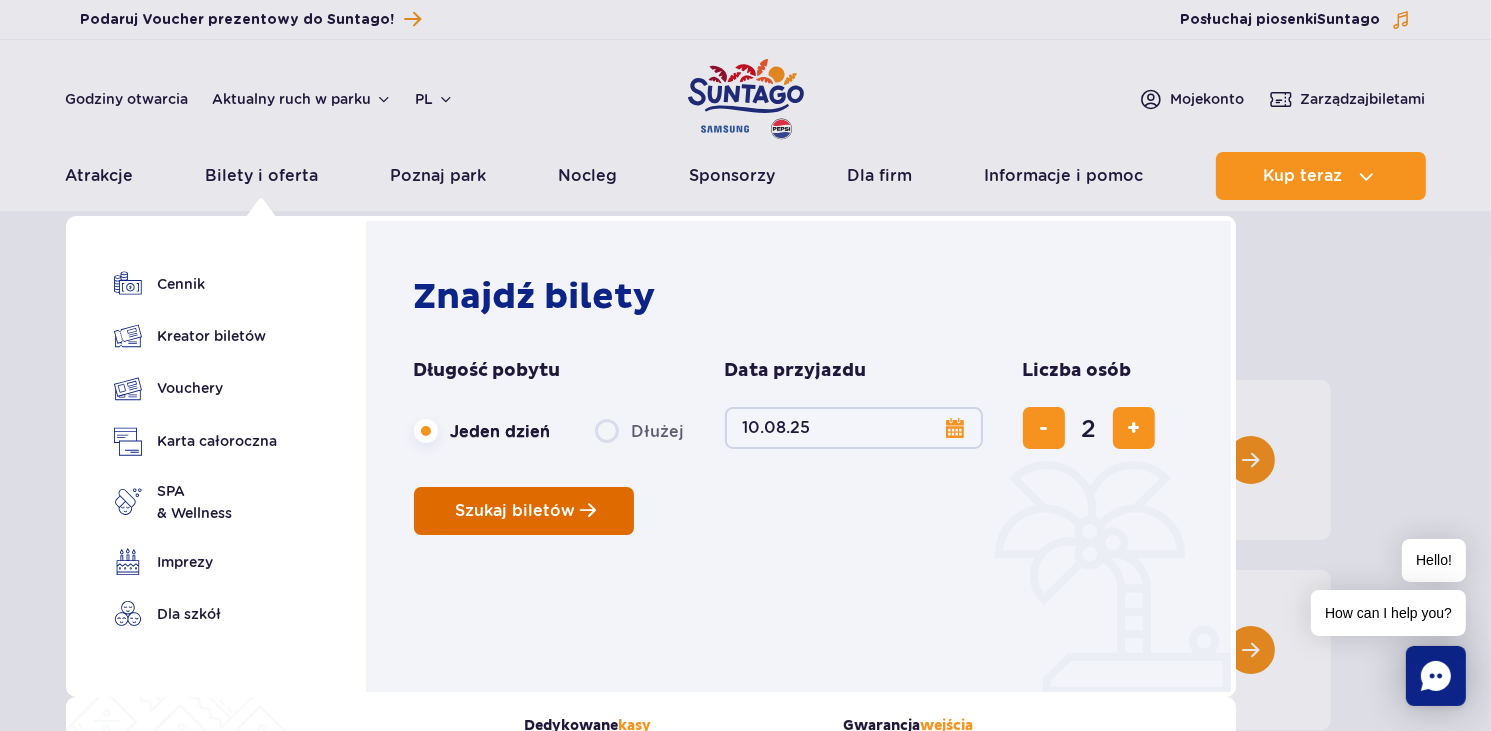 click on "Szukaj biletów" at bounding box center (524, 511) 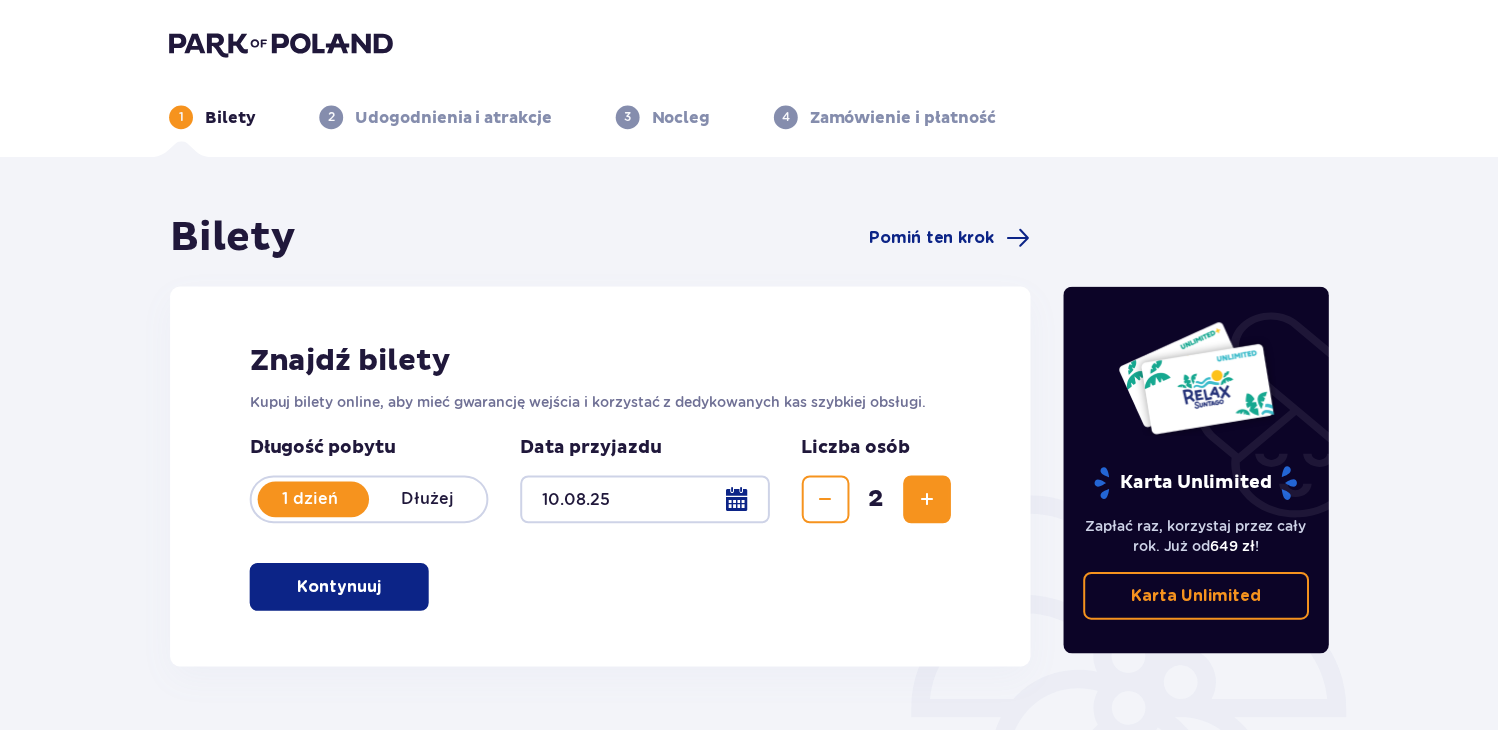 scroll, scrollTop: 0, scrollLeft: 0, axis: both 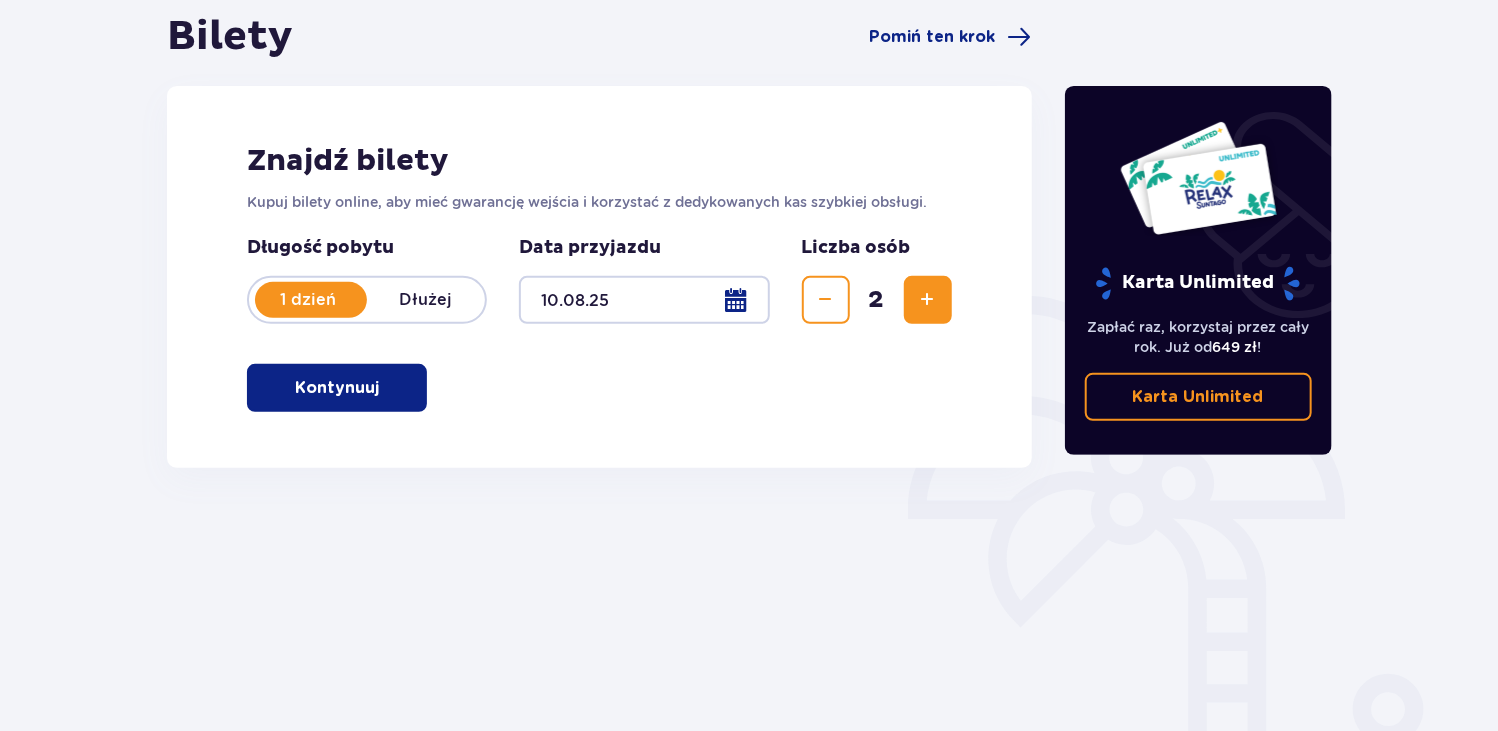 click at bounding box center (928, 300) 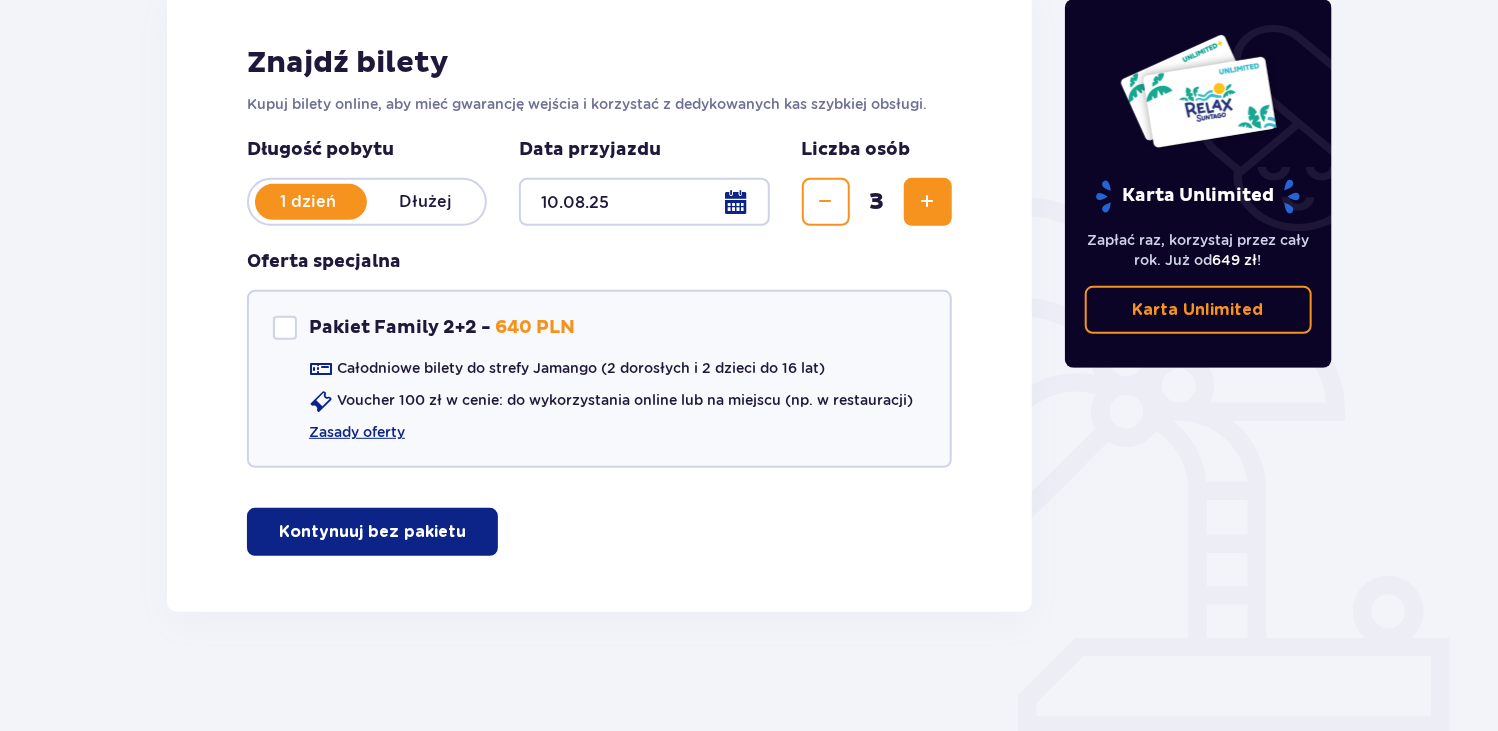 click at bounding box center (826, 202) 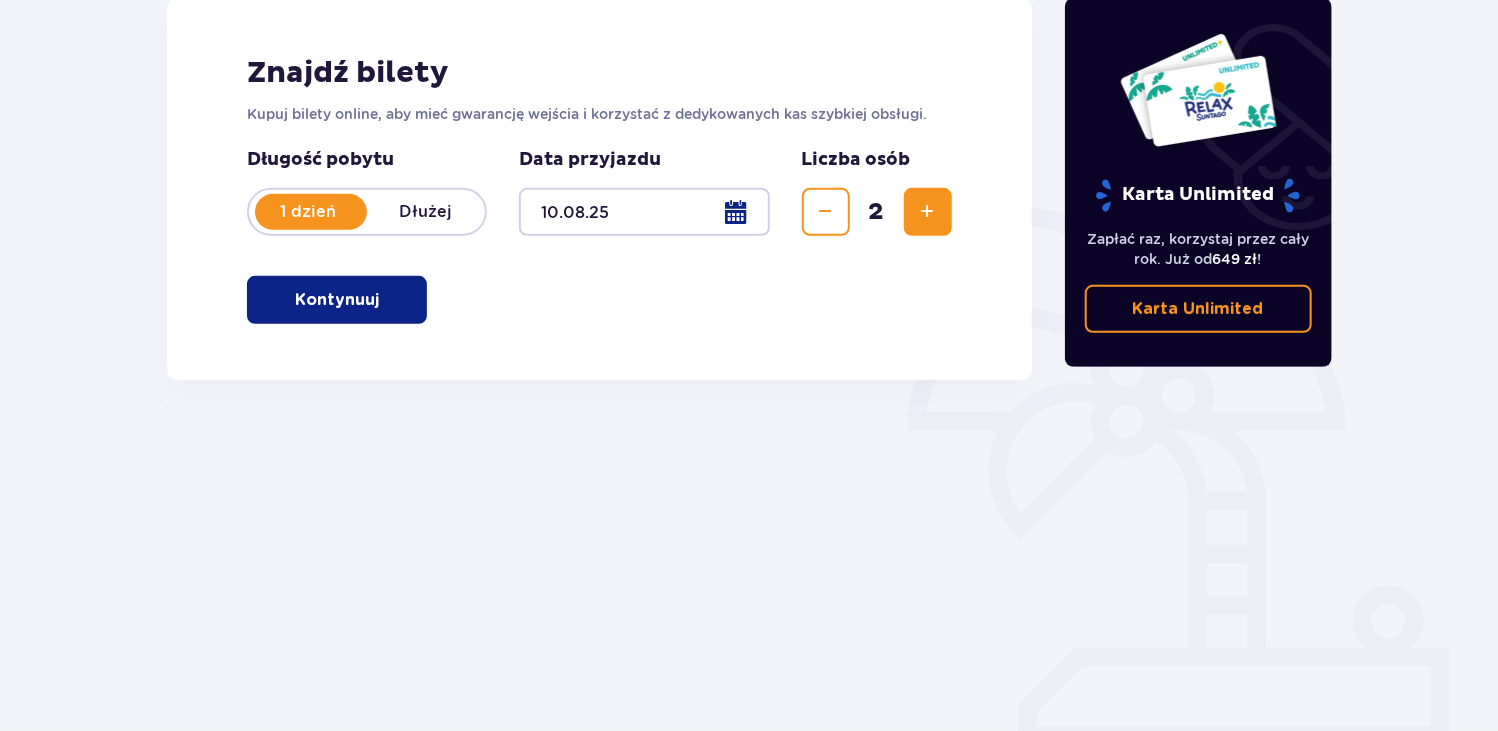 scroll, scrollTop: 288, scrollLeft: 0, axis: vertical 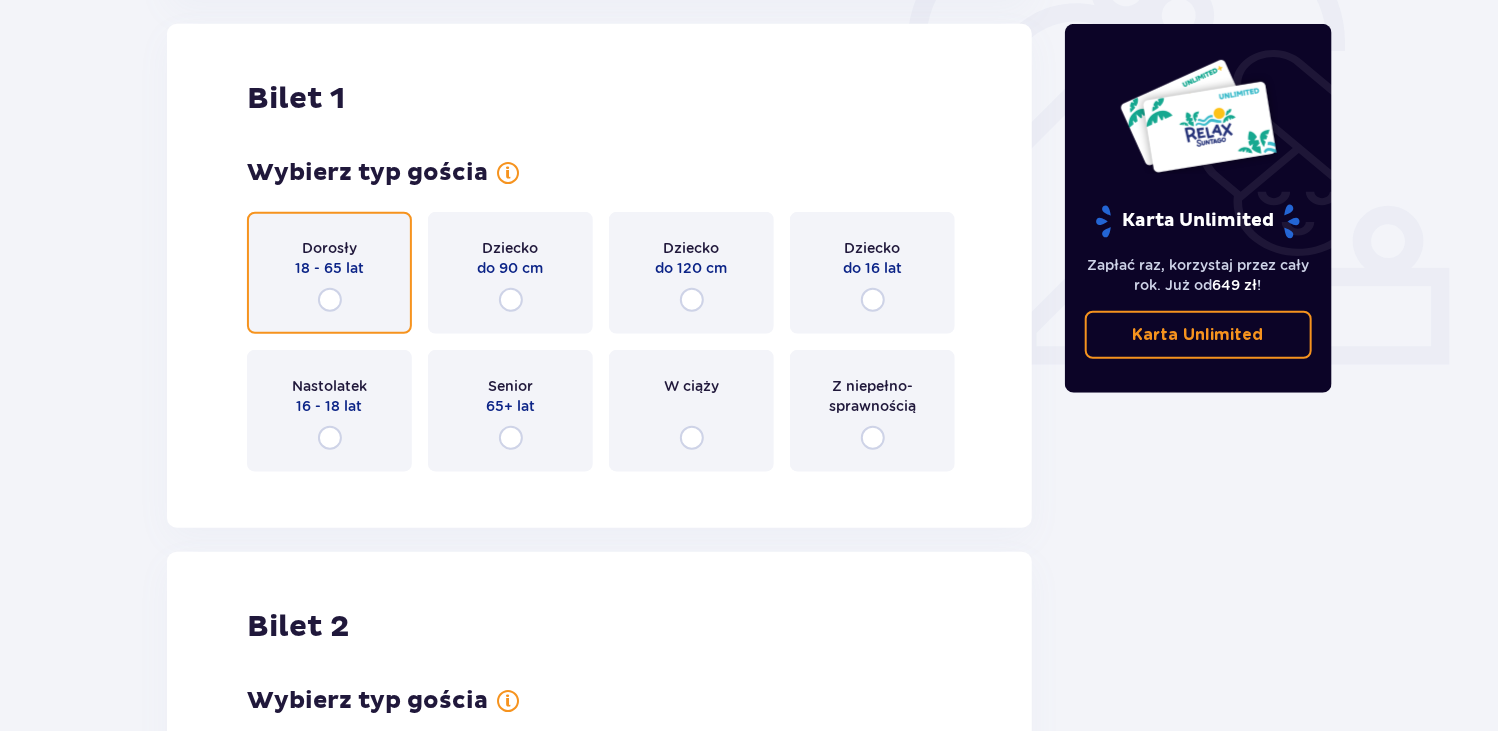 click at bounding box center (330, 300) 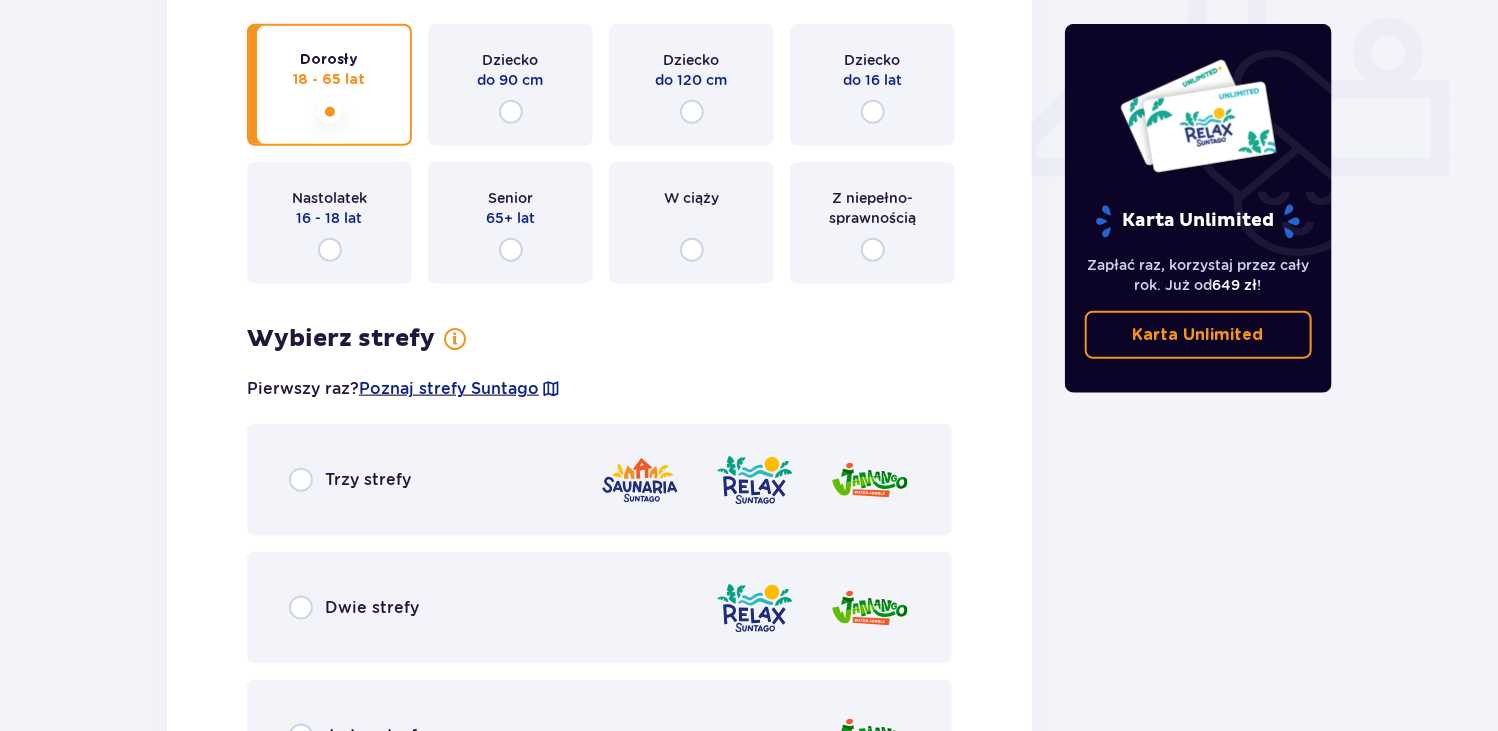 scroll, scrollTop: 756, scrollLeft: 0, axis: vertical 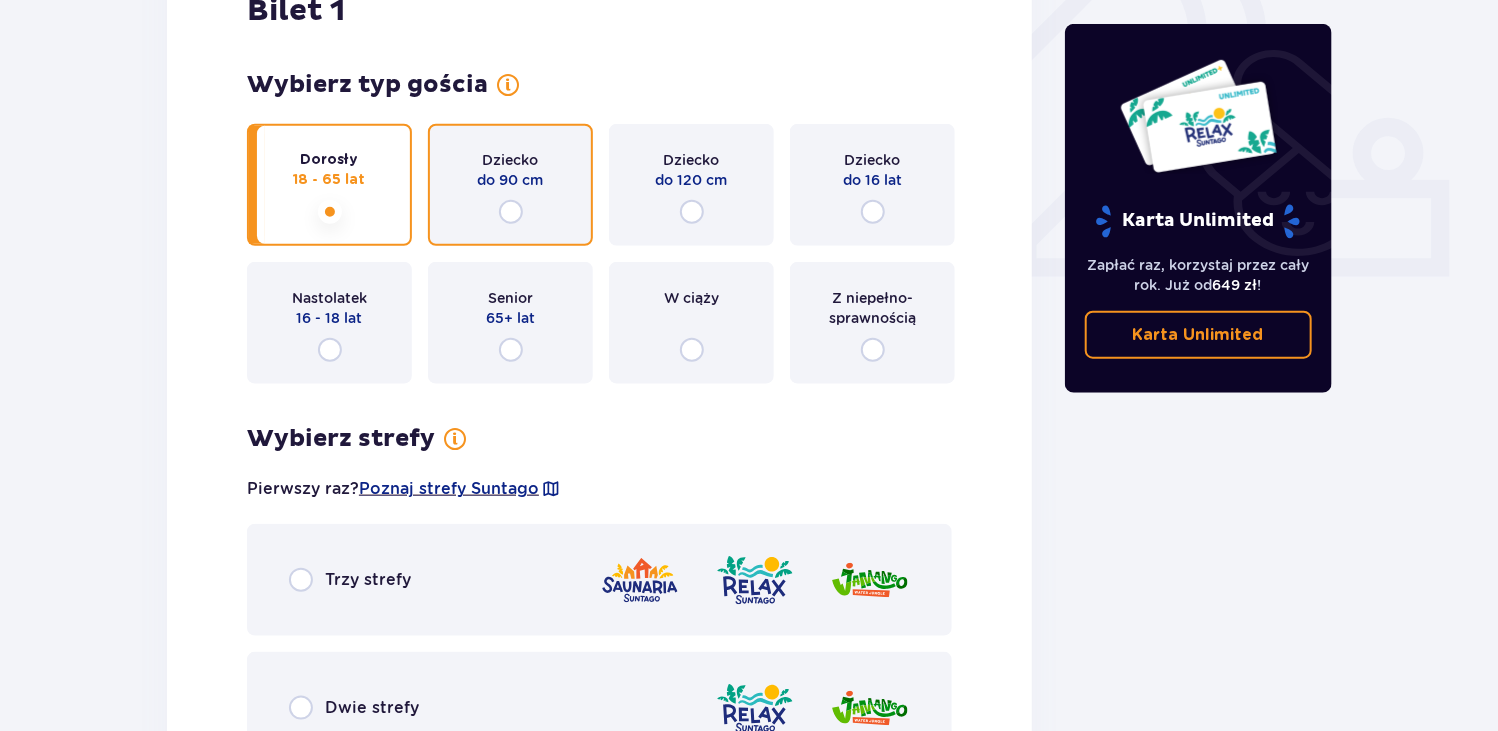 click at bounding box center [511, 212] 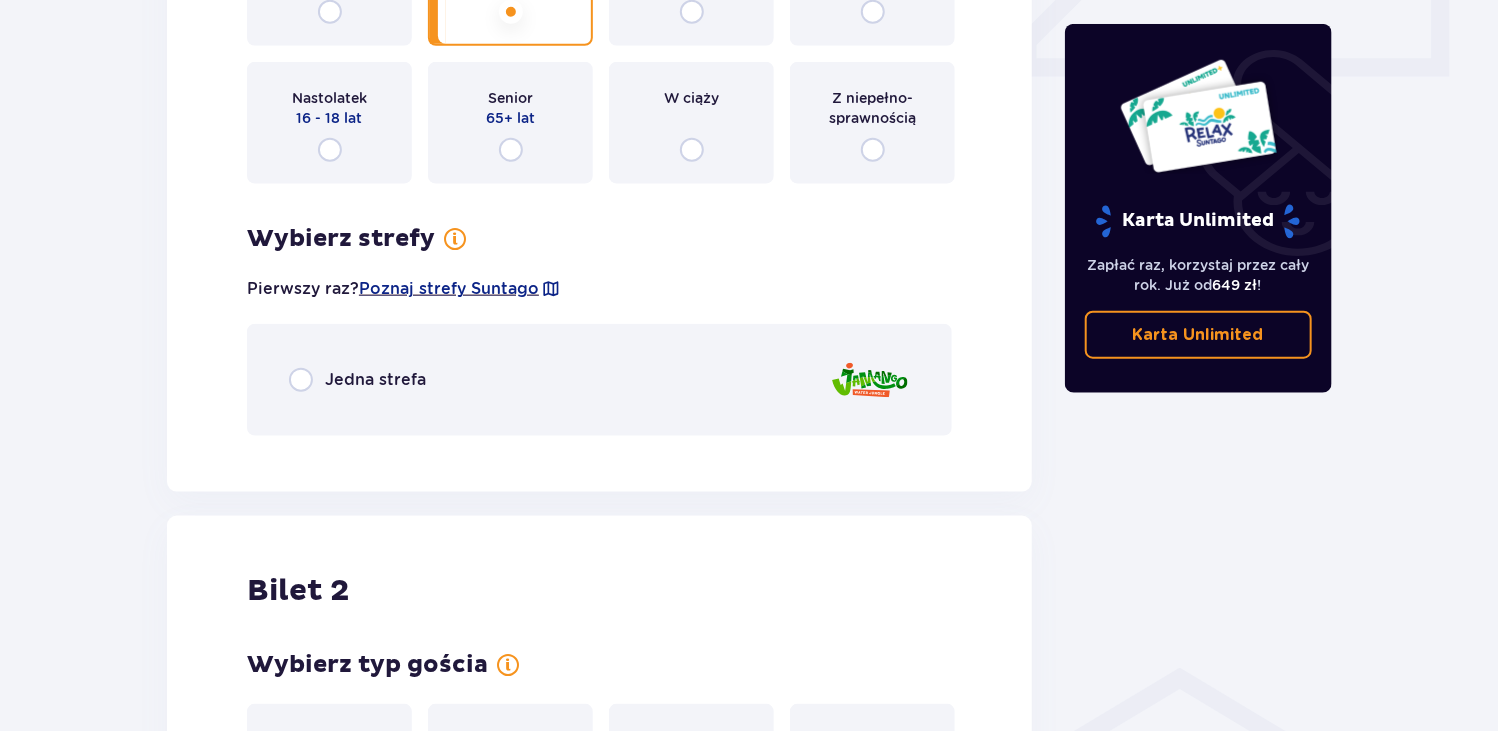 scroll, scrollTop: 1456, scrollLeft: 0, axis: vertical 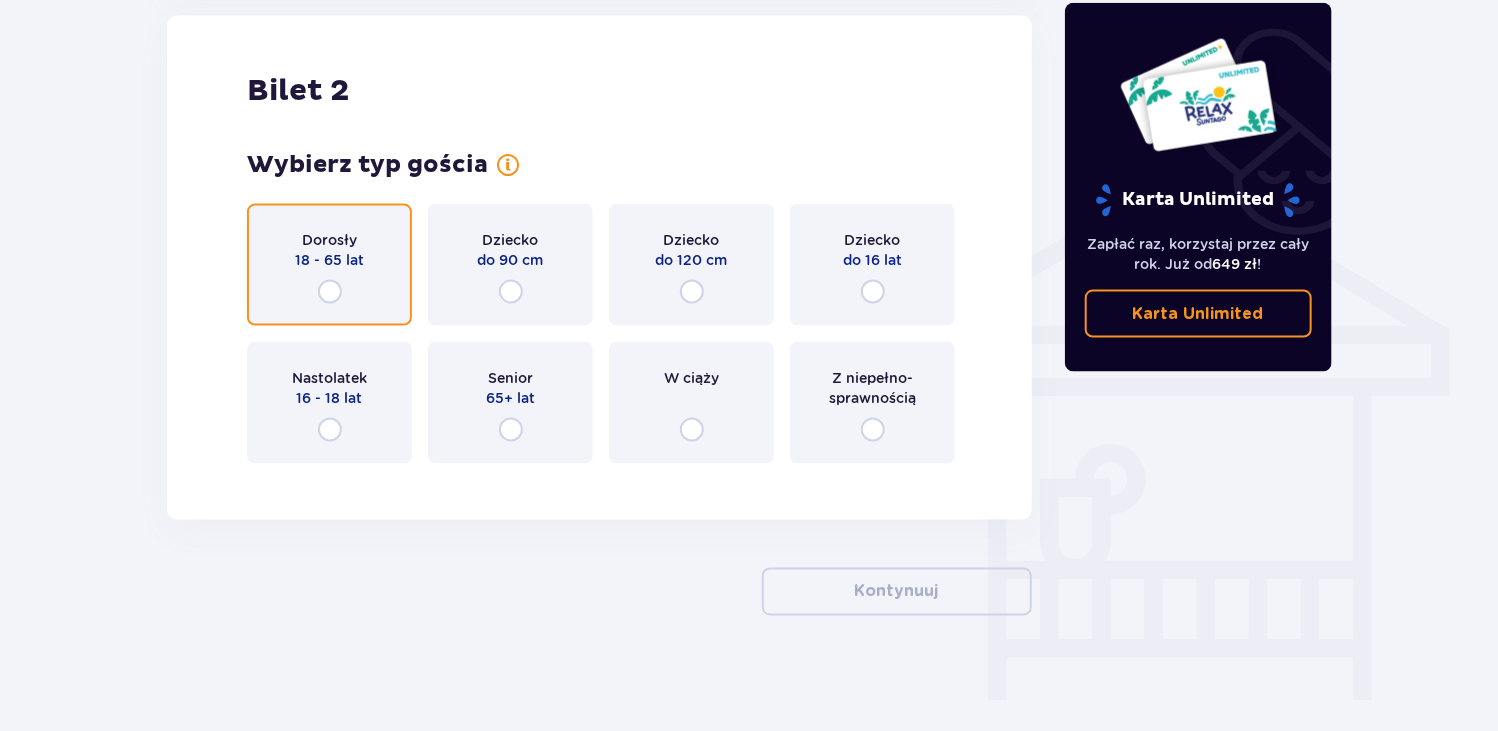 click at bounding box center (330, 292) 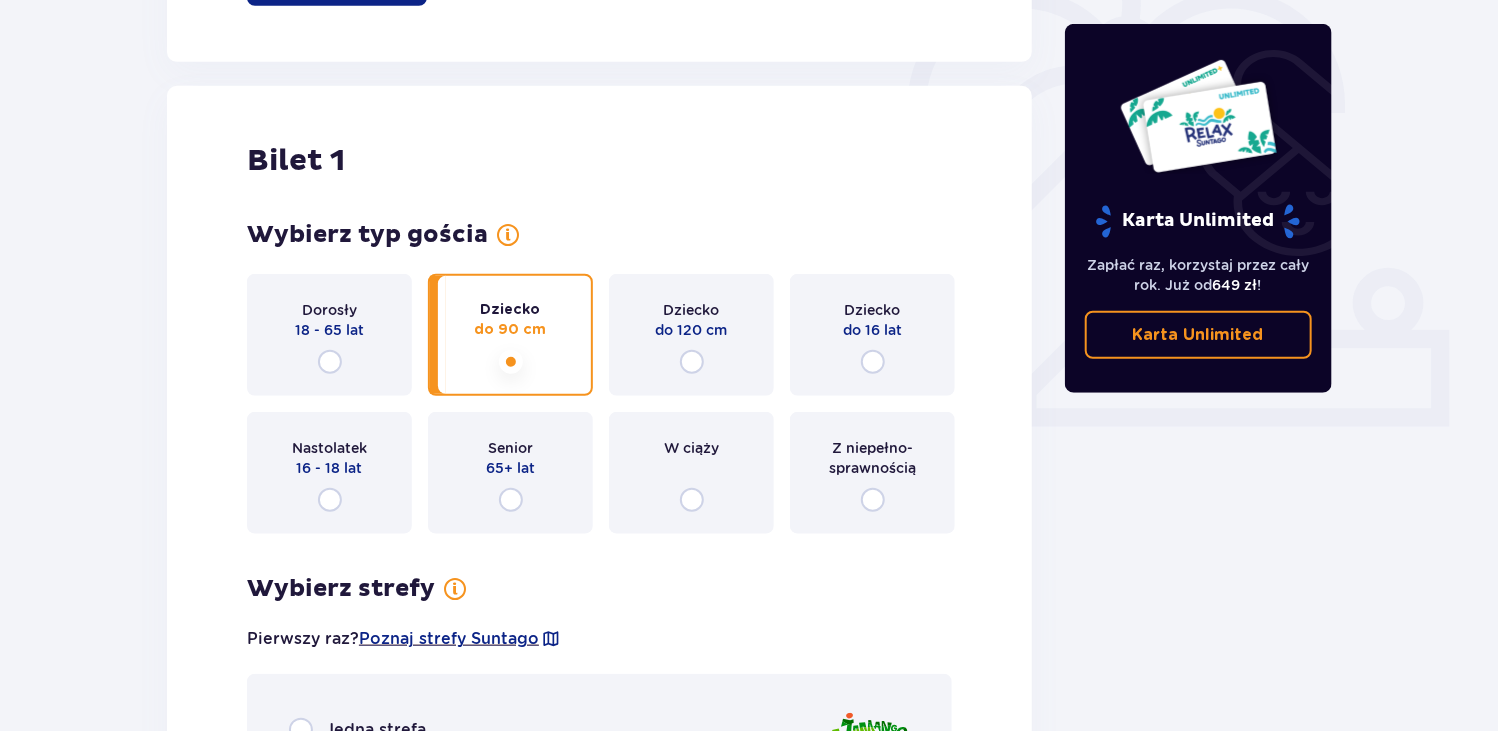 scroll, scrollTop: 436, scrollLeft: 0, axis: vertical 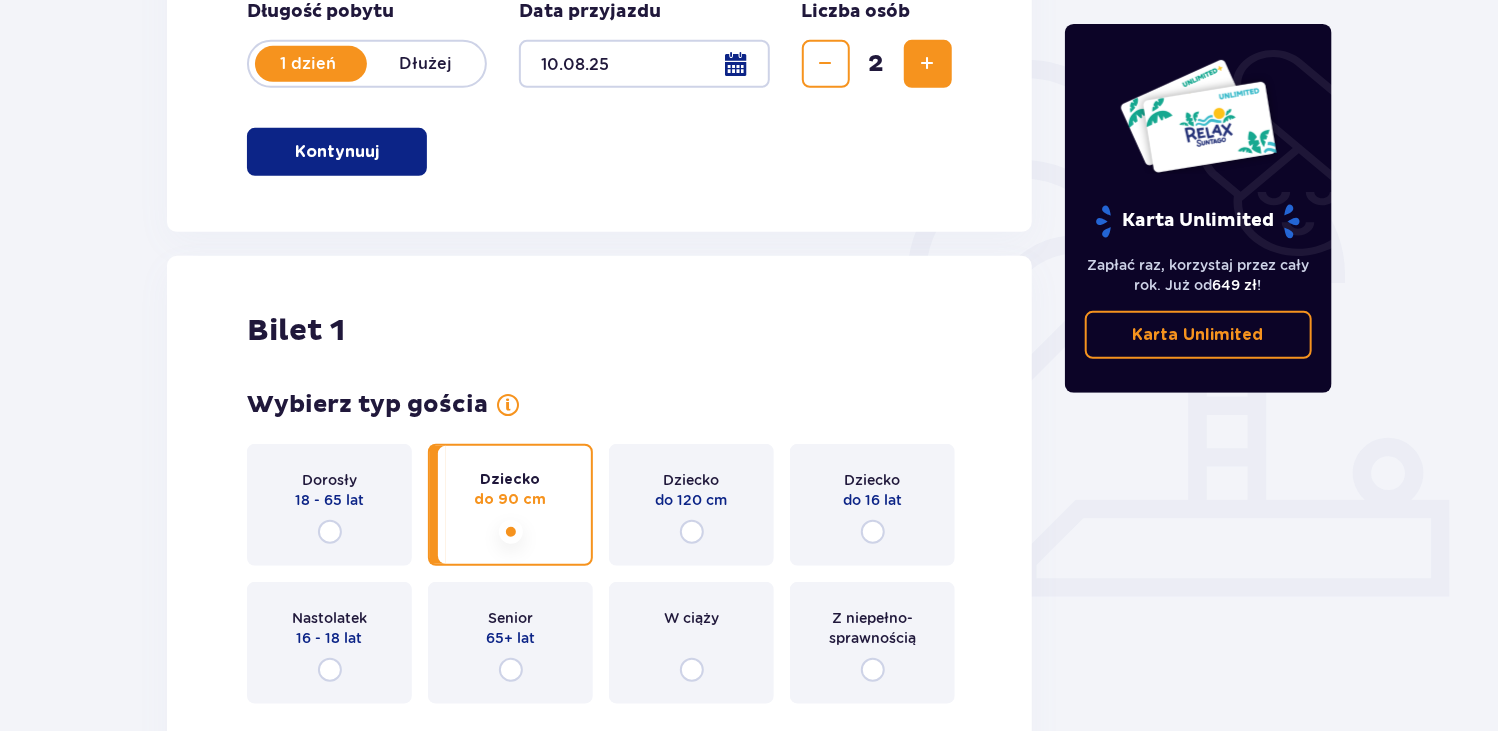 click at bounding box center (928, 64) 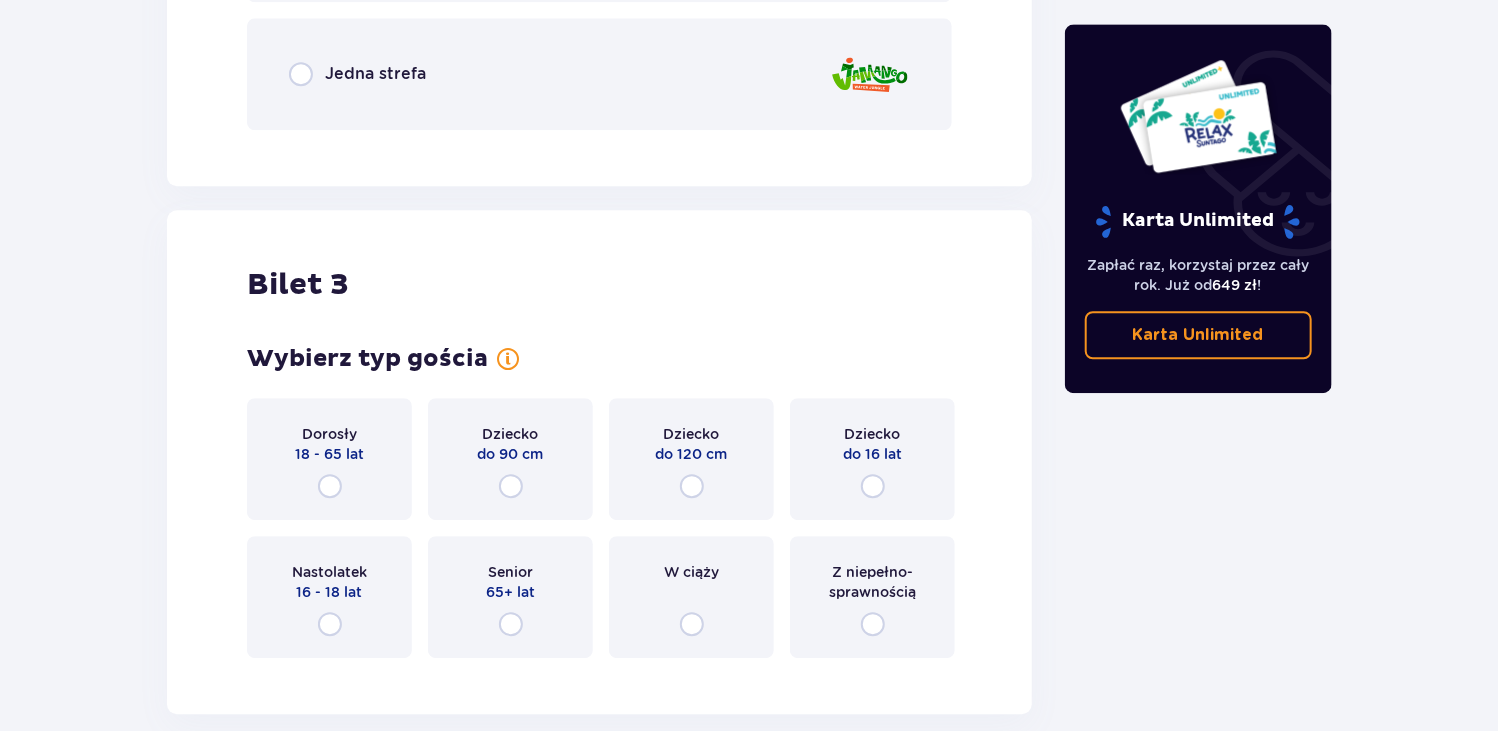 scroll, scrollTop: 2738, scrollLeft: 0, axis: vertical 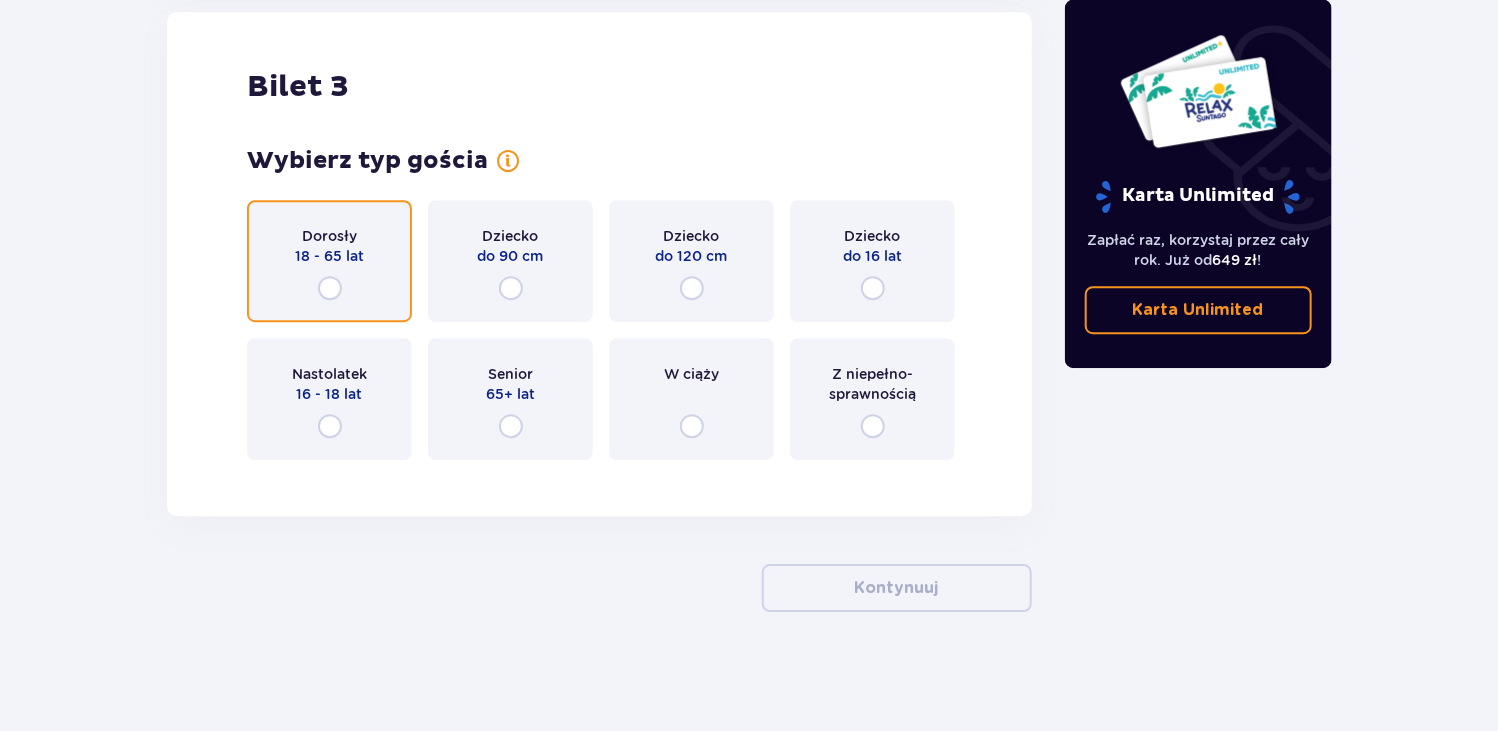 click at bounding box center (330, 288) 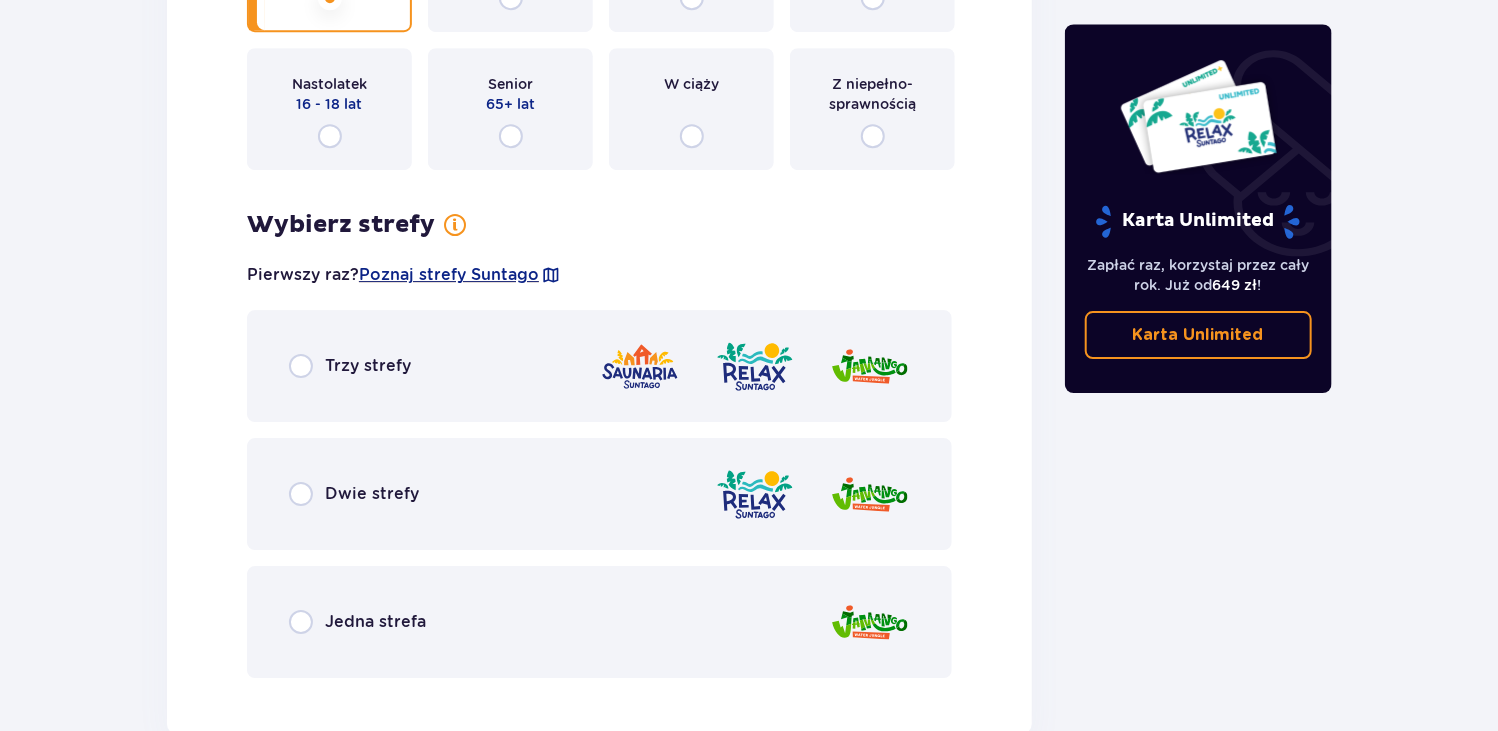 scroll, scrollTop: 3146, scrollLeft: 0, axis: vertical 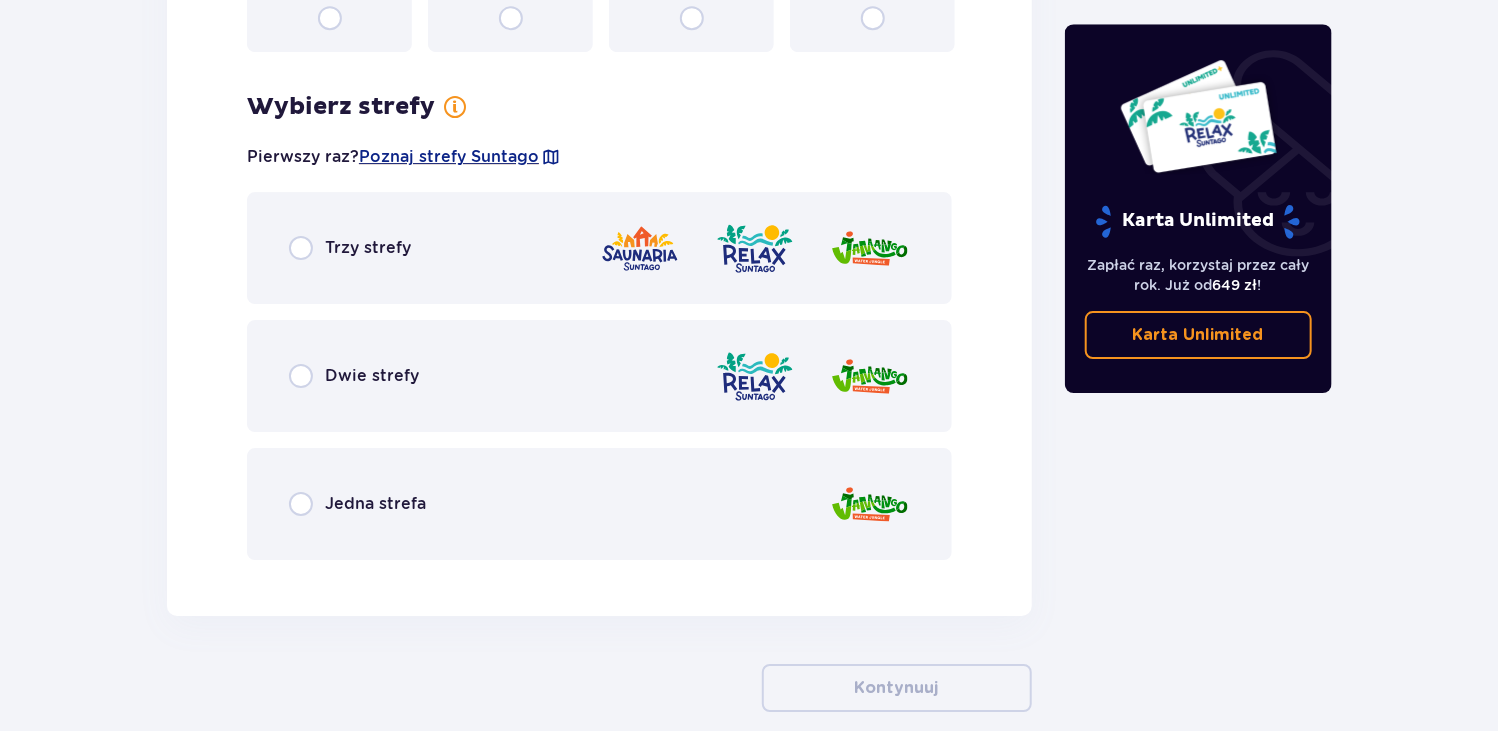 click on "Jedna strefa" at bounding box center [599, 504] 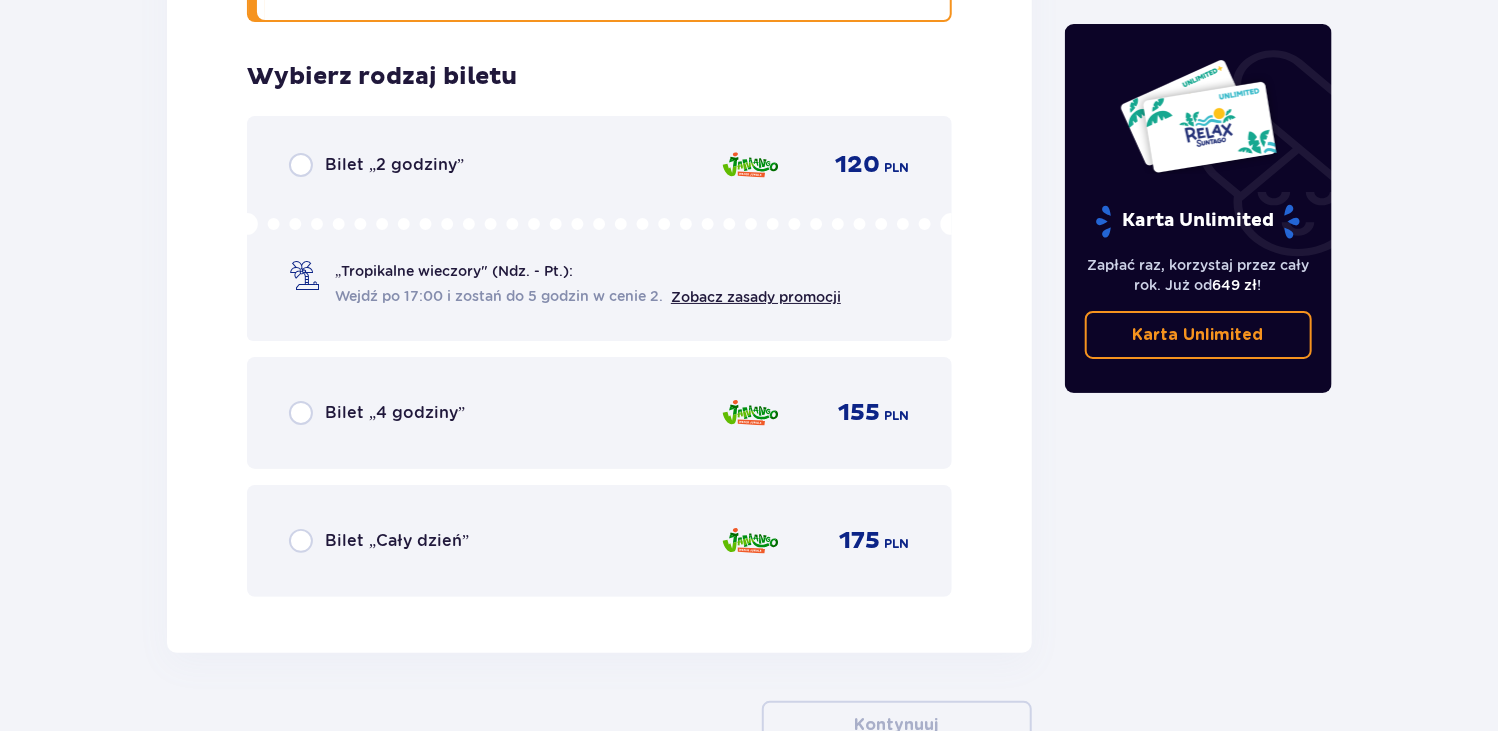 scroll, scrollTop: 3721, scrollLeft: 0, axis: vertical 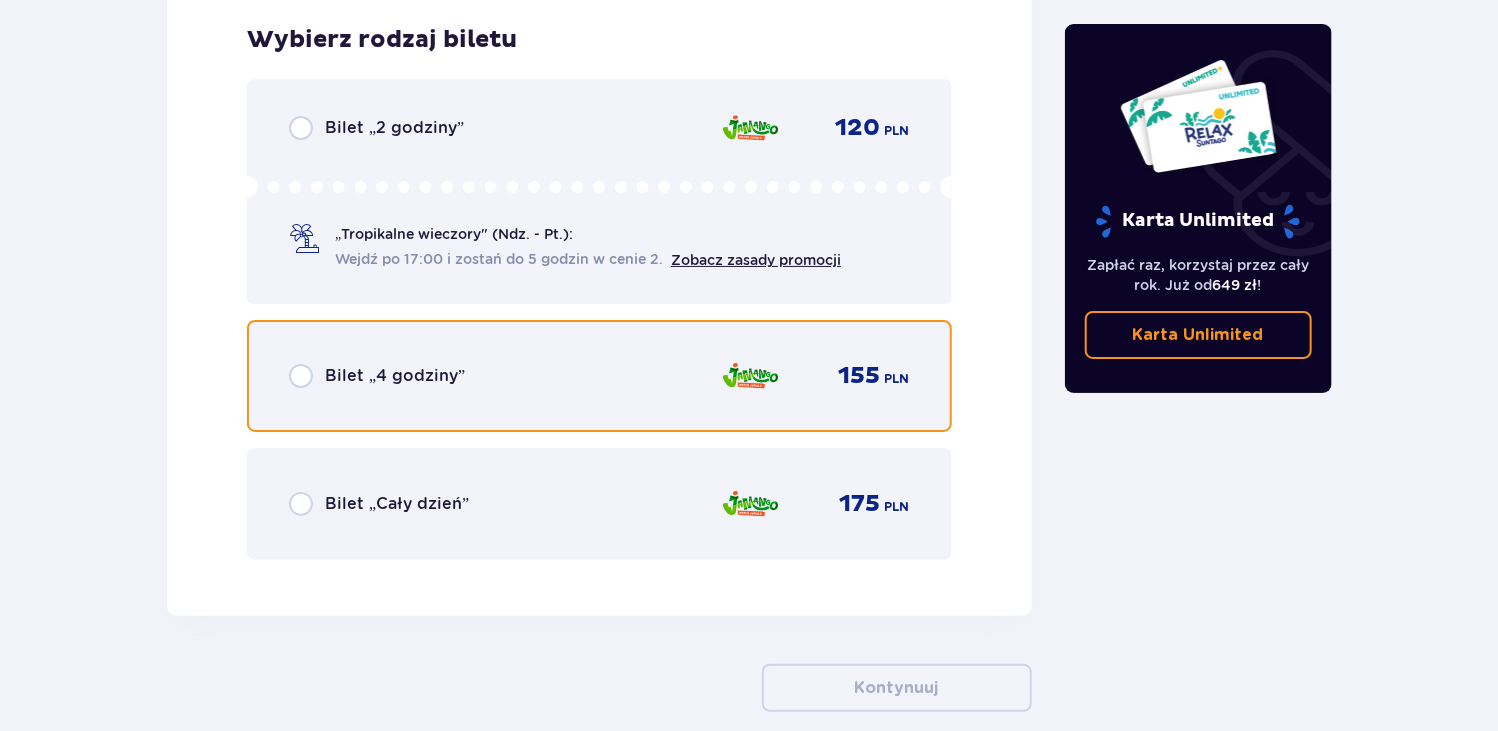 click at bounding box center (301, 376) 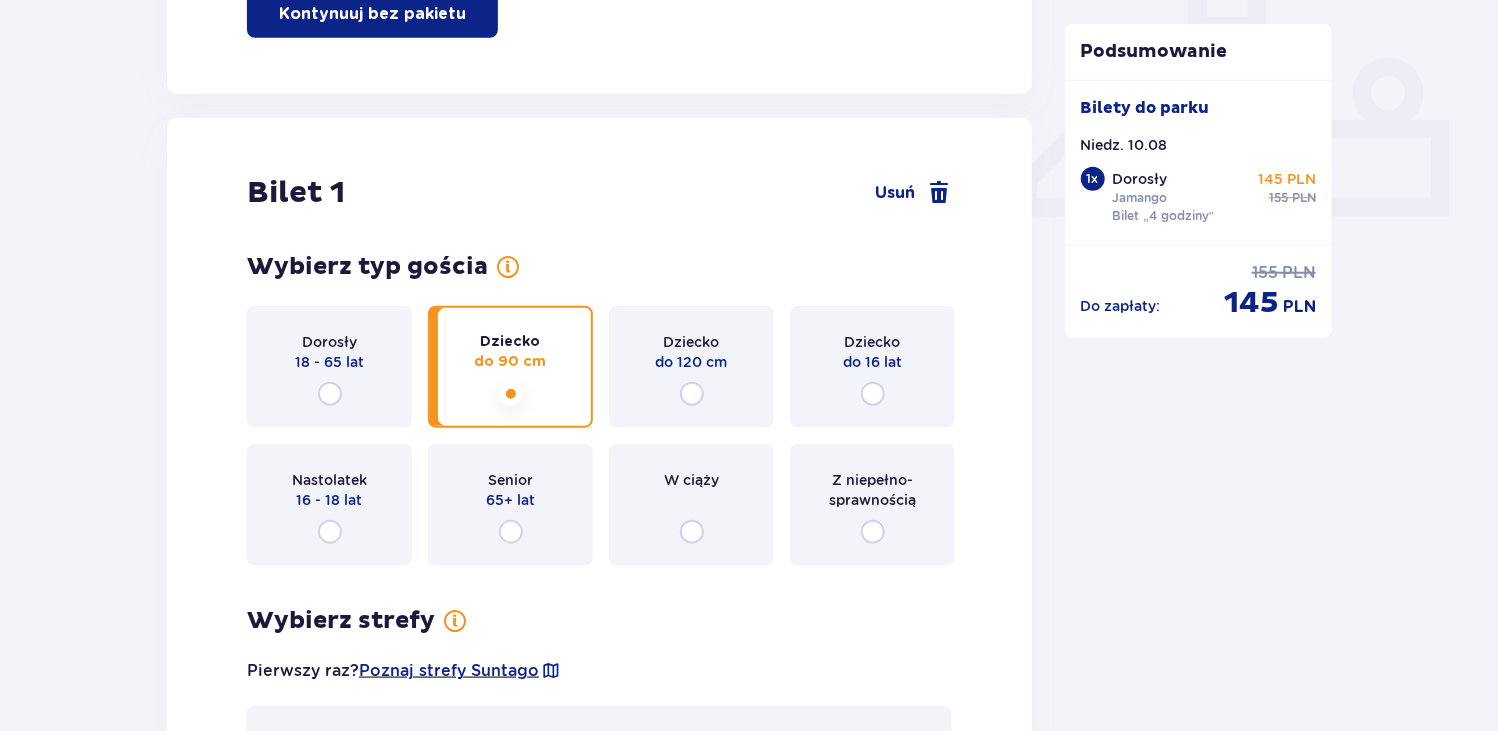 scroll, scrollTop: 1009, scrollLeft: 0, axis: vertical 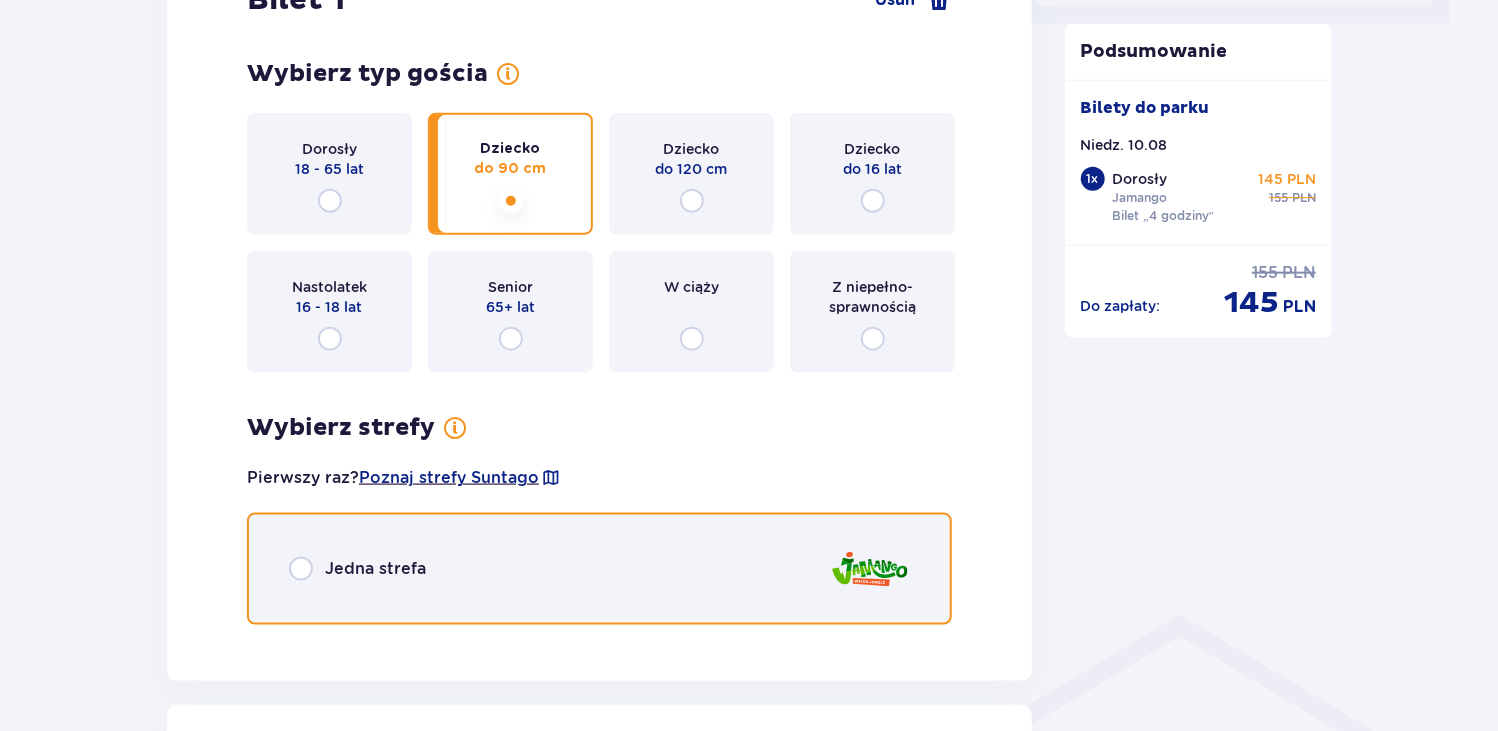 click at bounding box center [301, 569] 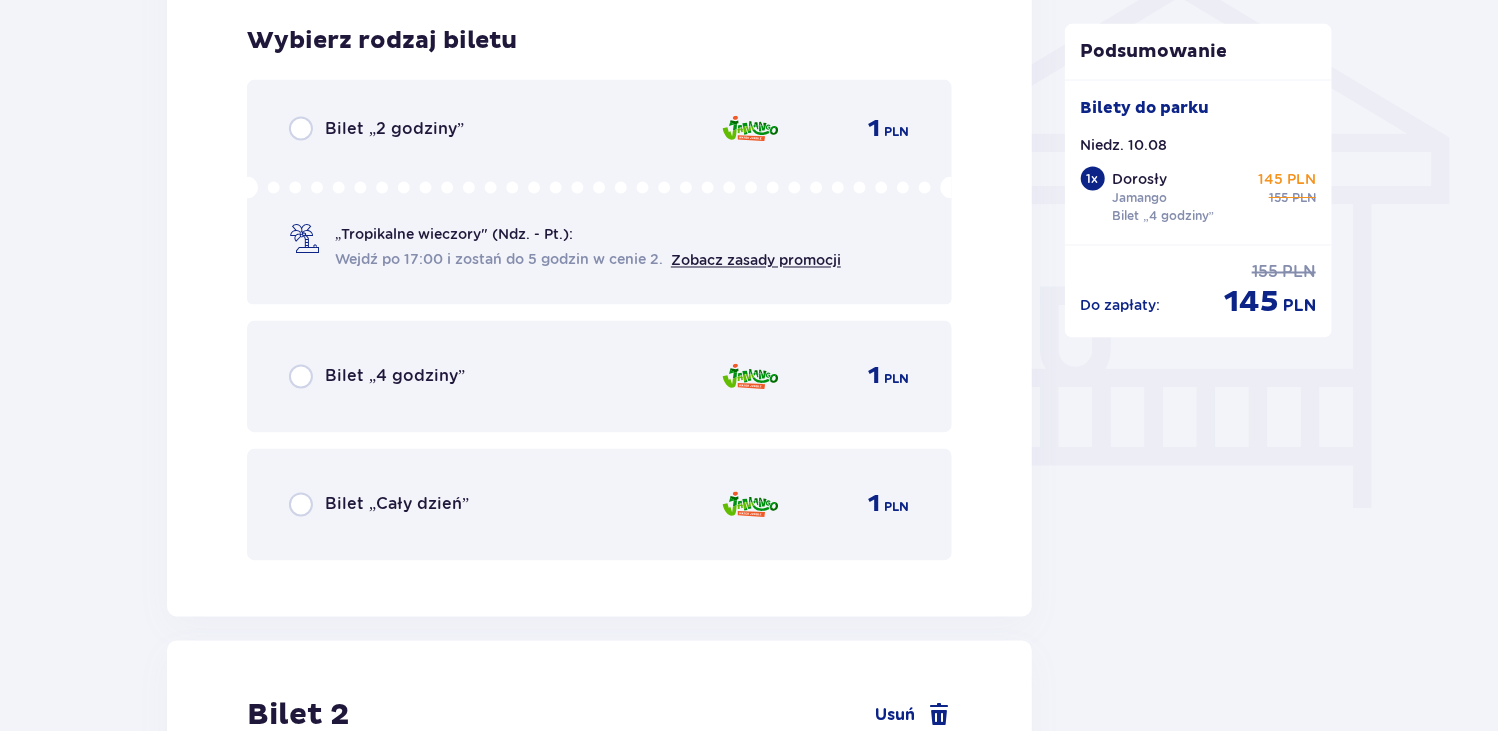 scroll, scrollTop: 1649, scrollLeft: 0, axis: vertical 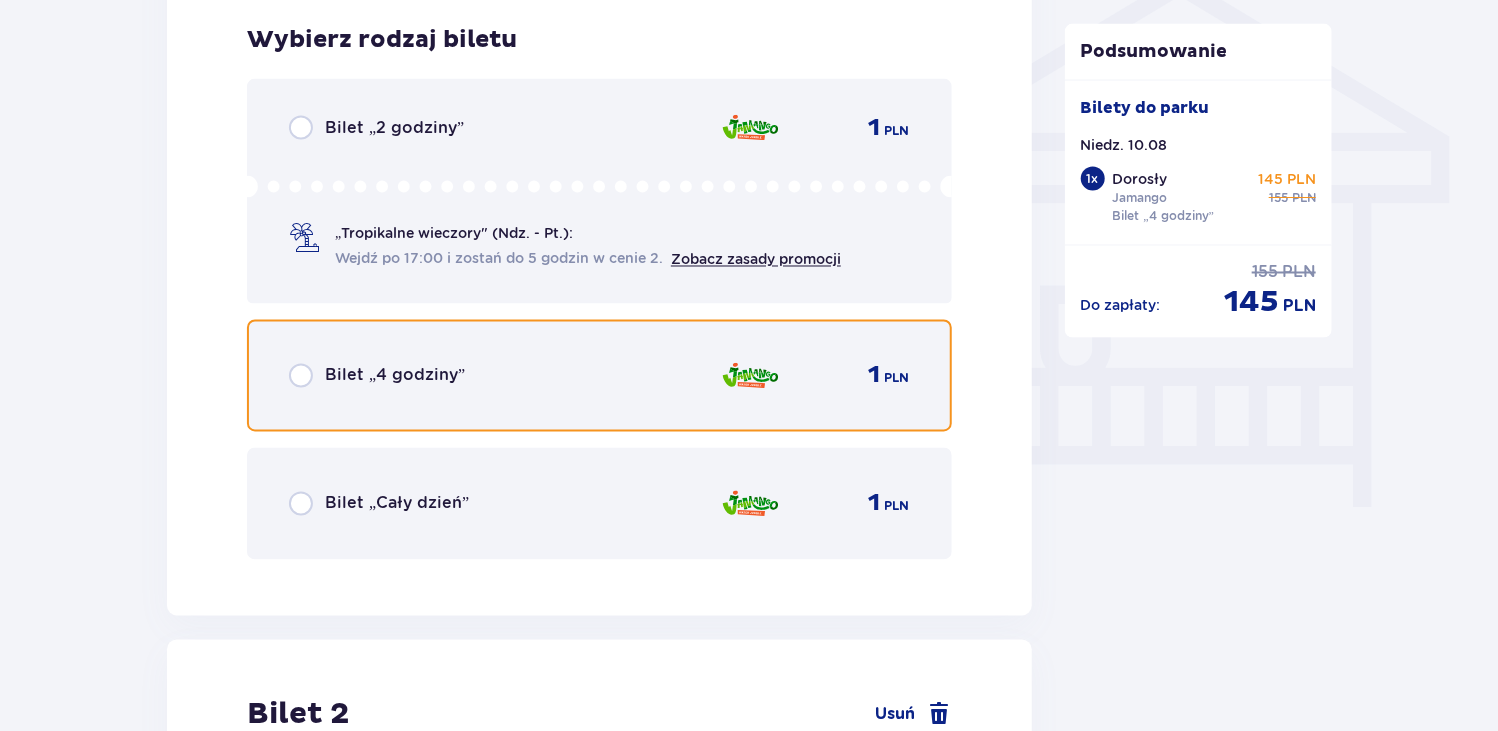 click at bounding box center [301, 376] 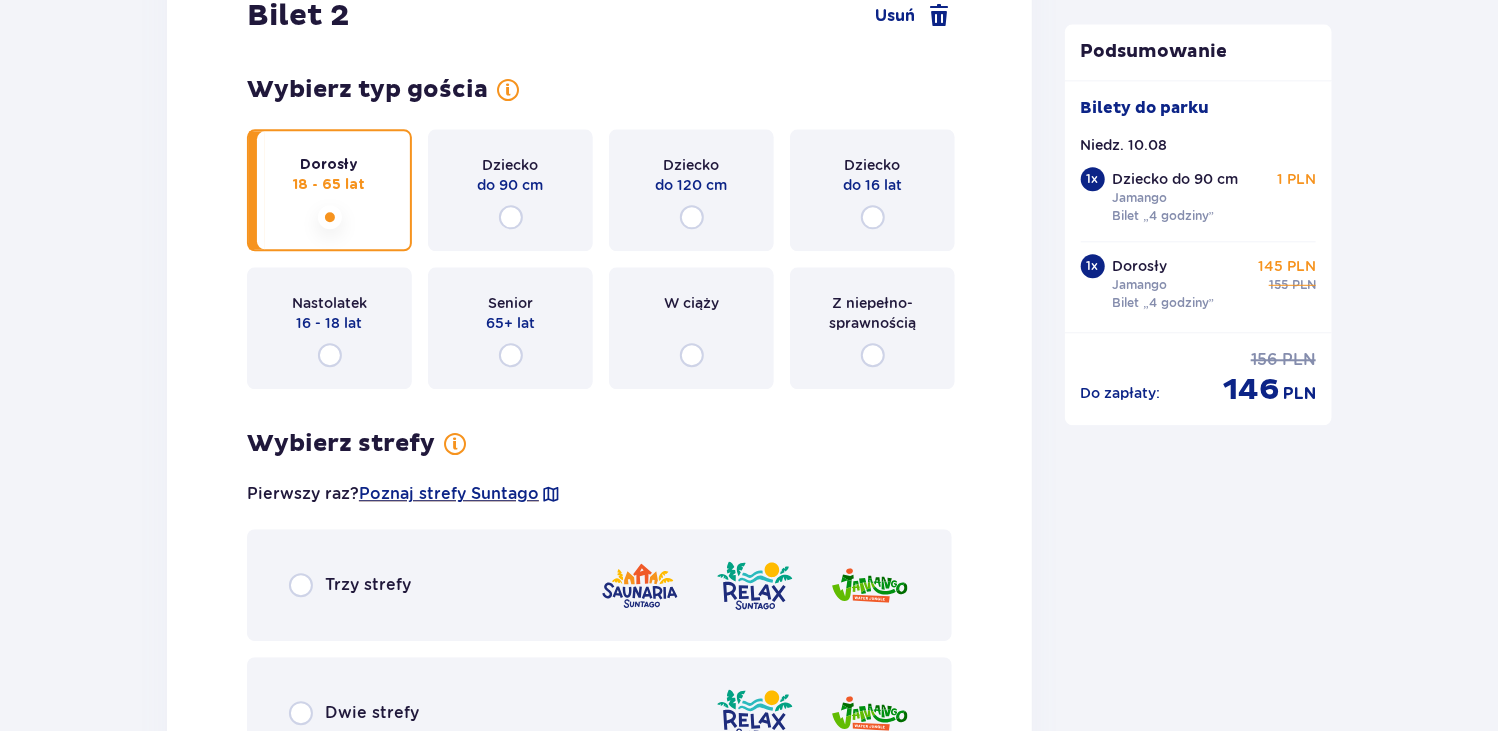 scroll, scrollTop: 2563, scrollLeft: 0, axis: vertical 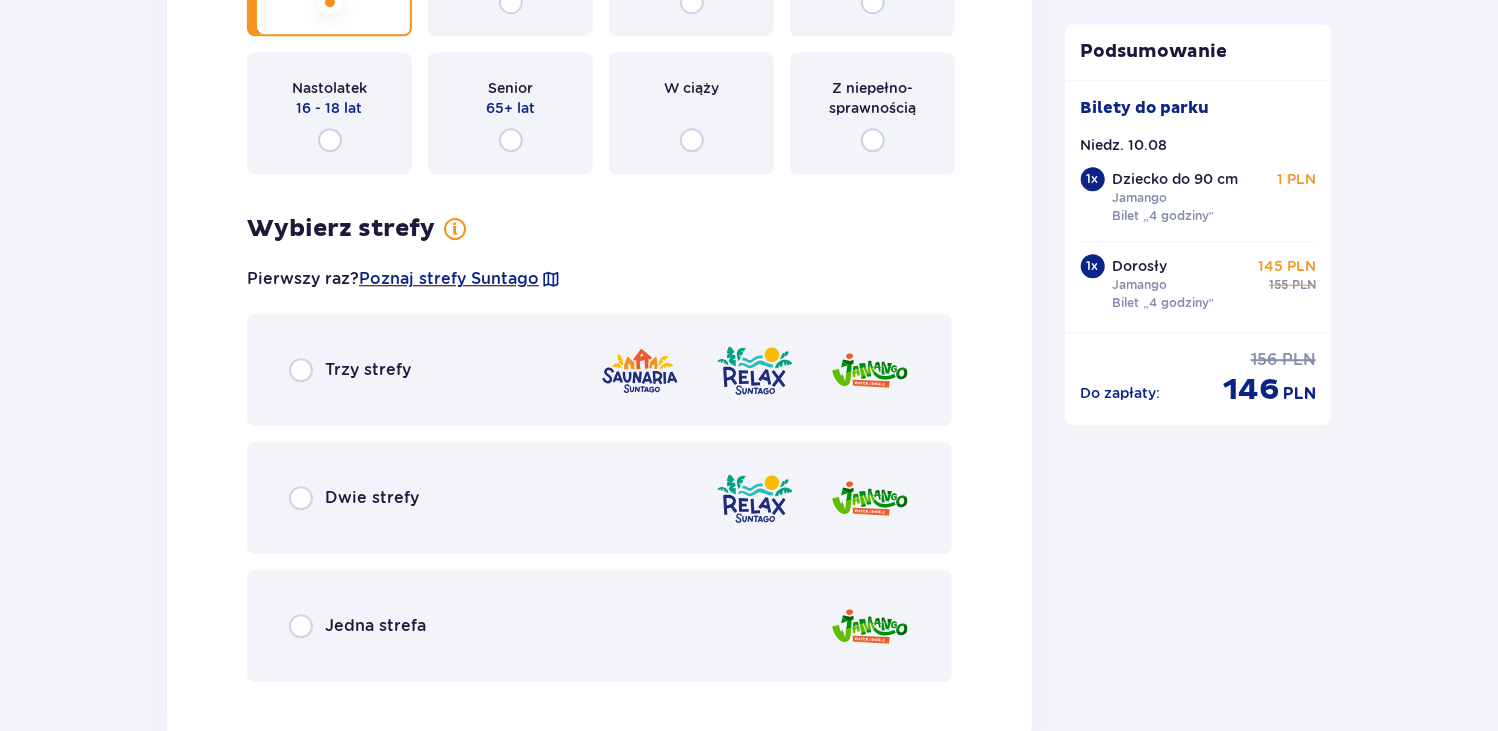 click on "Jedna strefa" at bounding box center (357, 626) 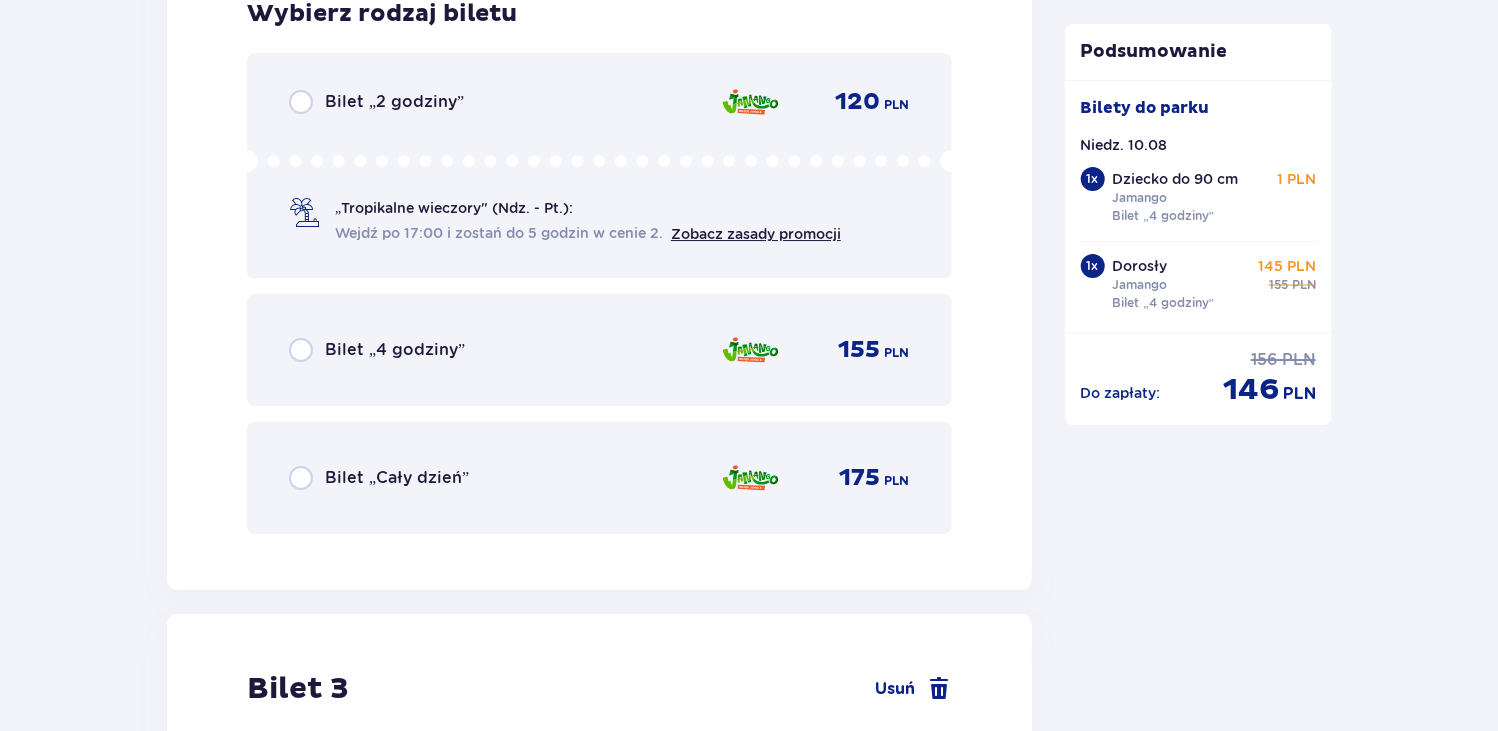 scroll, scrollTop: 3068, scrollLeft: 0, axis: vertical 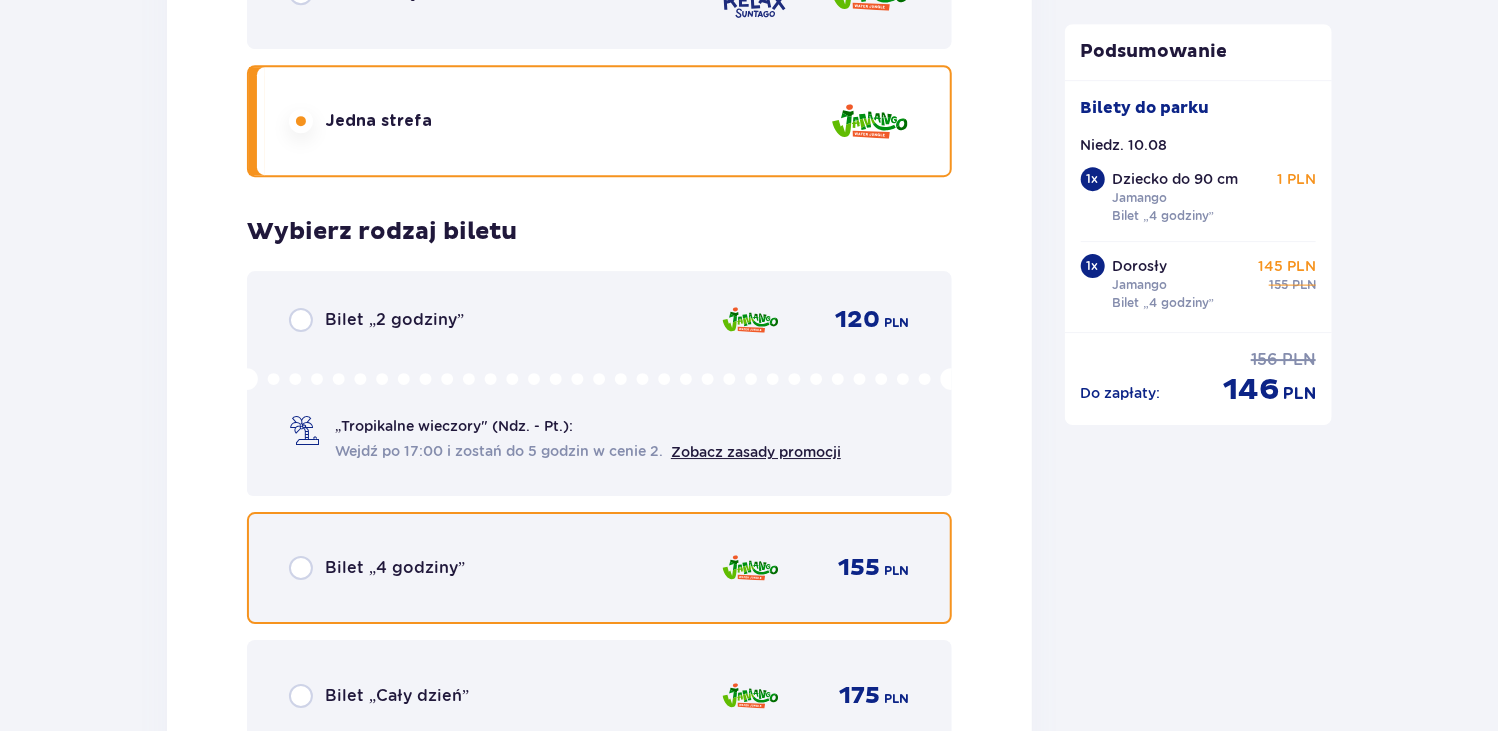 drag, startPoint x: 303, startPoint y: 563, endPoint x: 313, endPoint y: 562, distance: 10.049875 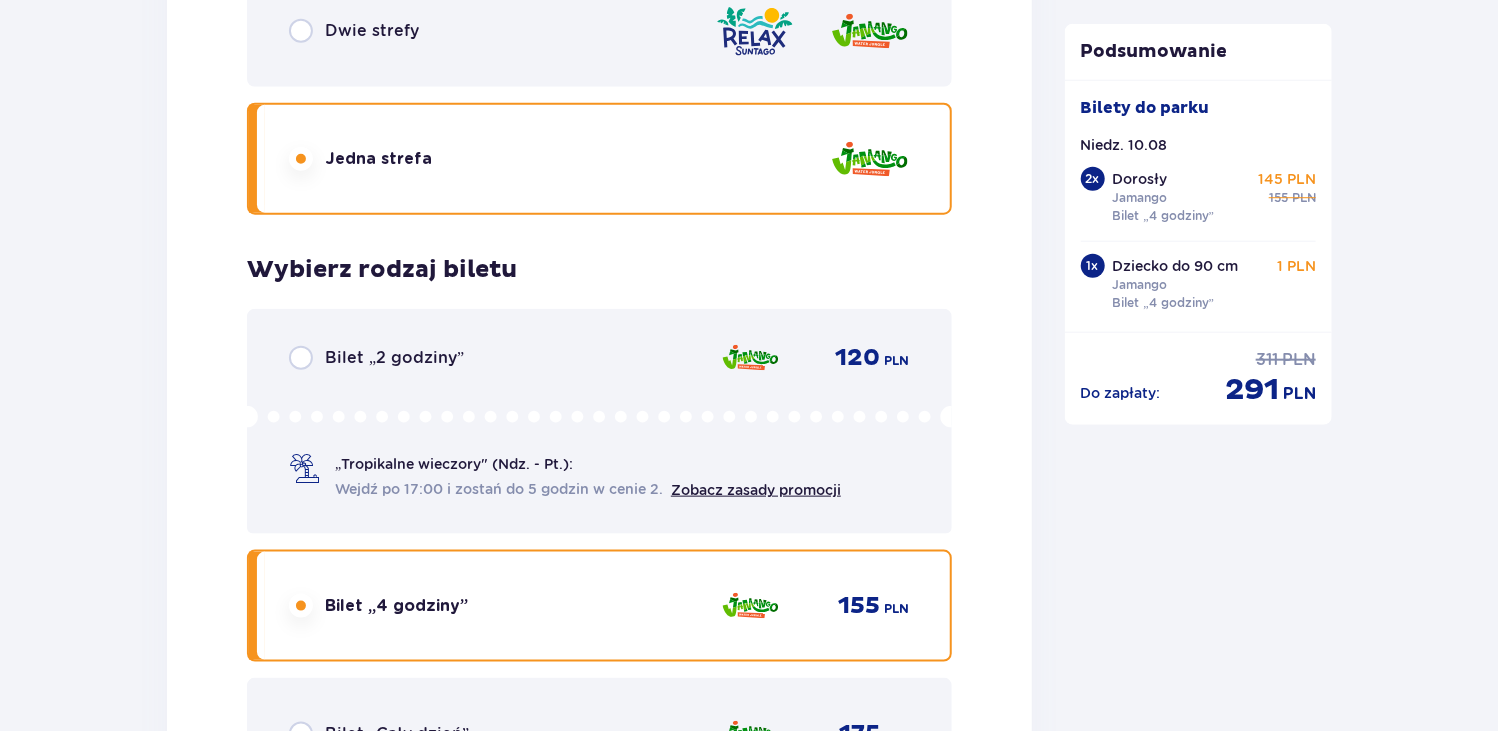 scroll, scrollTop: 4772, scrollLeft: 0, axis: vertical 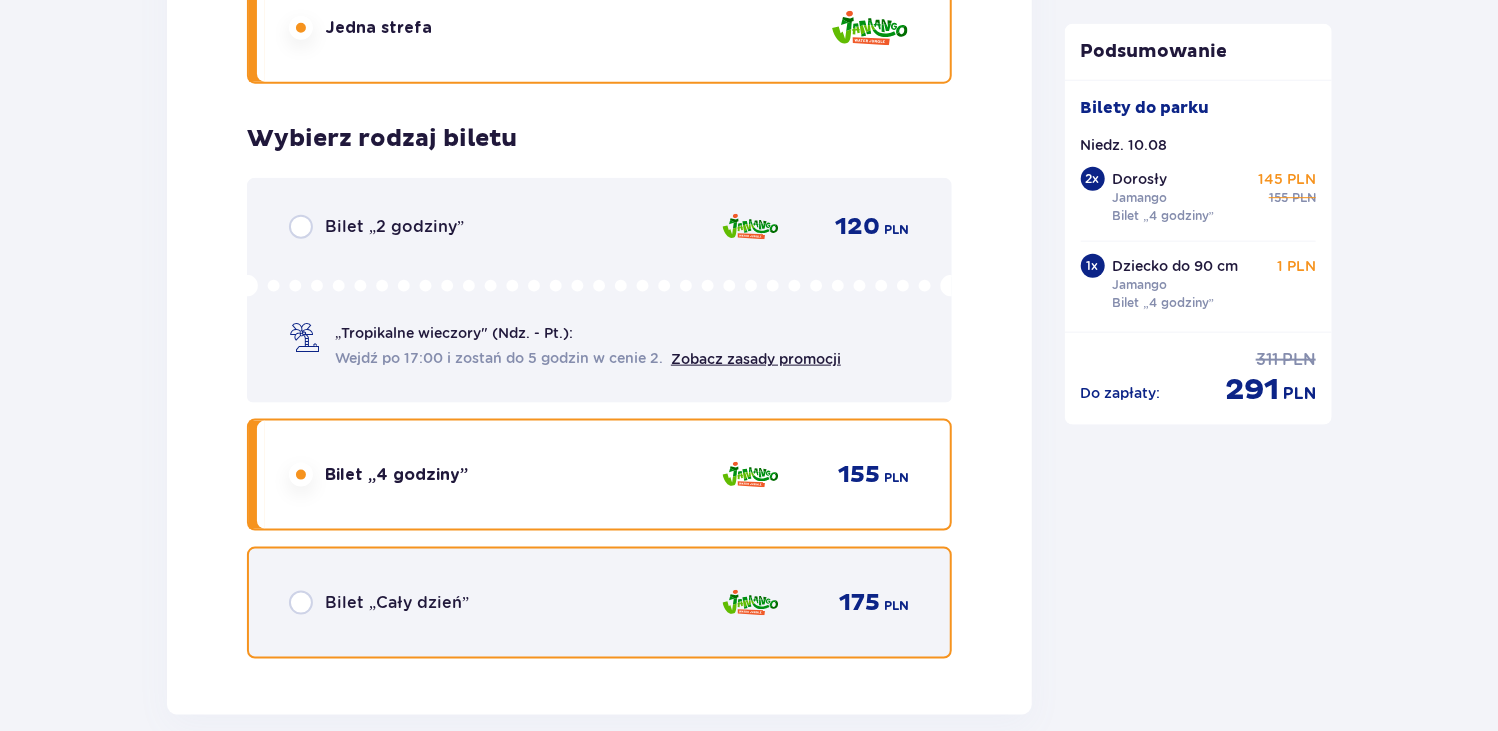 click at bounding box center [301, 603] 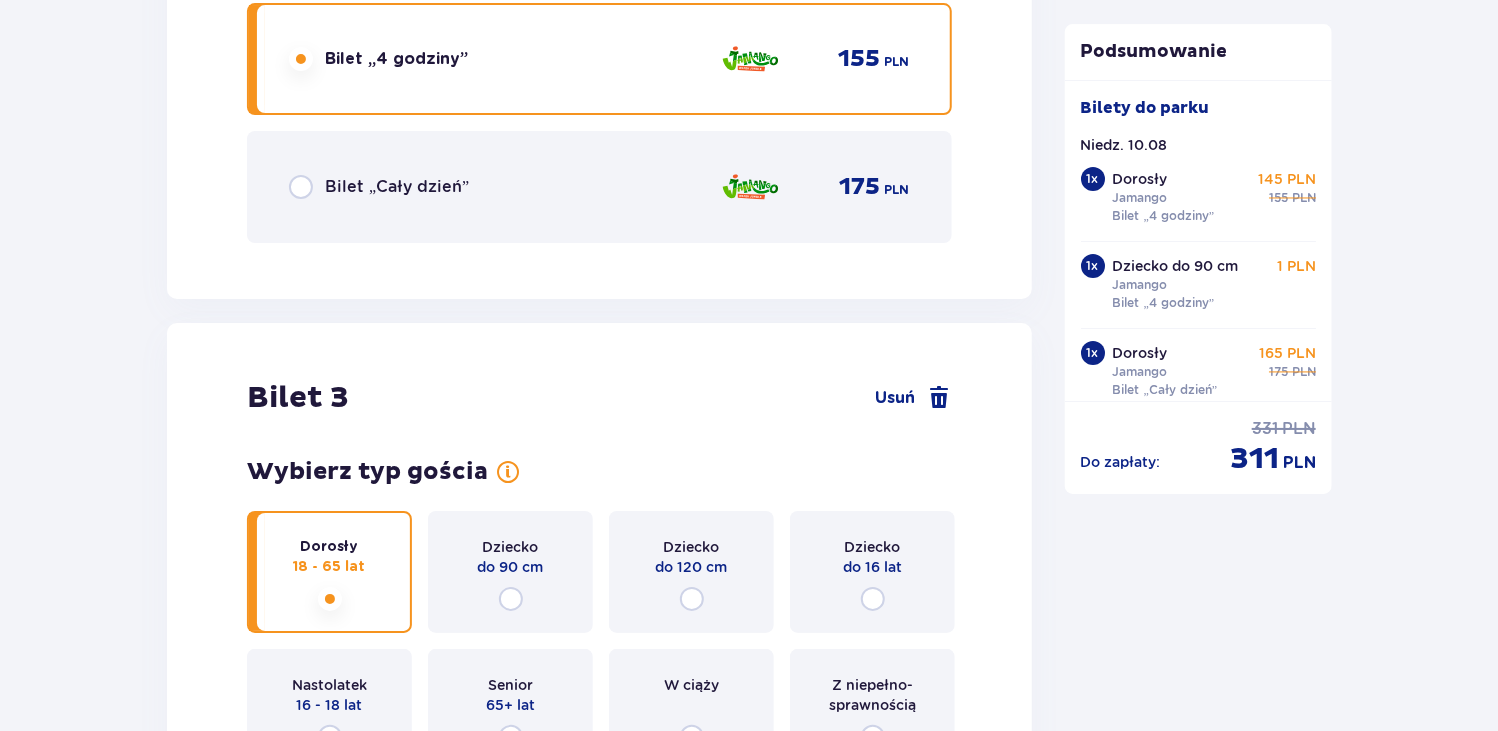 scroll, scrollTop: 3572, scrollLeft: 0, axis: vertical 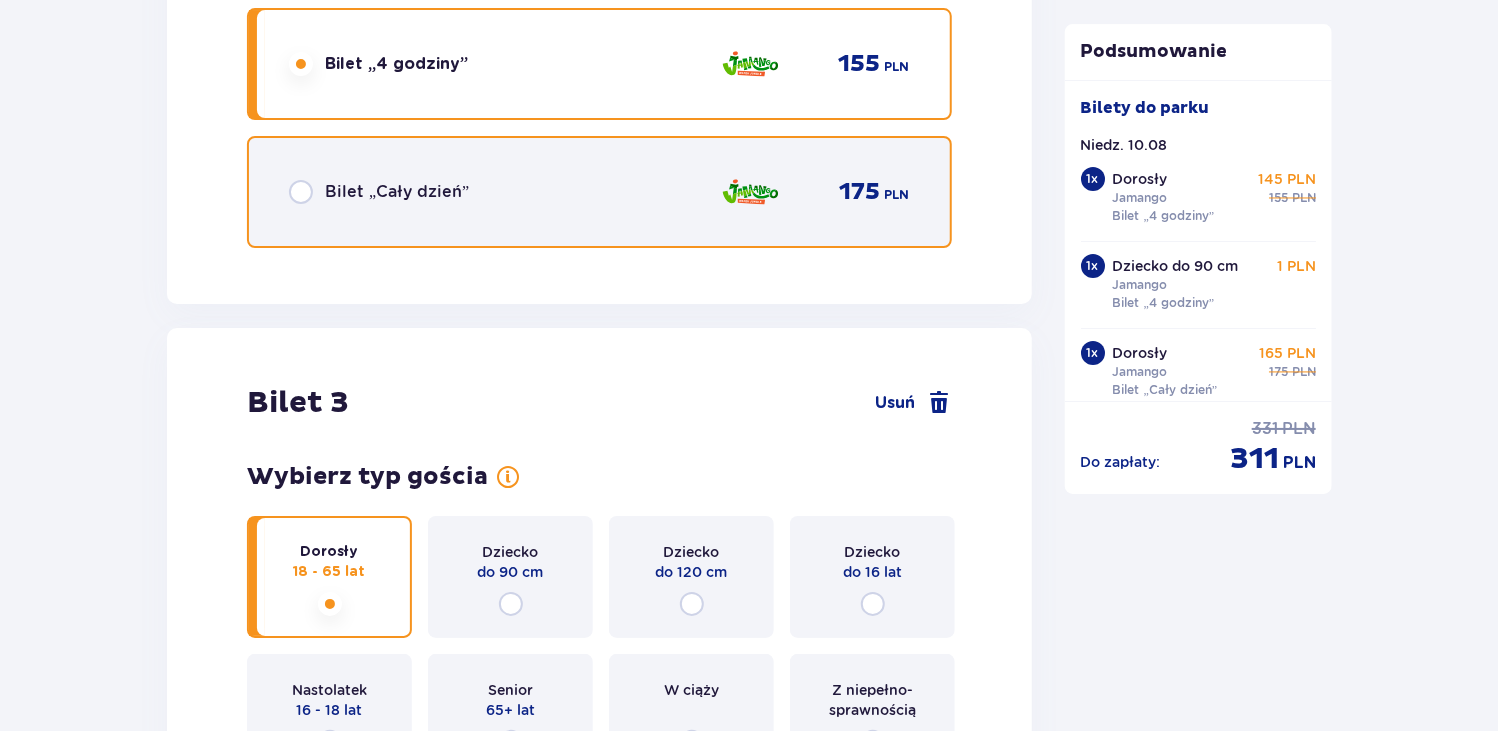 click at bounding box center [301, 192] 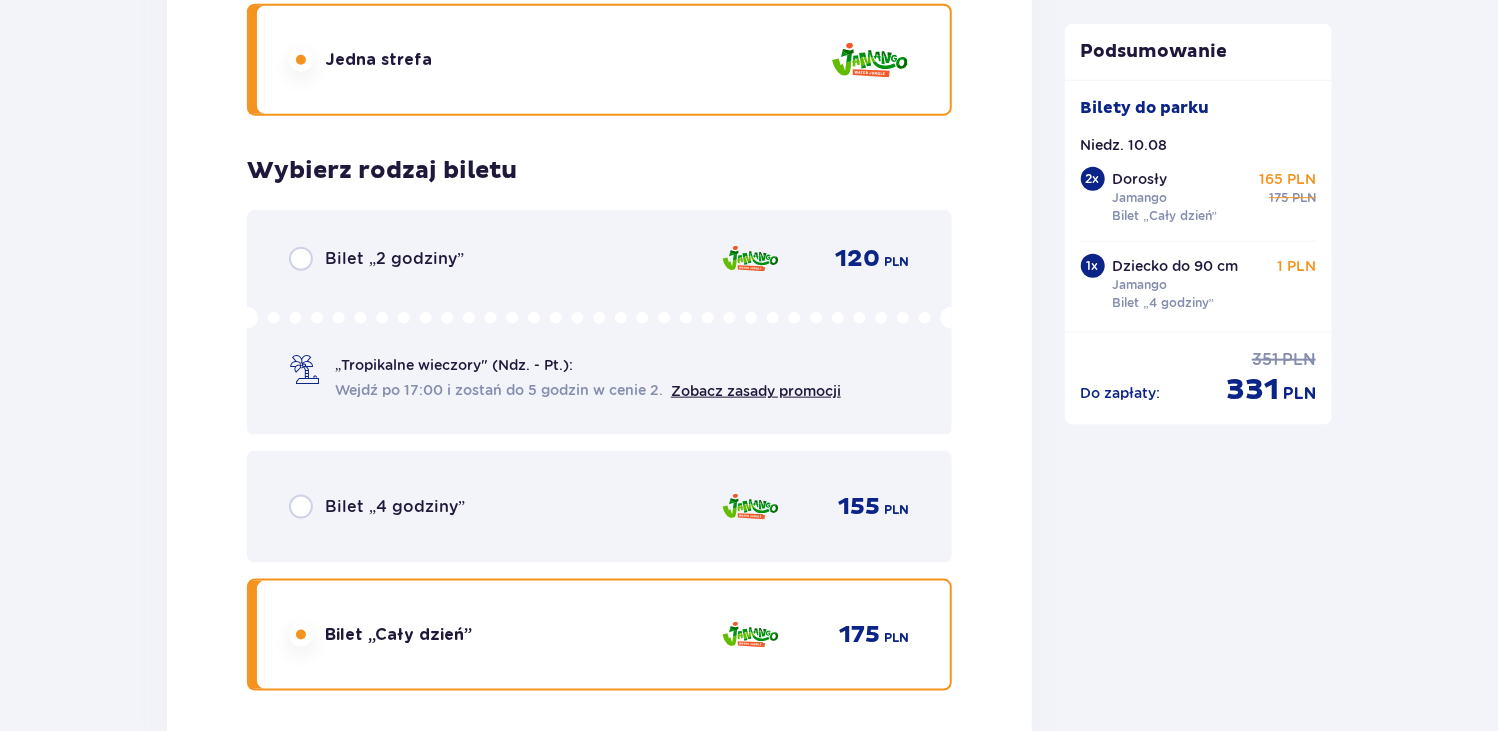 scroll, scrollTop: 4972, scrollLeft: 0, axis: vertical 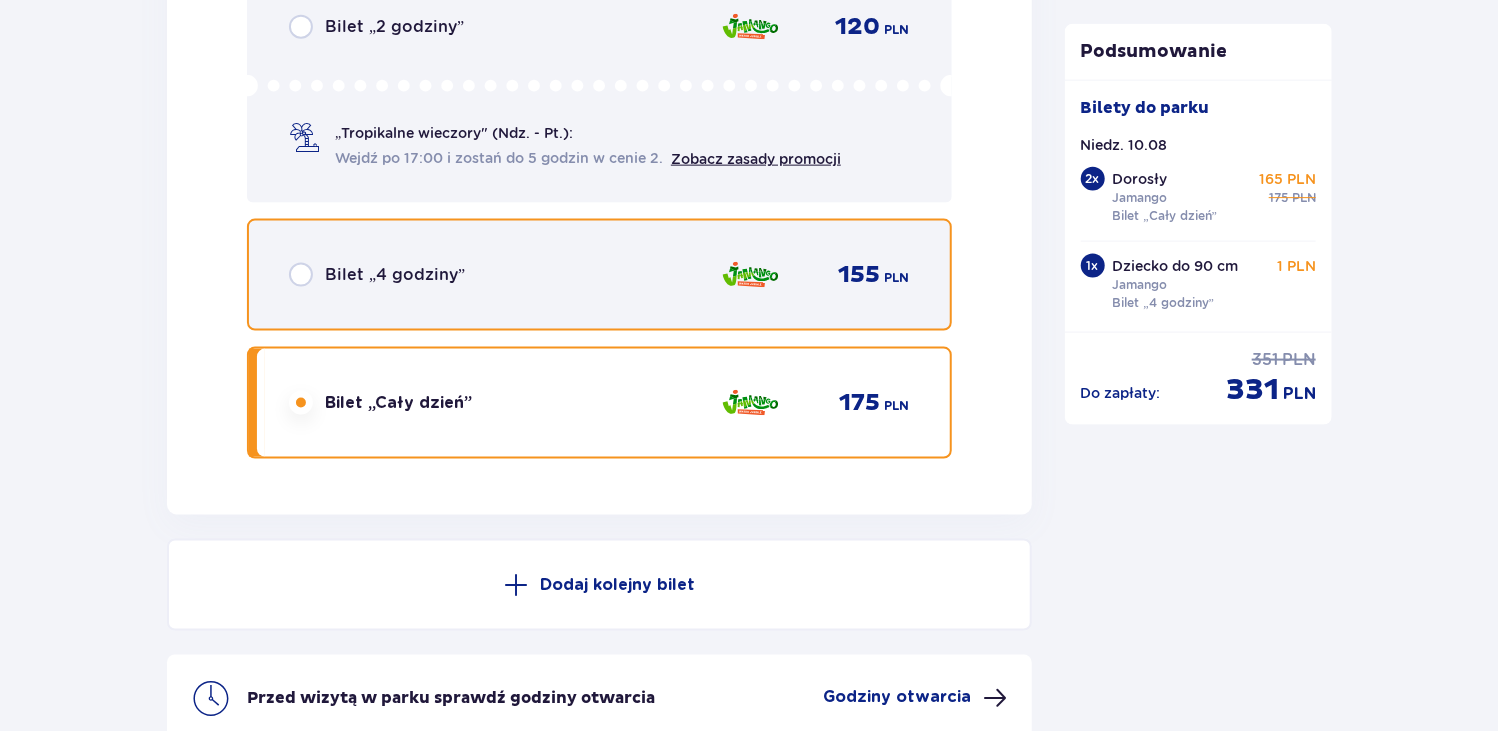 click at bounding box center [301, 275] 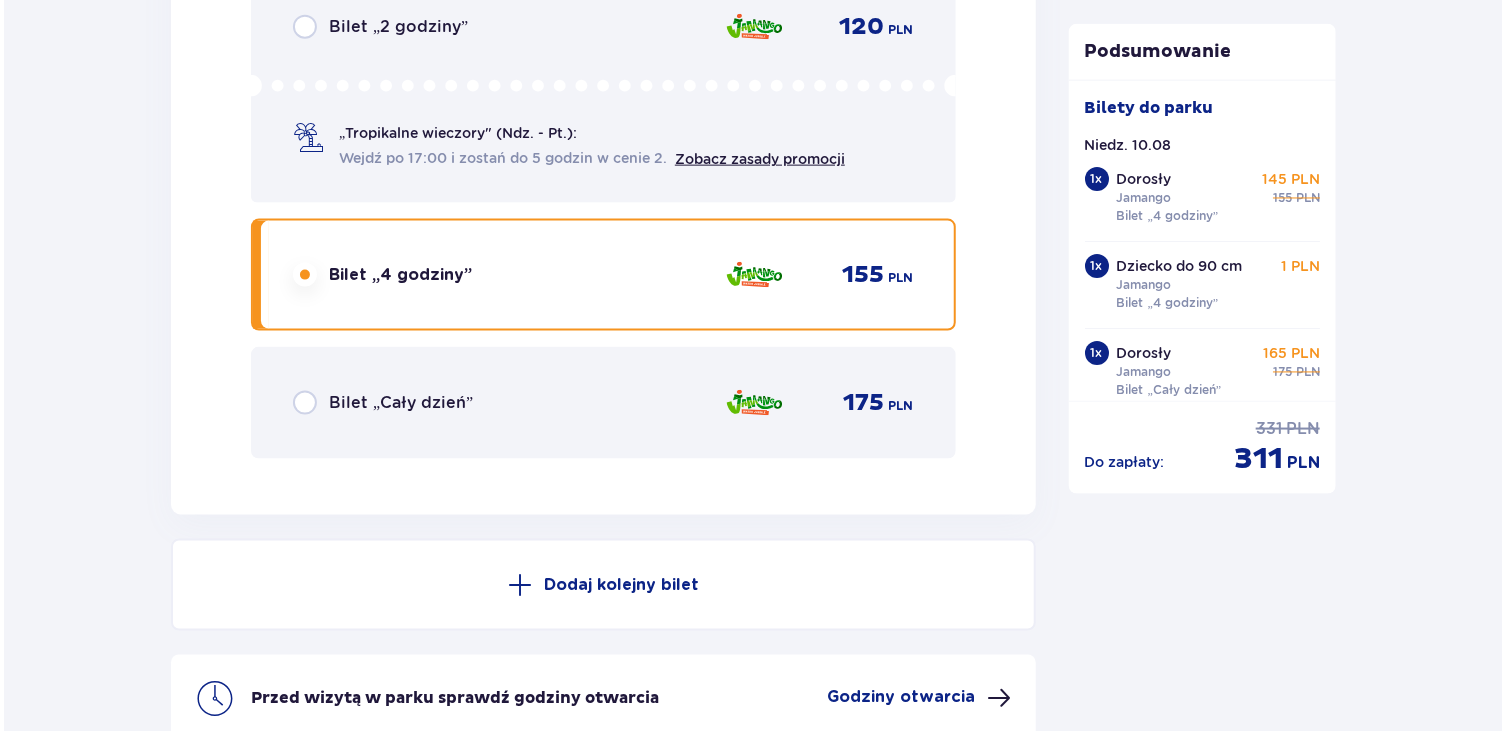 scroll, scrollTop: 5172, scrollLeft: 0, axis: vertical 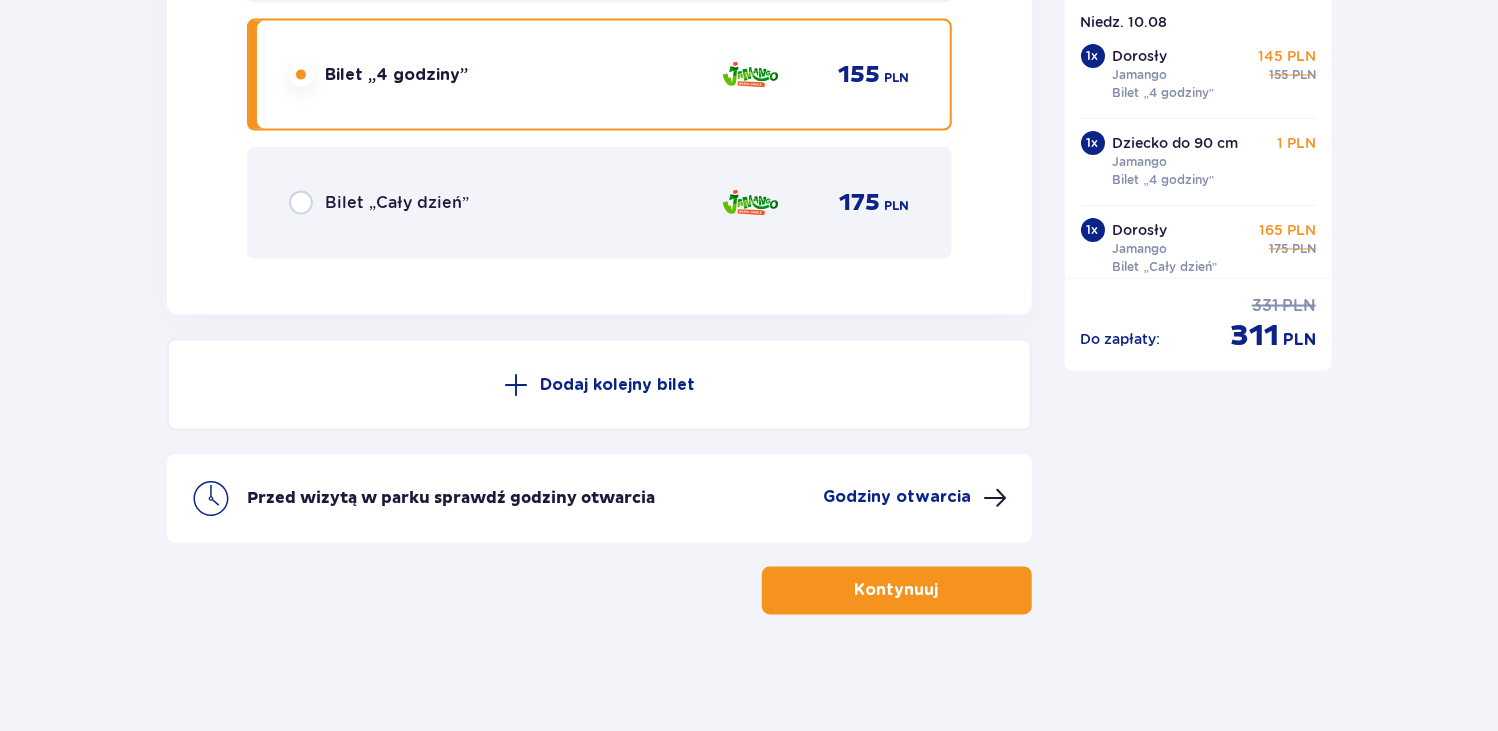 drag, startPoint x: 907, startPoint y: 495, endPoint x: 881, endPoint y: 496, distance: 26.019224 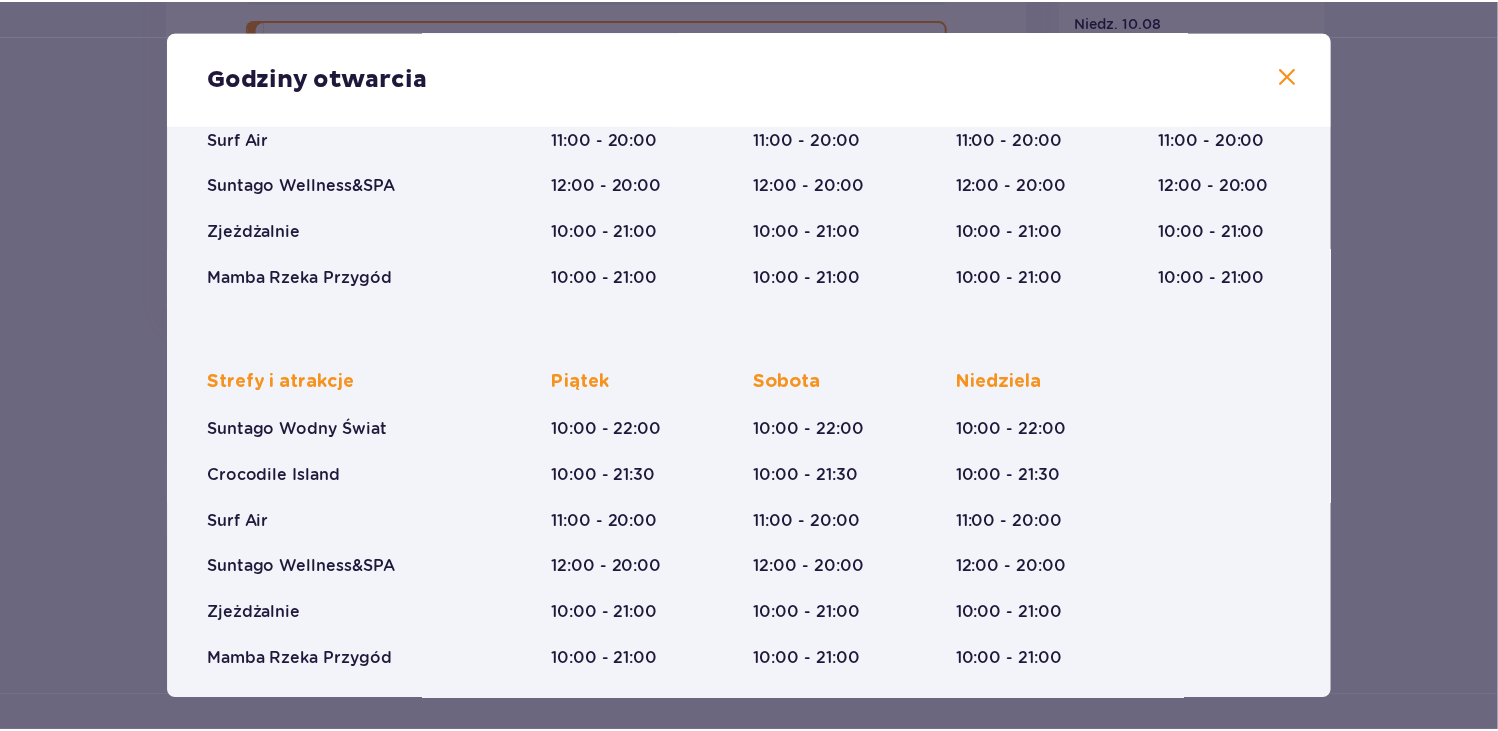 scroll, scrollTop: 307, scrollLeft: 0, axis: vertical 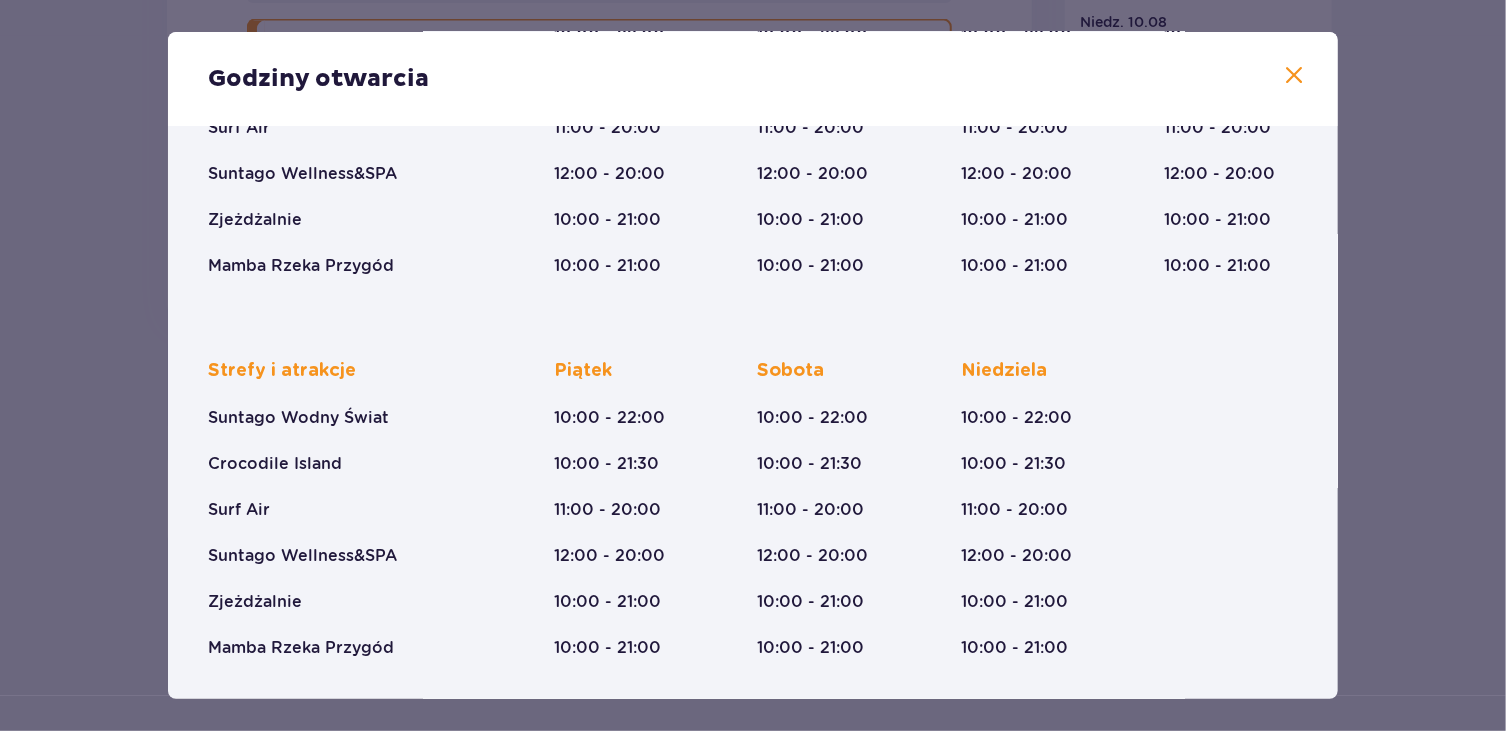drag, startPoint x: 1286, startPoint y: 76, endPoint x: 1302, endPoint y: 69, distance: 17.464249 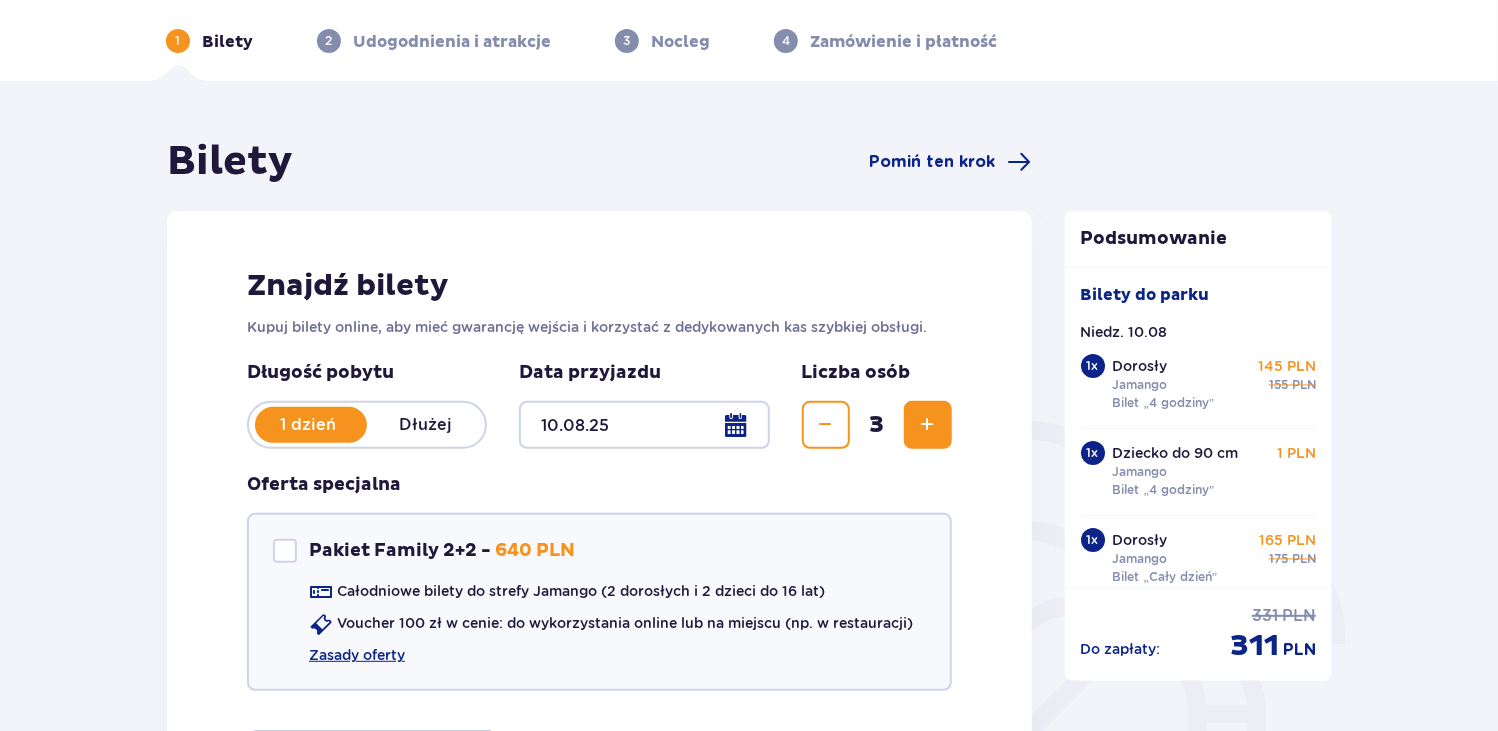 scroll, scrollTop: 72, scrollLeft: 0, axis: vertical 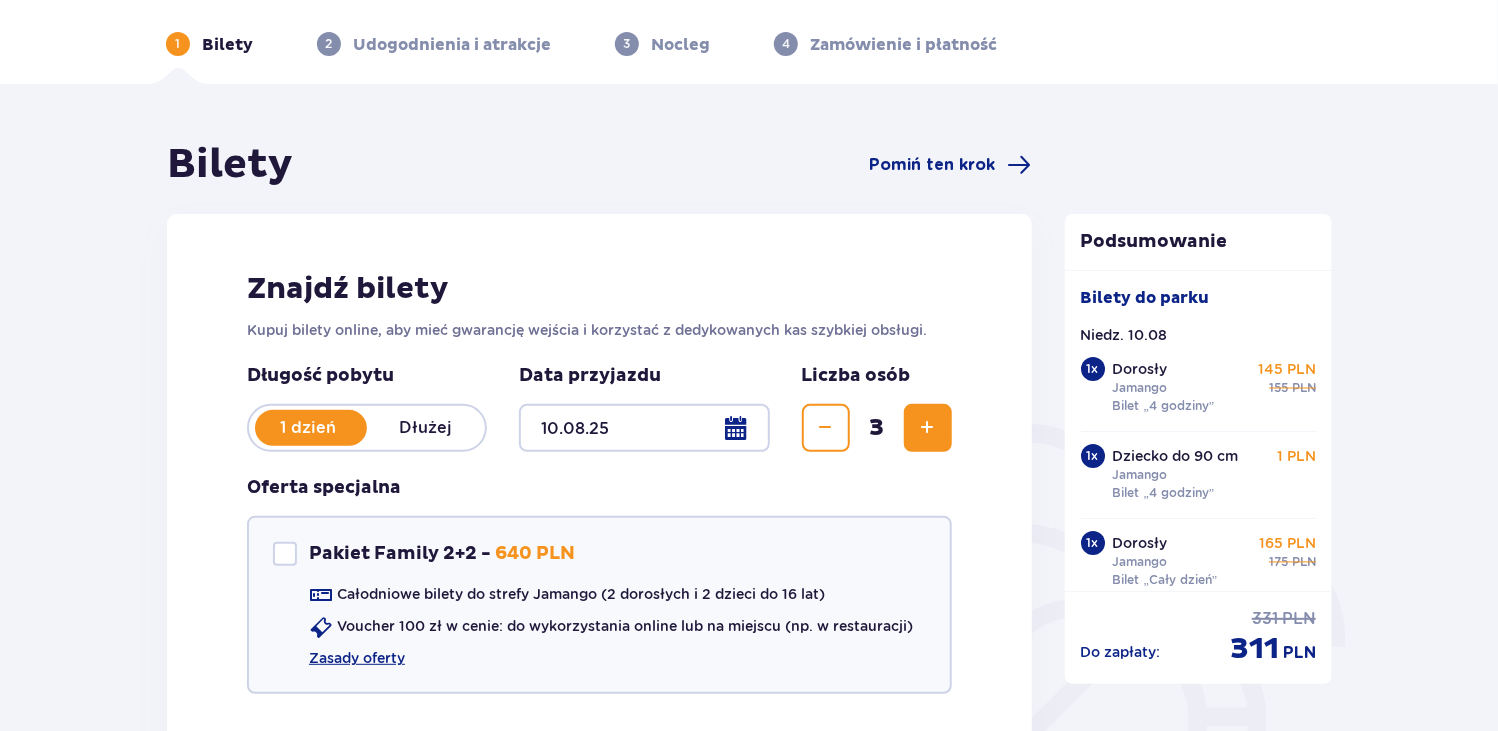 click at bounding box center (644, 428) 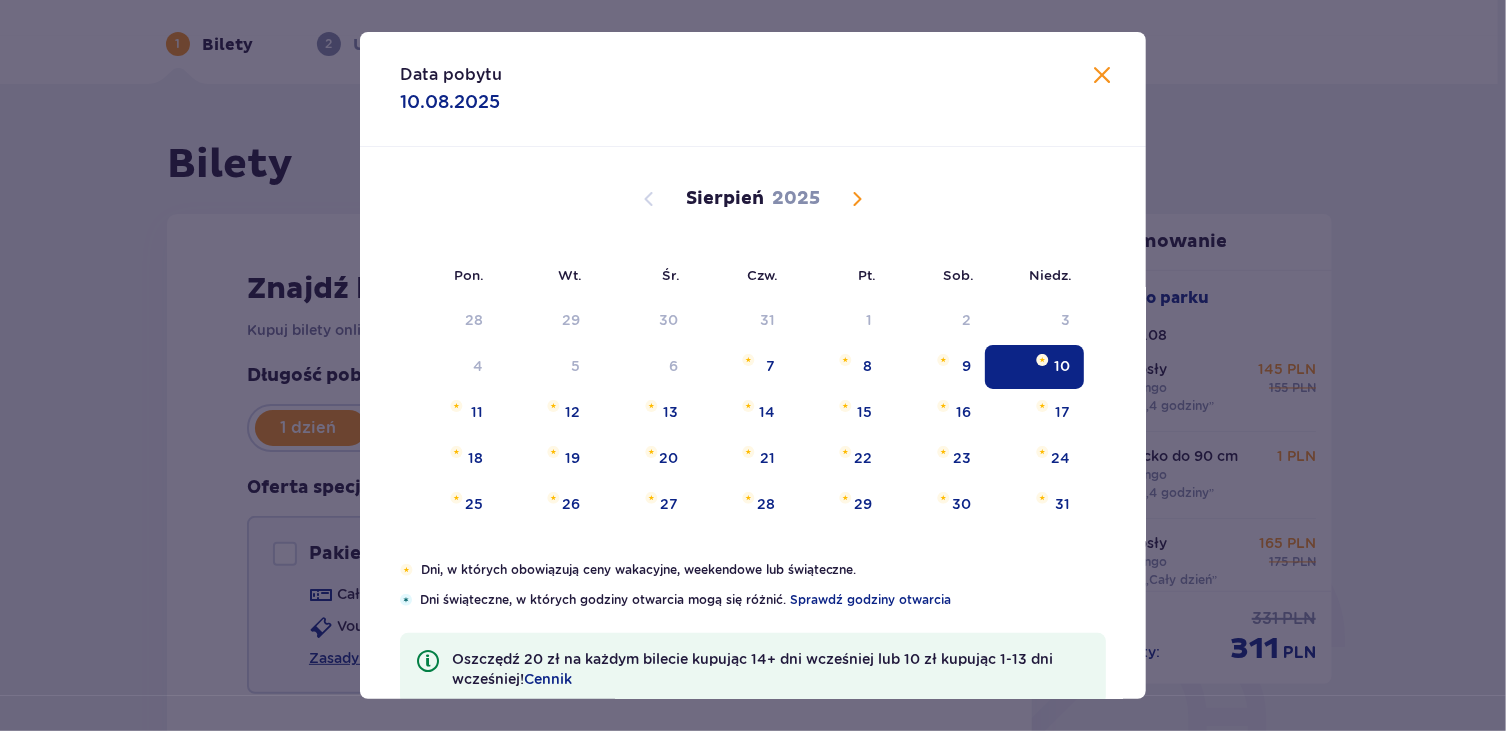 click on "10" at bounding box center [1034, 367] 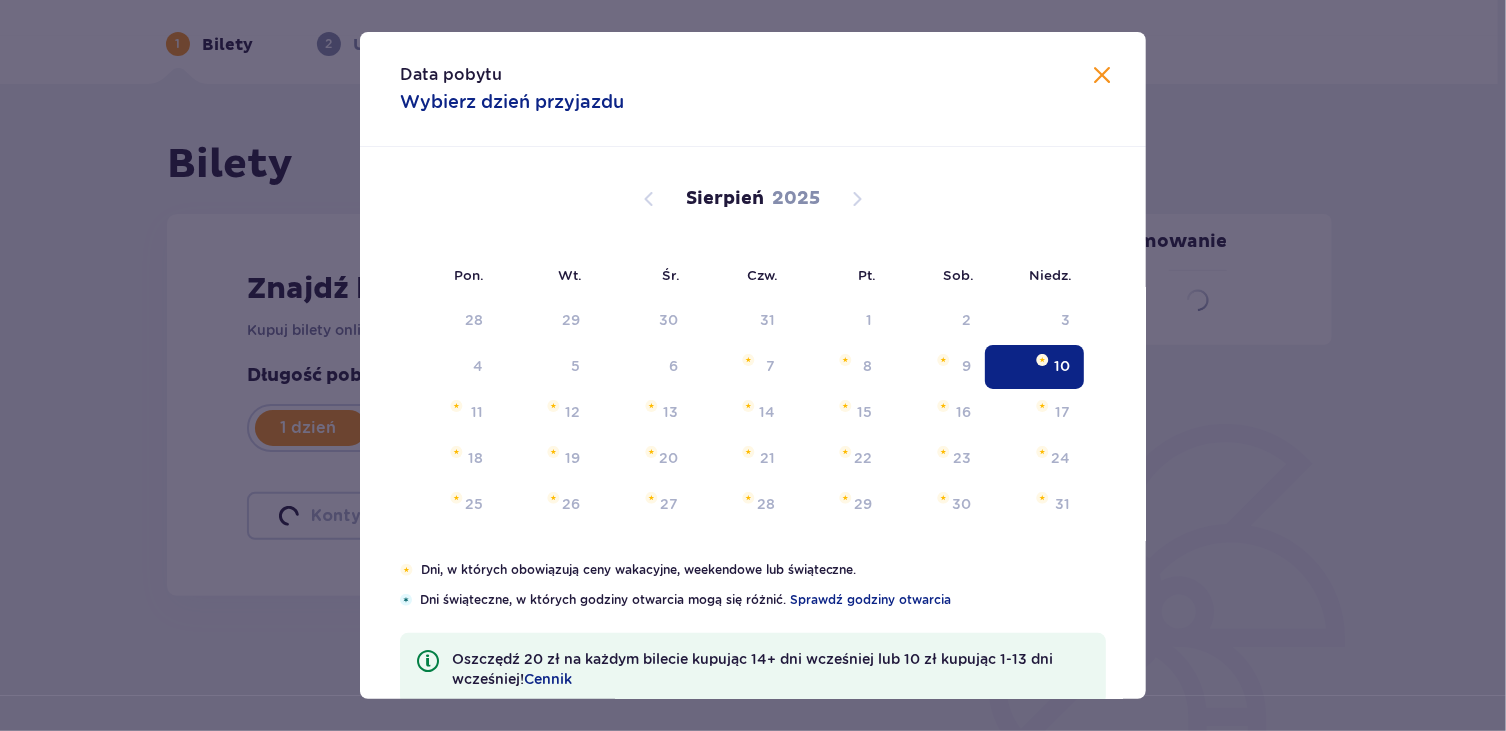 type 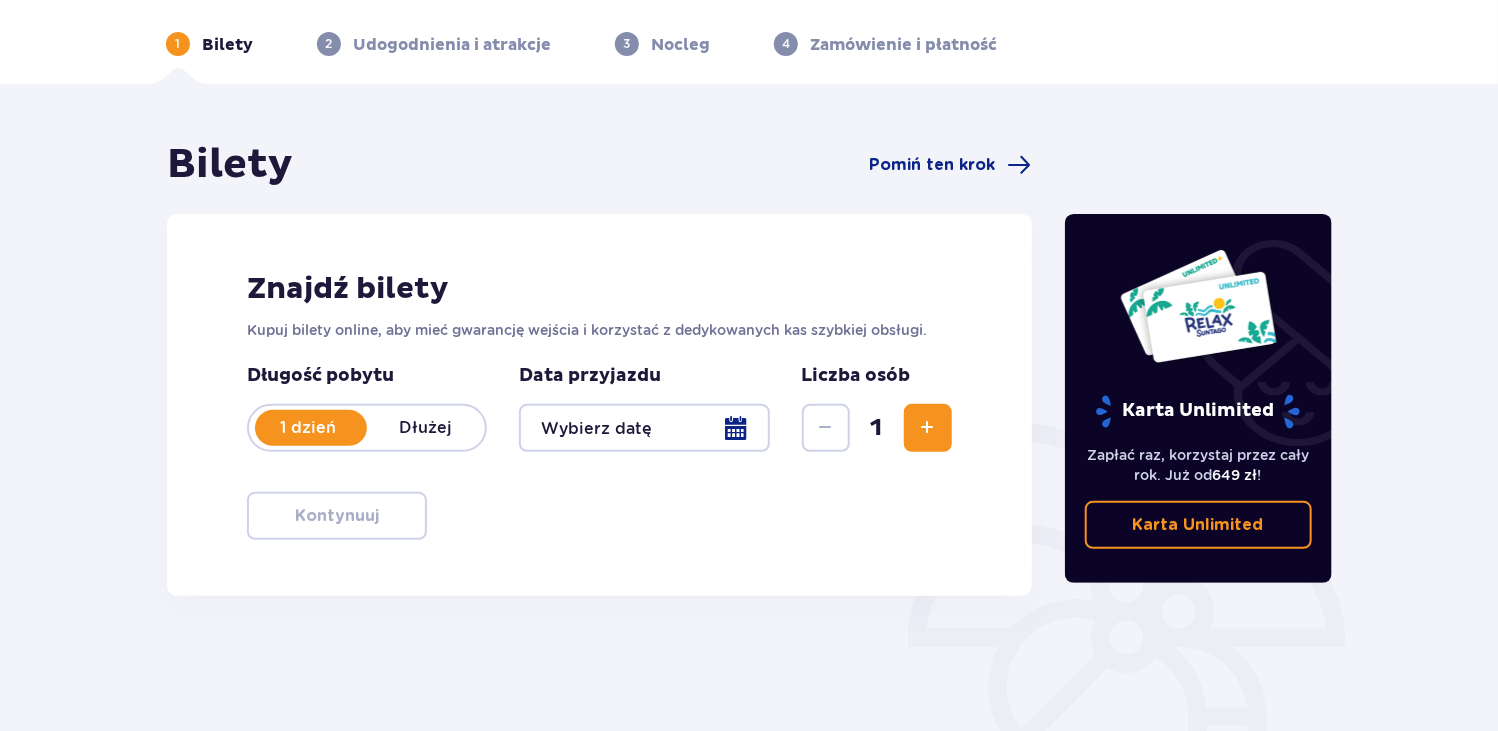 click at bounding box center [928, 428] 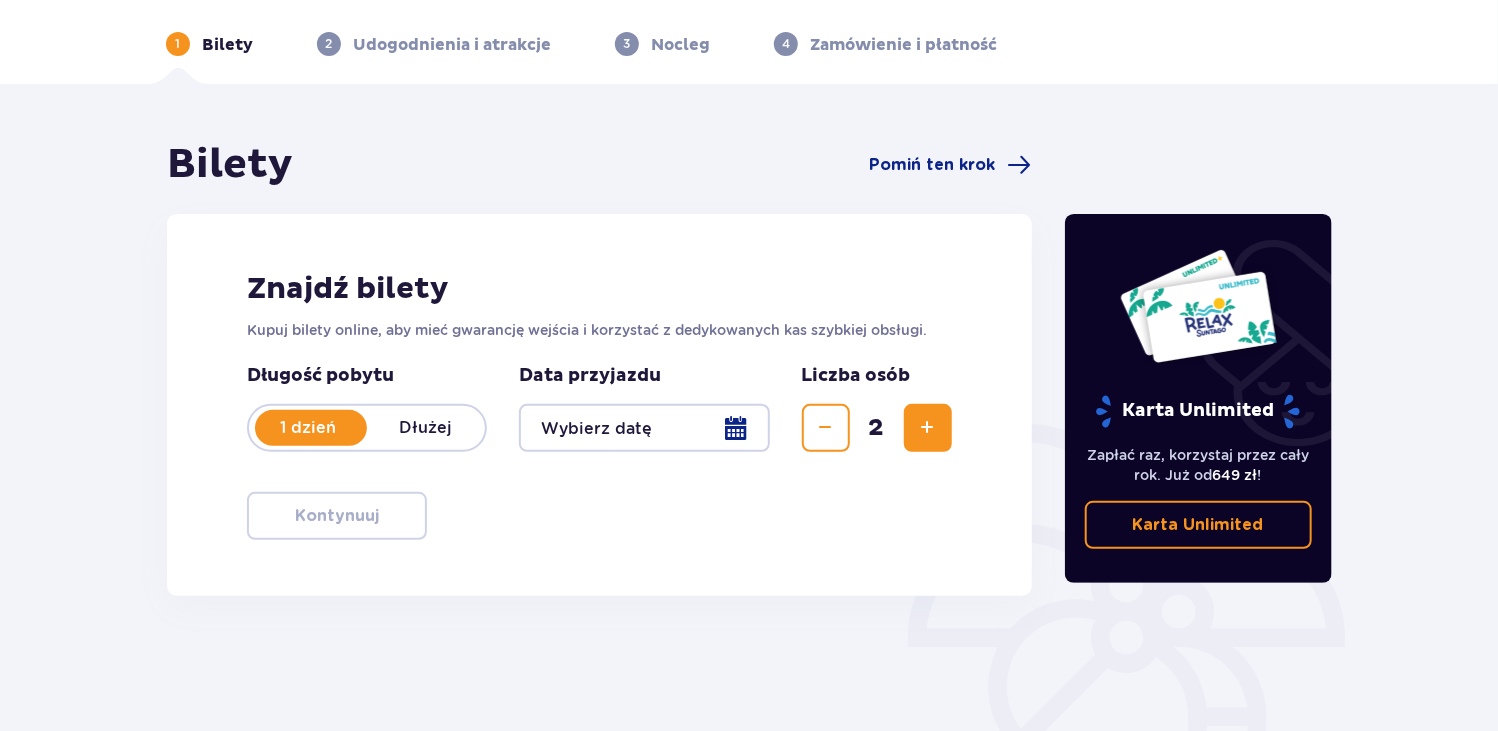 click at bounding box center [928, 428] 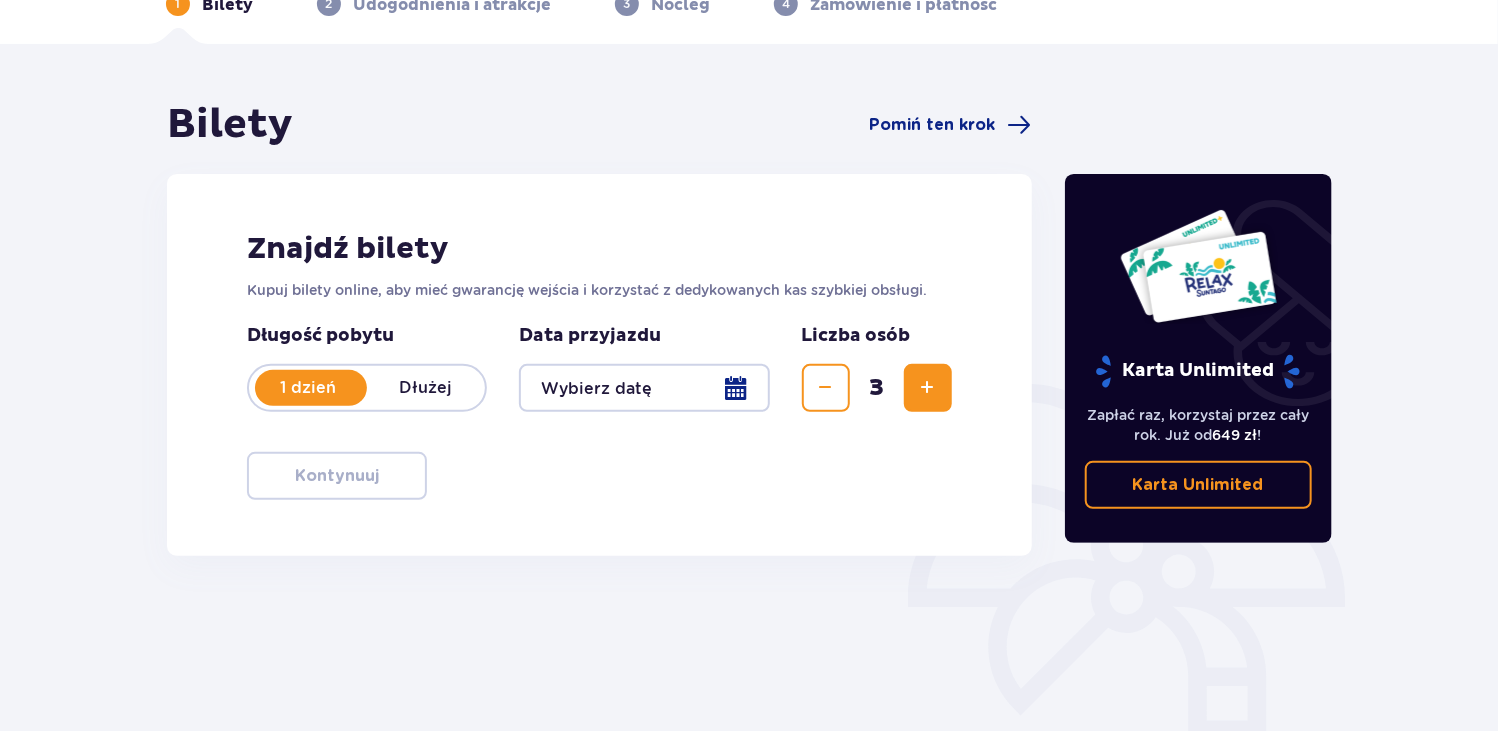 scroll, scrollTop: 0, scrollLeft: 0, axis: both 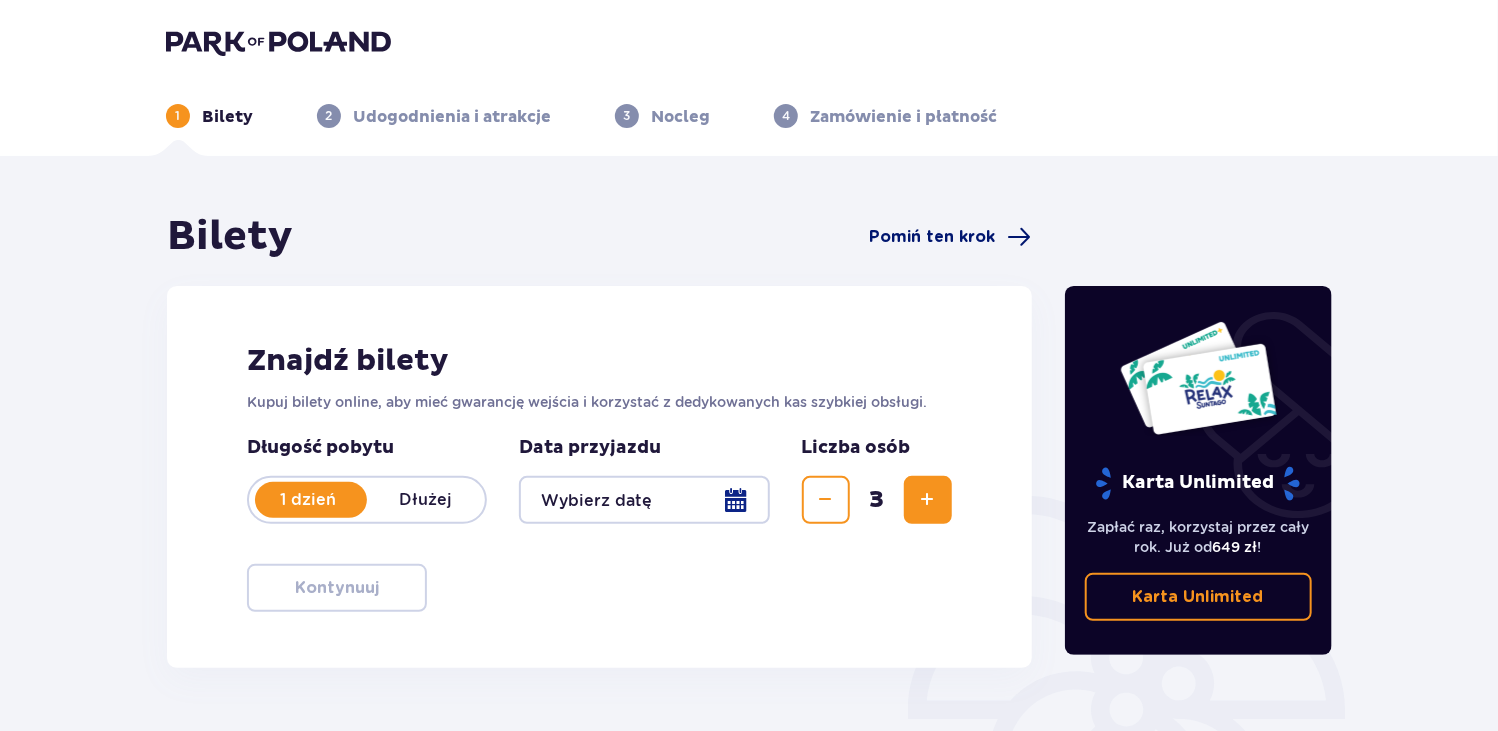 click on "Pomiń ten krok" at bounding box center [933, 237] 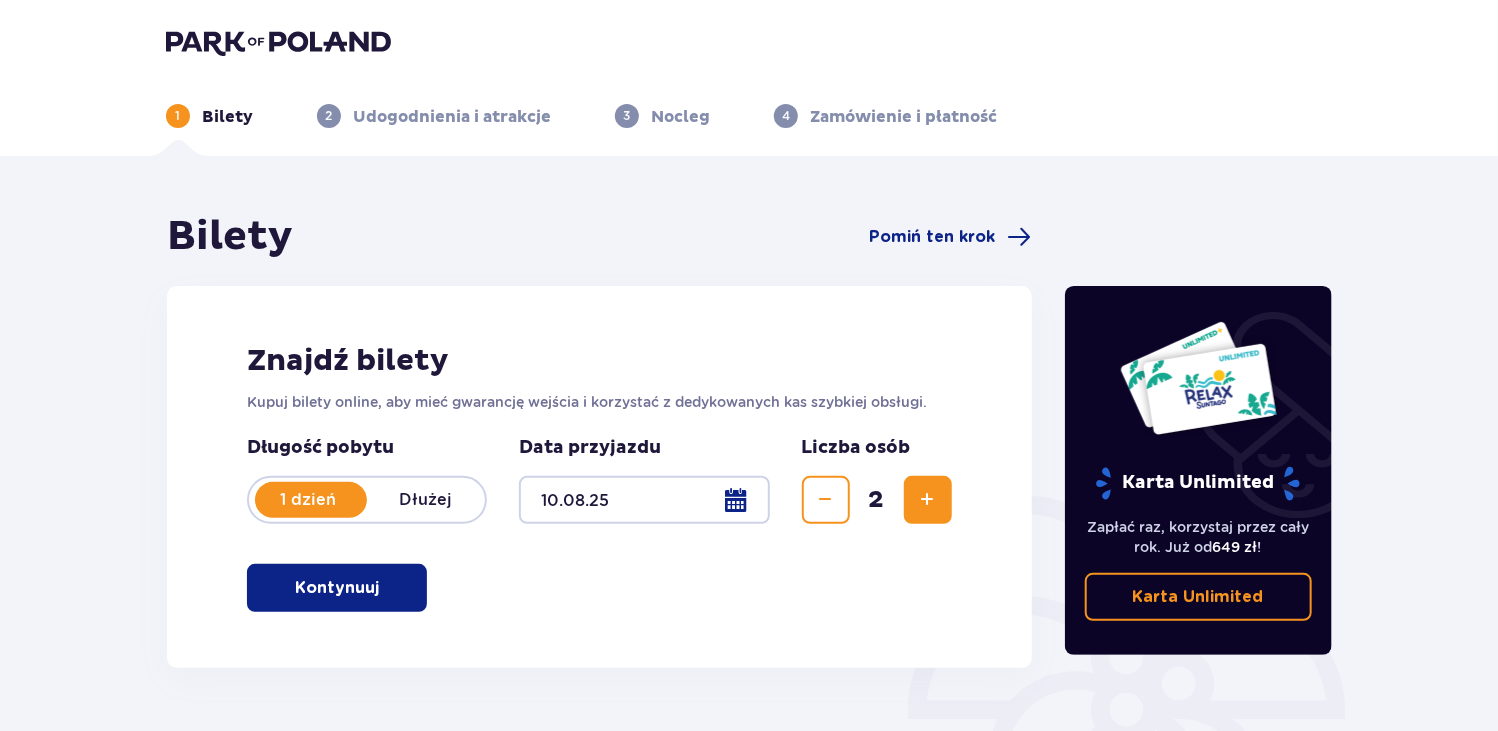 click at bounding box center (928, 500) 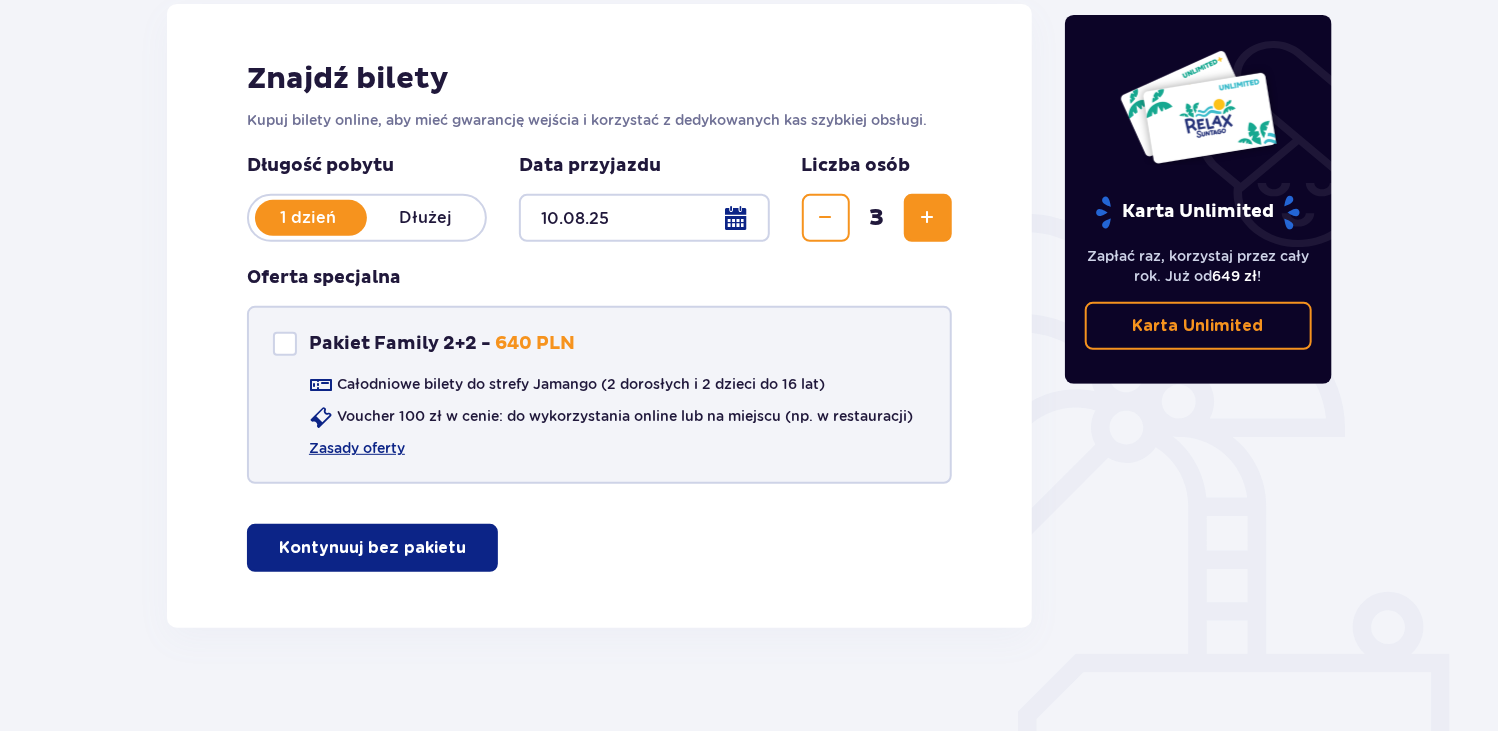 scroll, scrollTop: 298, scrollLeft: 0, axis: vertical 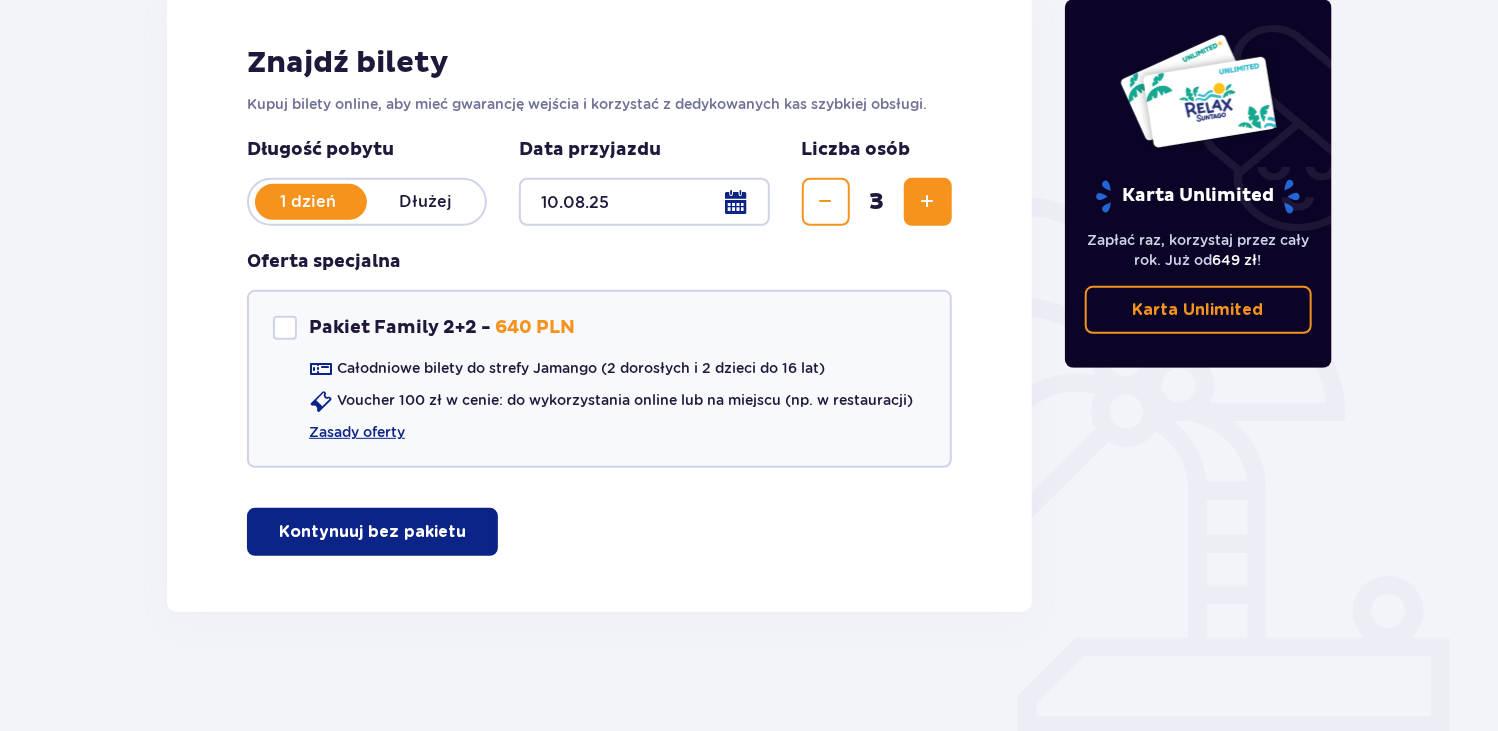 click on "Kontynuuj bez pakietu" at bounding box center (372, 532) 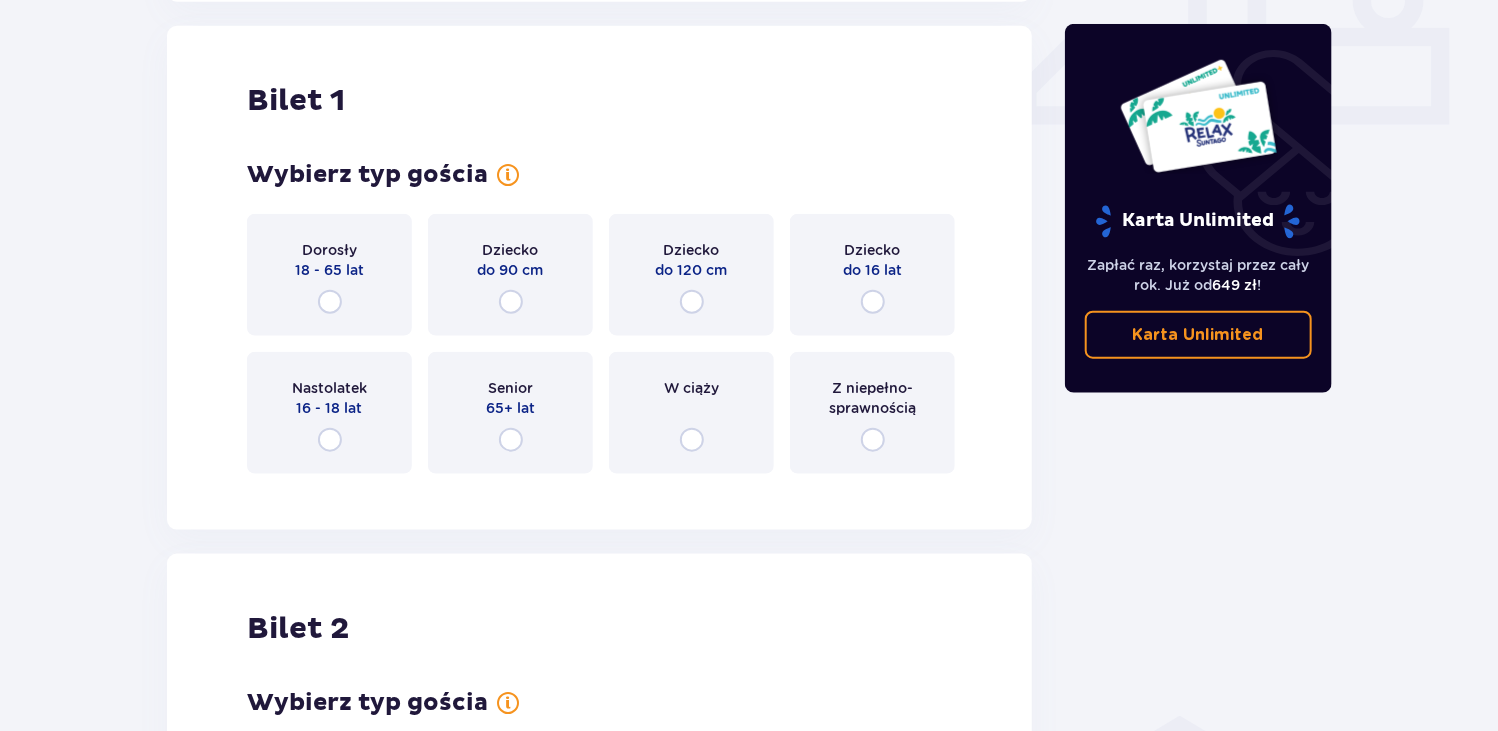 scroll, scrollTop: 909, scrollLeft: 0, axis: vertical 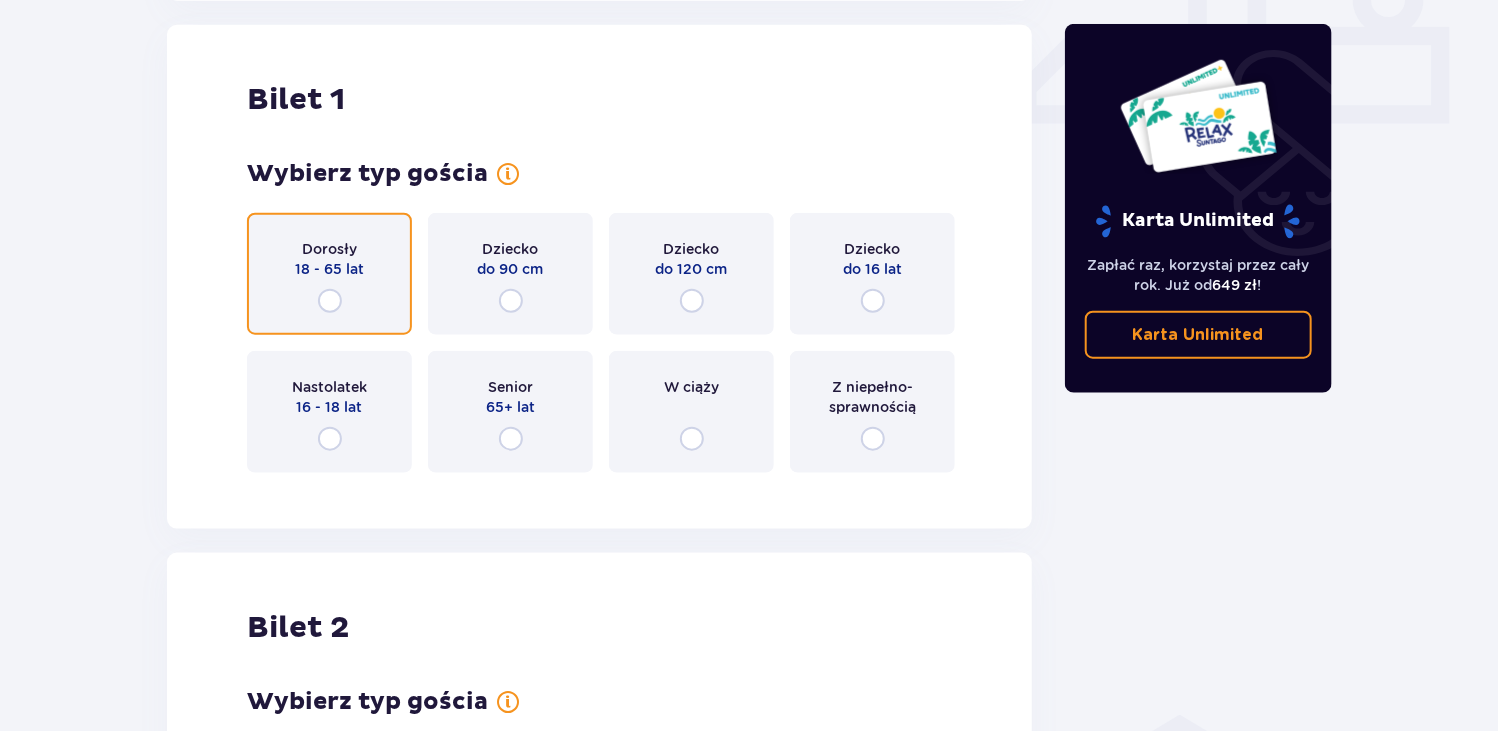 click at bounding box center (330, 301) 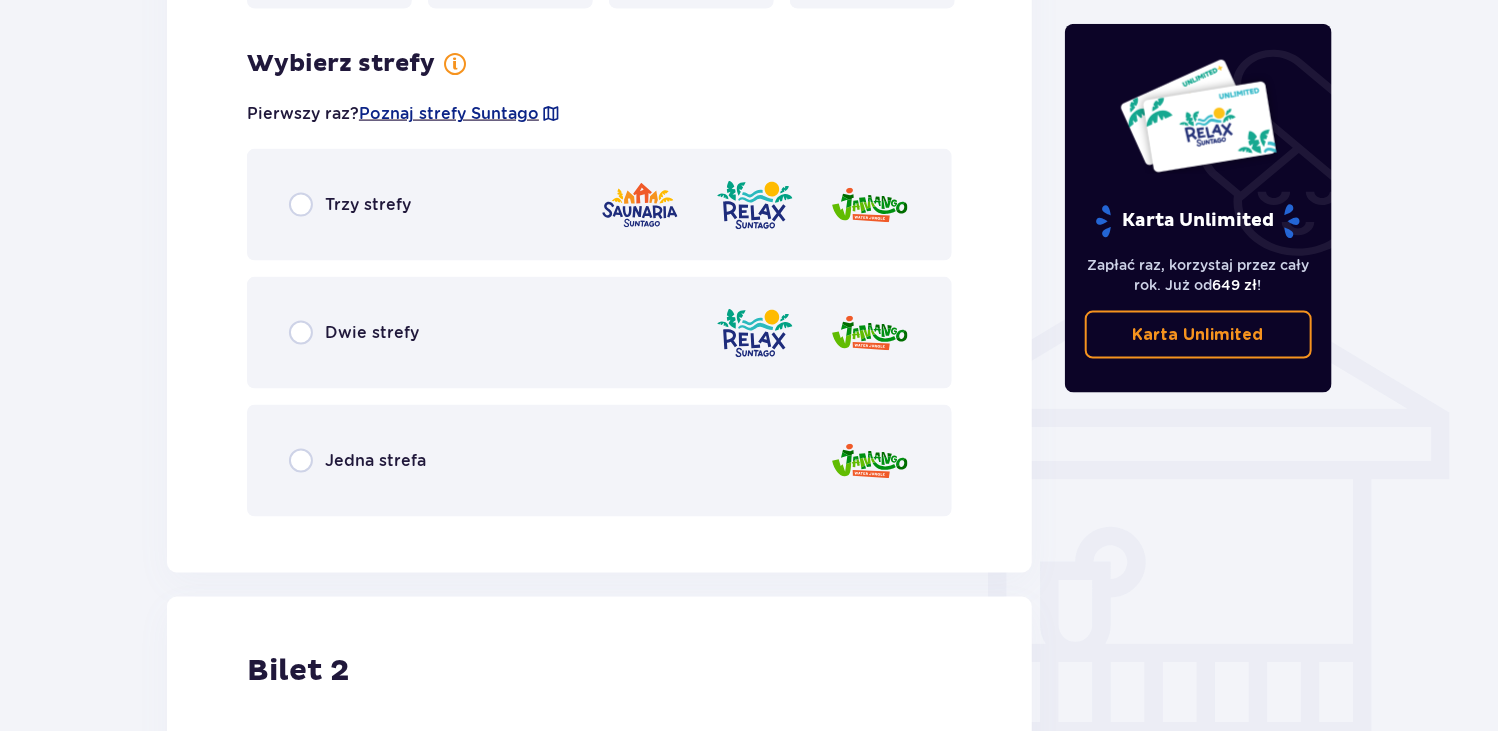 scroll, scrollTop: 1397, scrollLeft: 0, axis: vertical 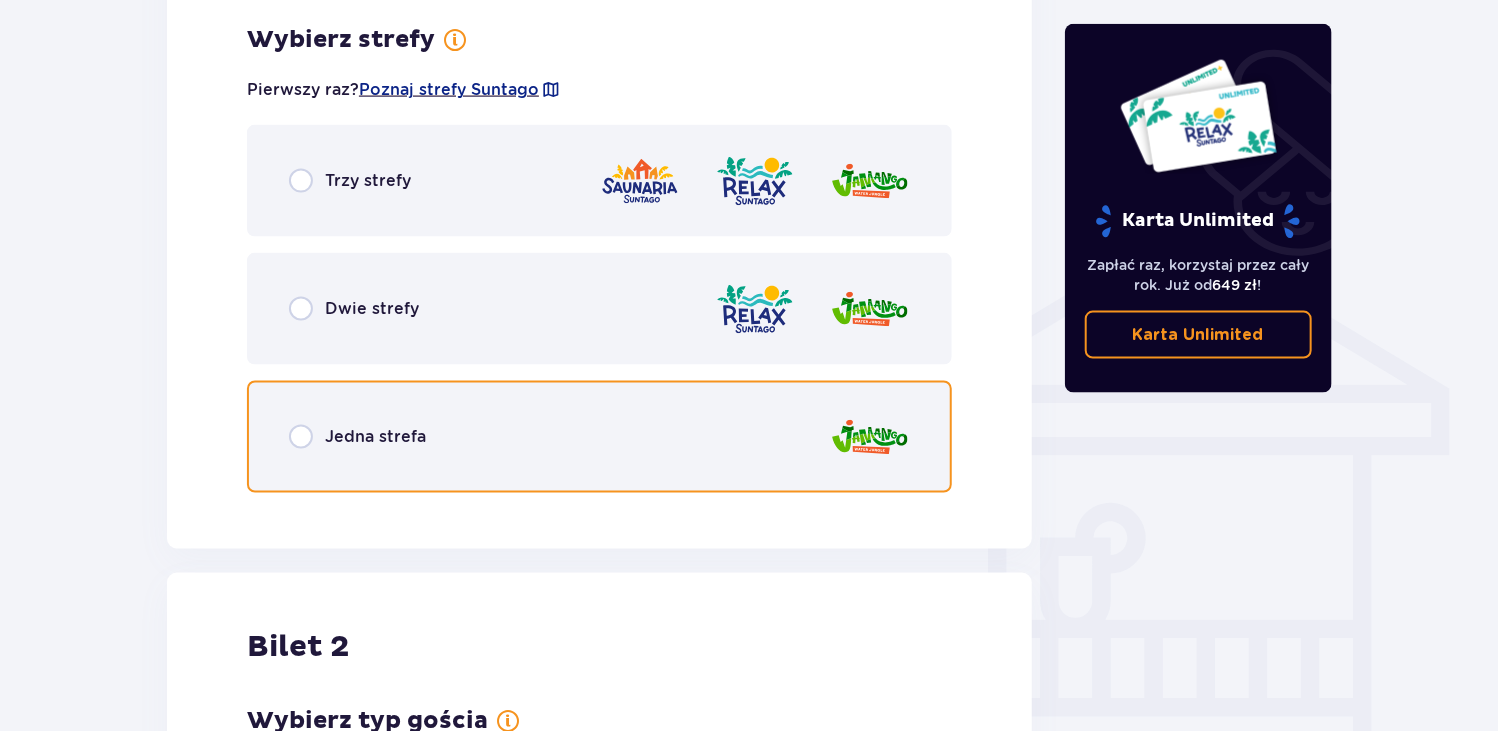 click at bounding box center [301, 437] 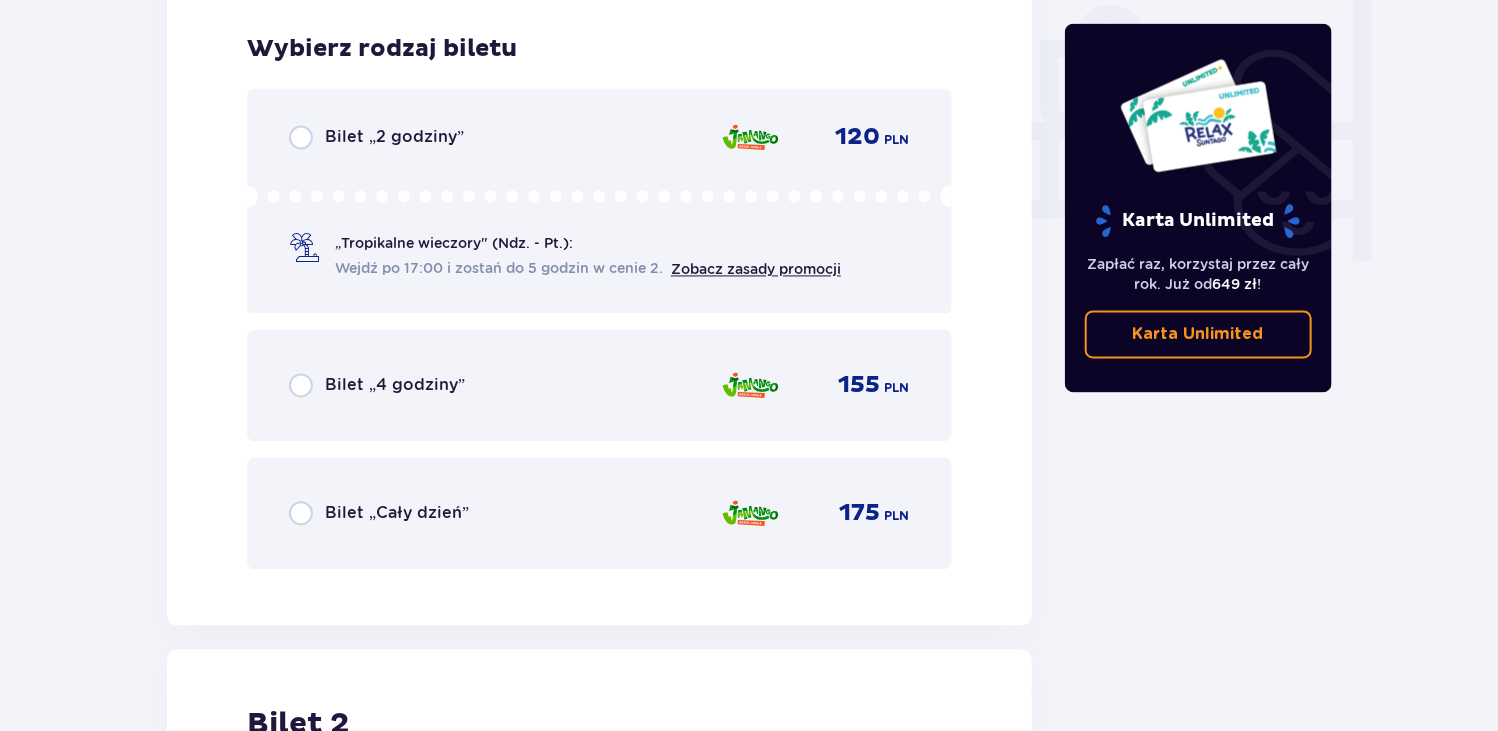 scroll, scrollTop: 1905, scrollLeft: 0, axis: vertical 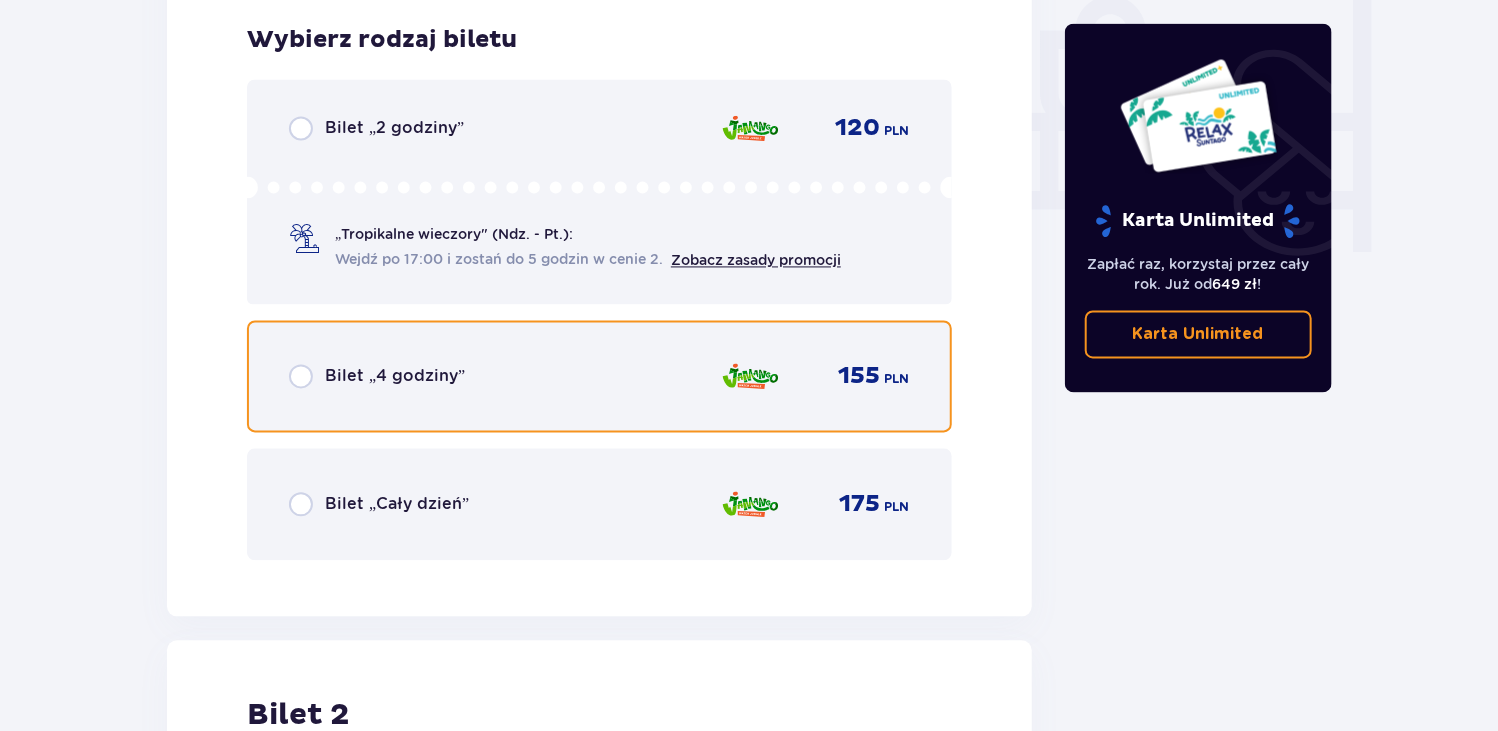click at bounding box center (301, 376) 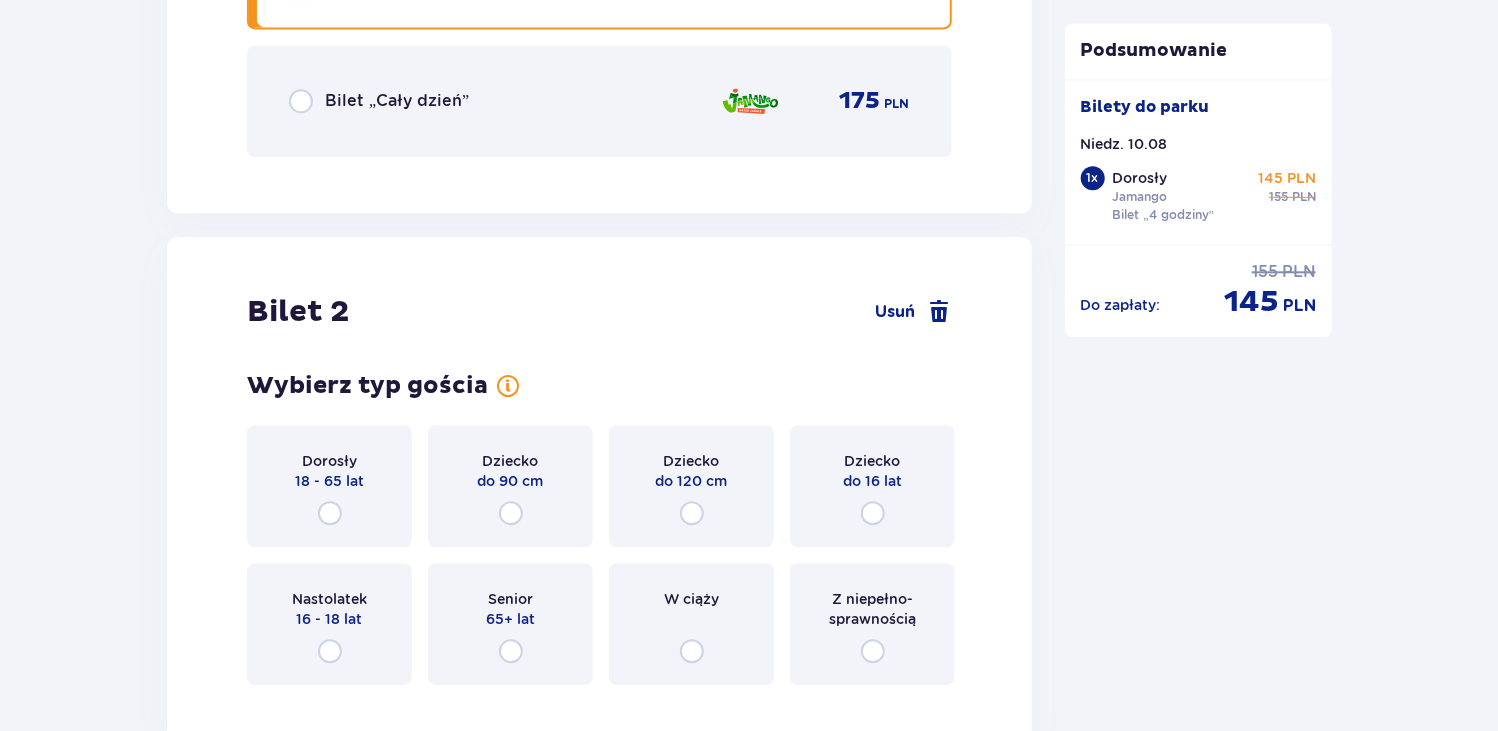 scroll, scrollTop: 2519, scrollLeft: 0, axis: vertical 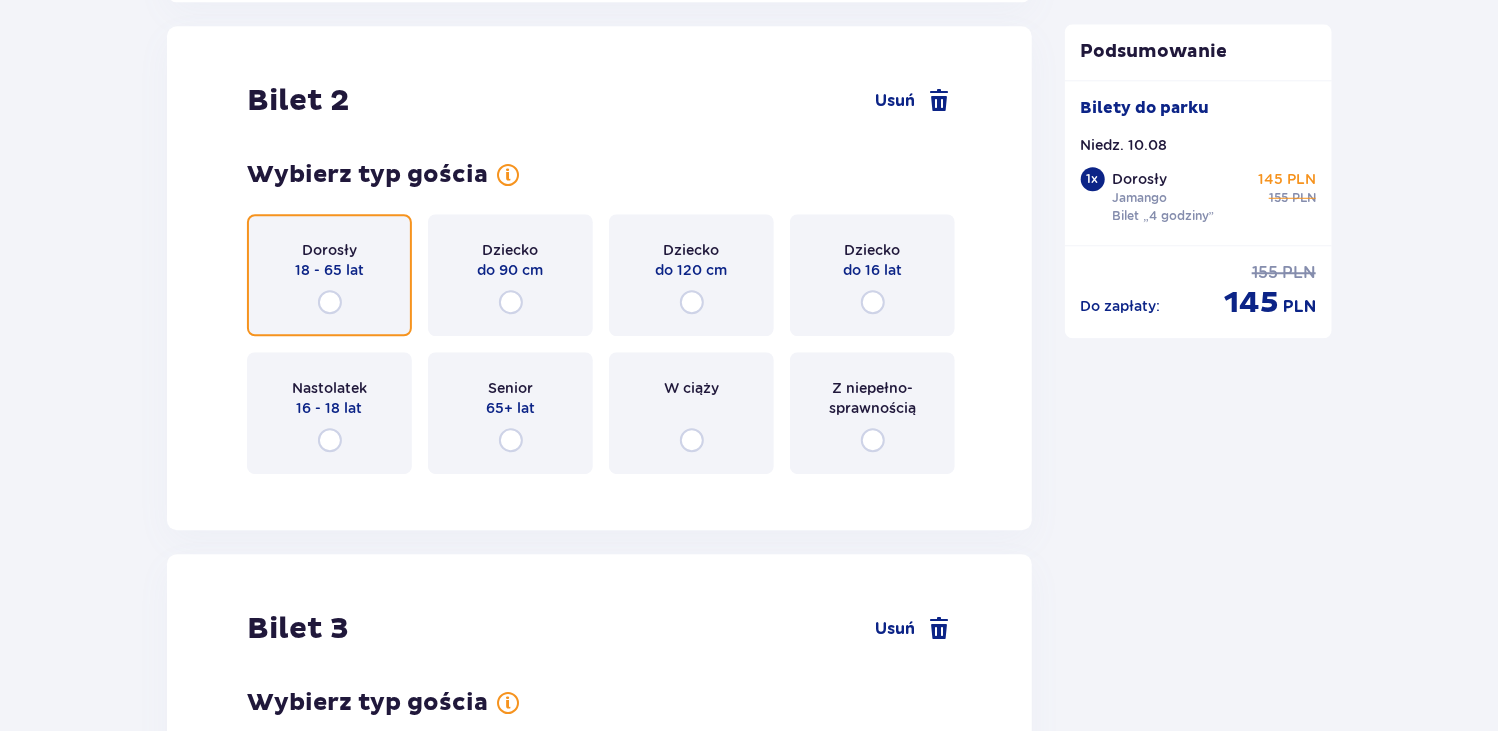 click at bounding box center [330, 302] 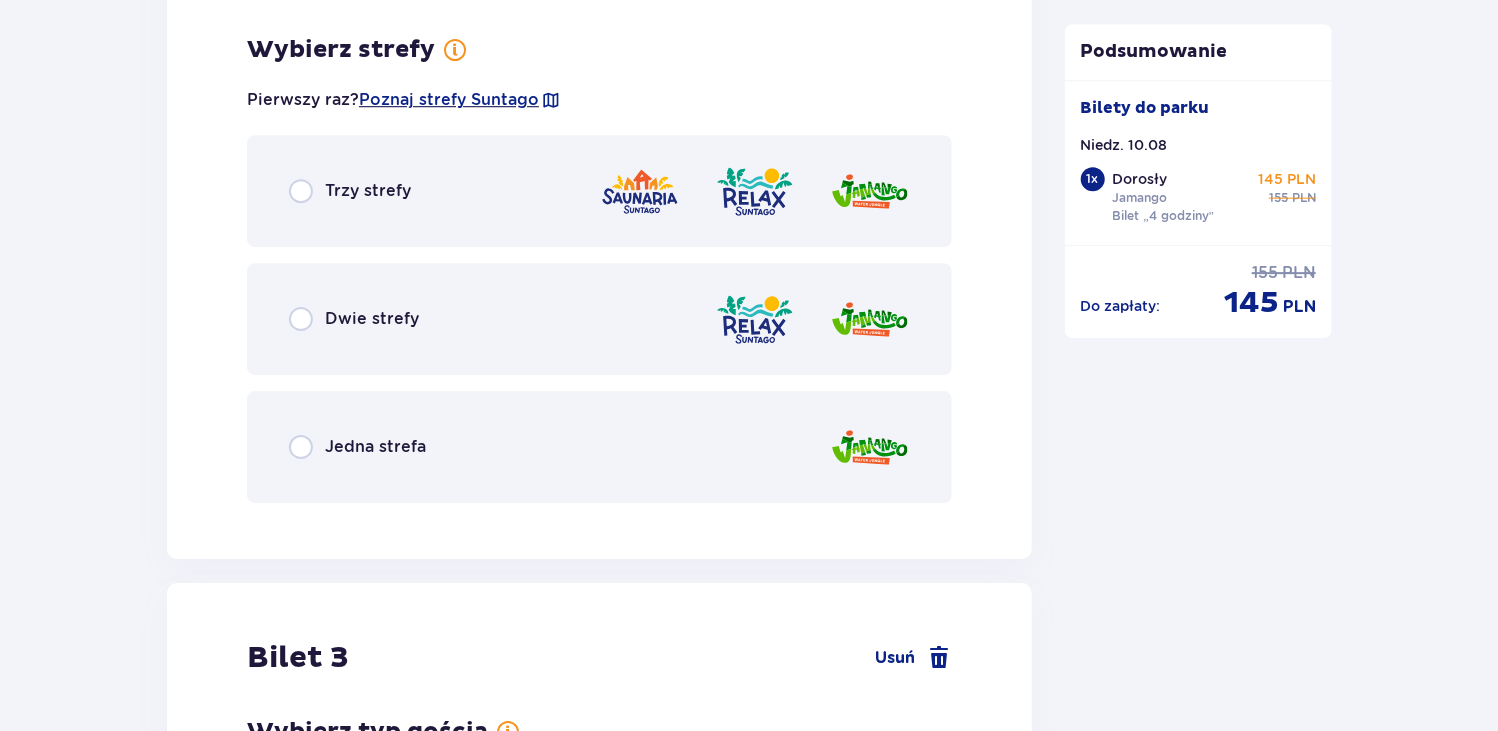 scroll, scrollTop: 3007, scrollLeft: 0, axis: vertical 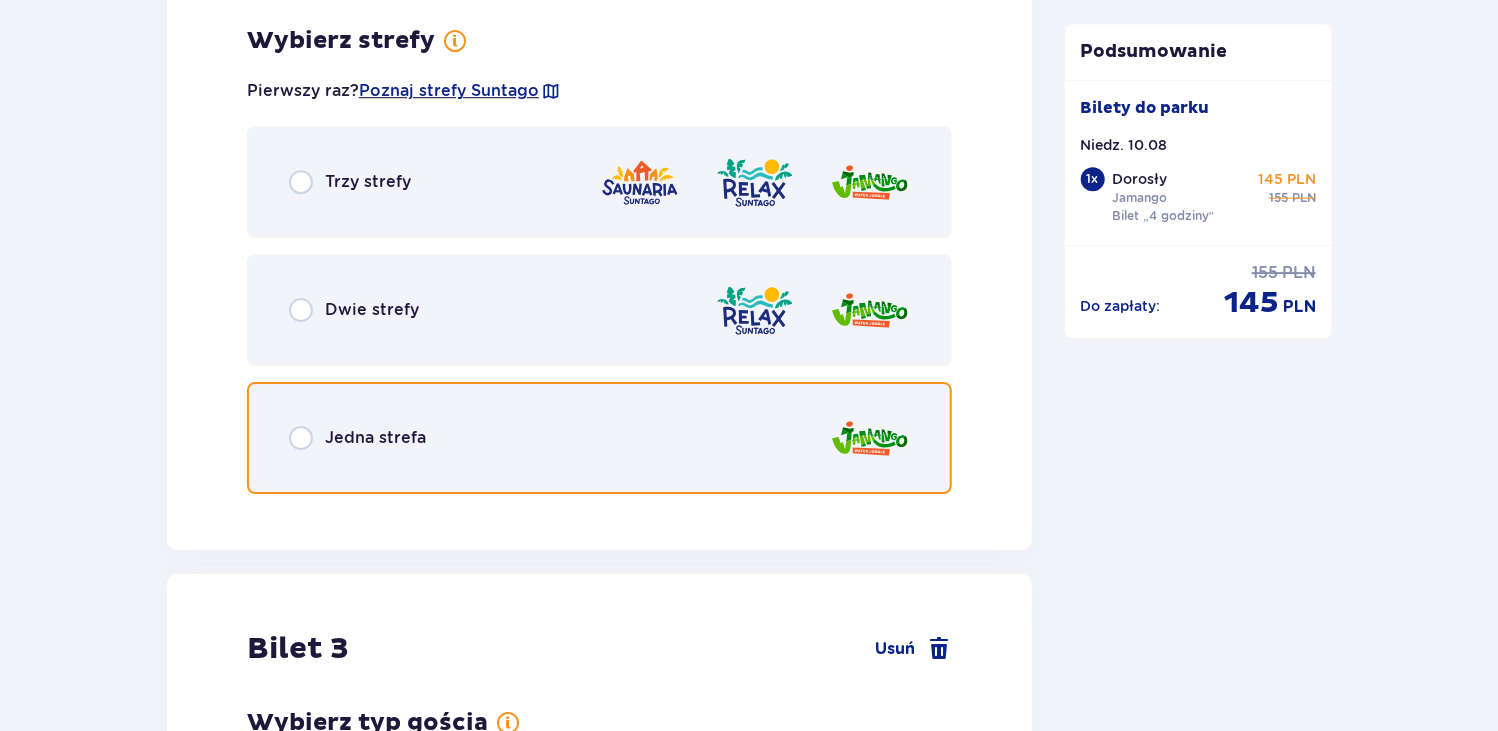 click at bounding box center [301, 438] 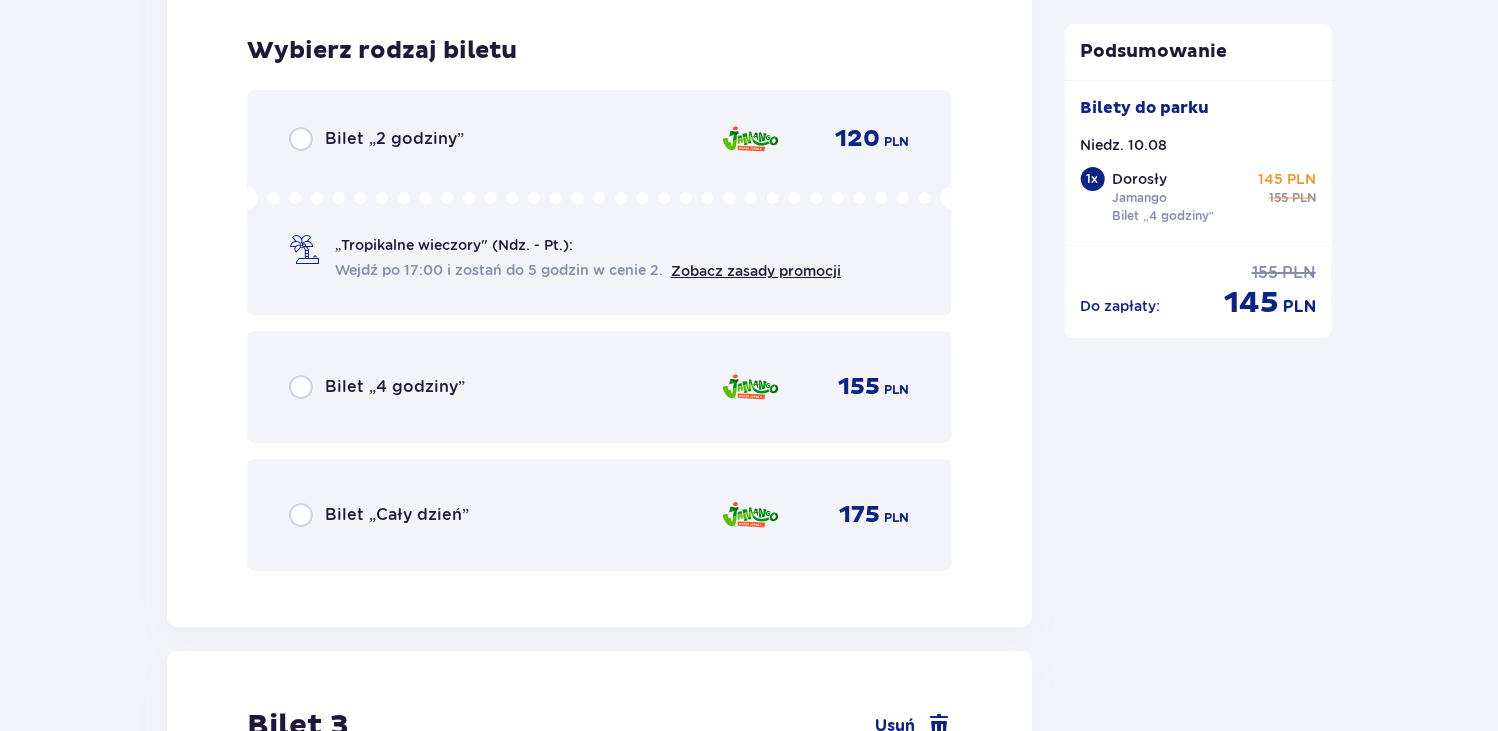 scroll, scrollTop: 3515, scrollLeft: 0, axis: vertical 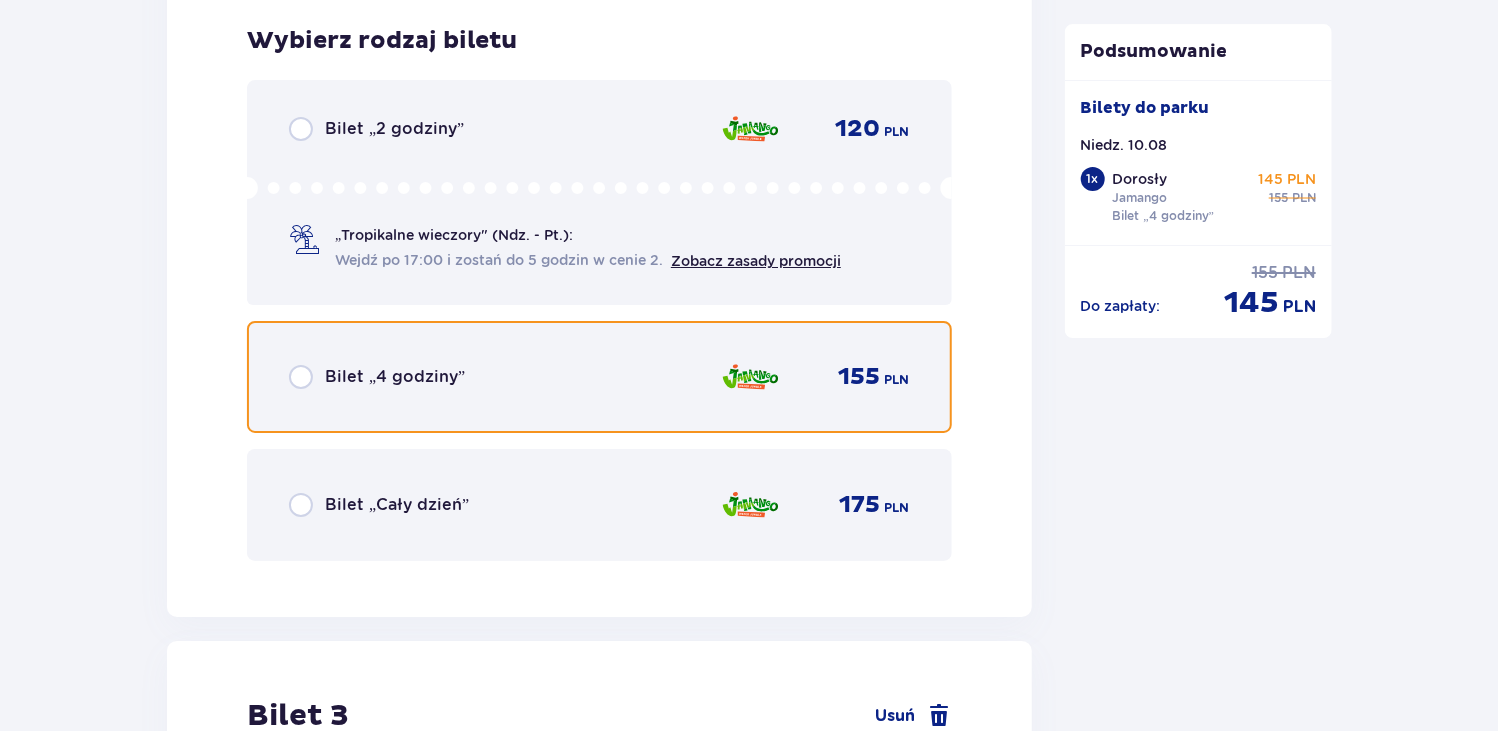 click at bounding box center [301, 377] 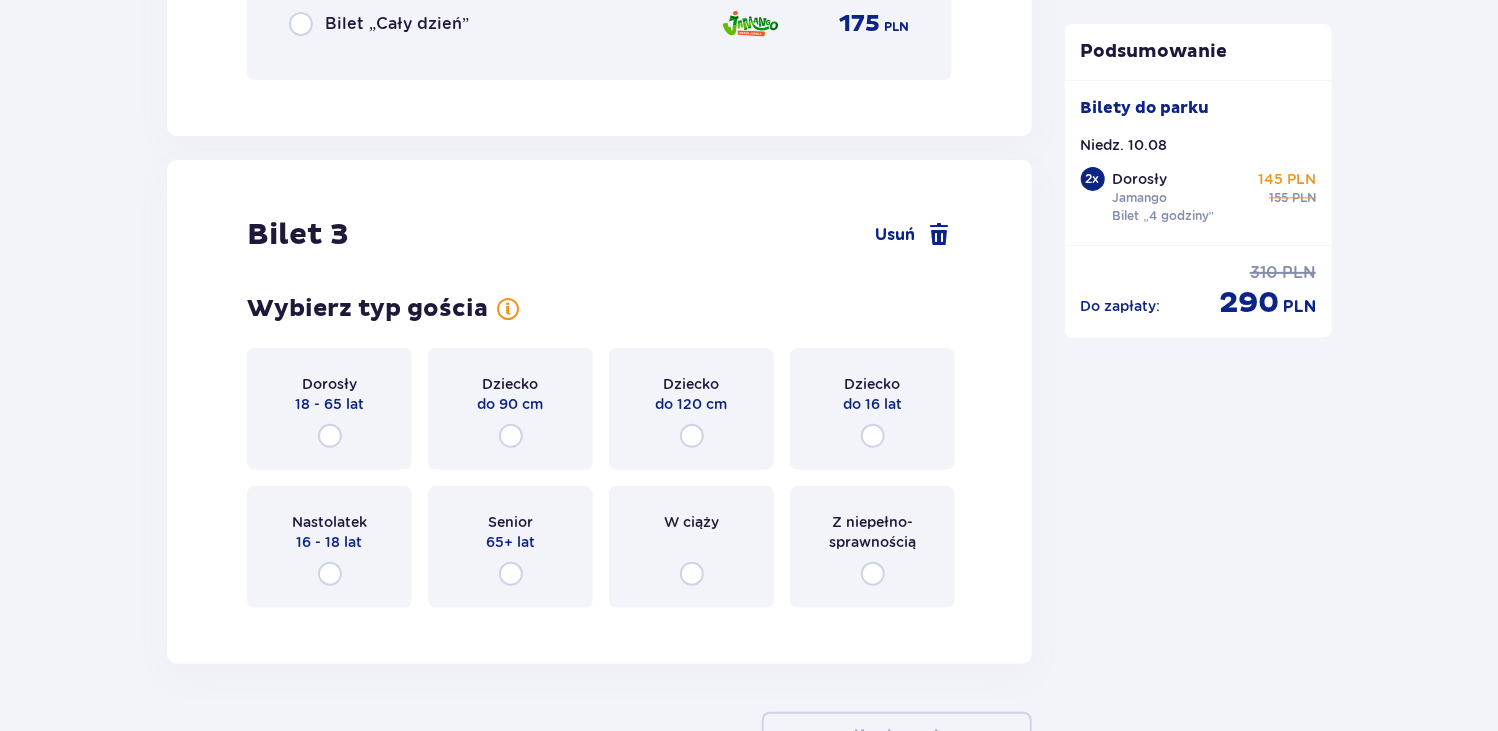 scroll, scrollTop: 4129, scrollLeft: 0, axis: vertical 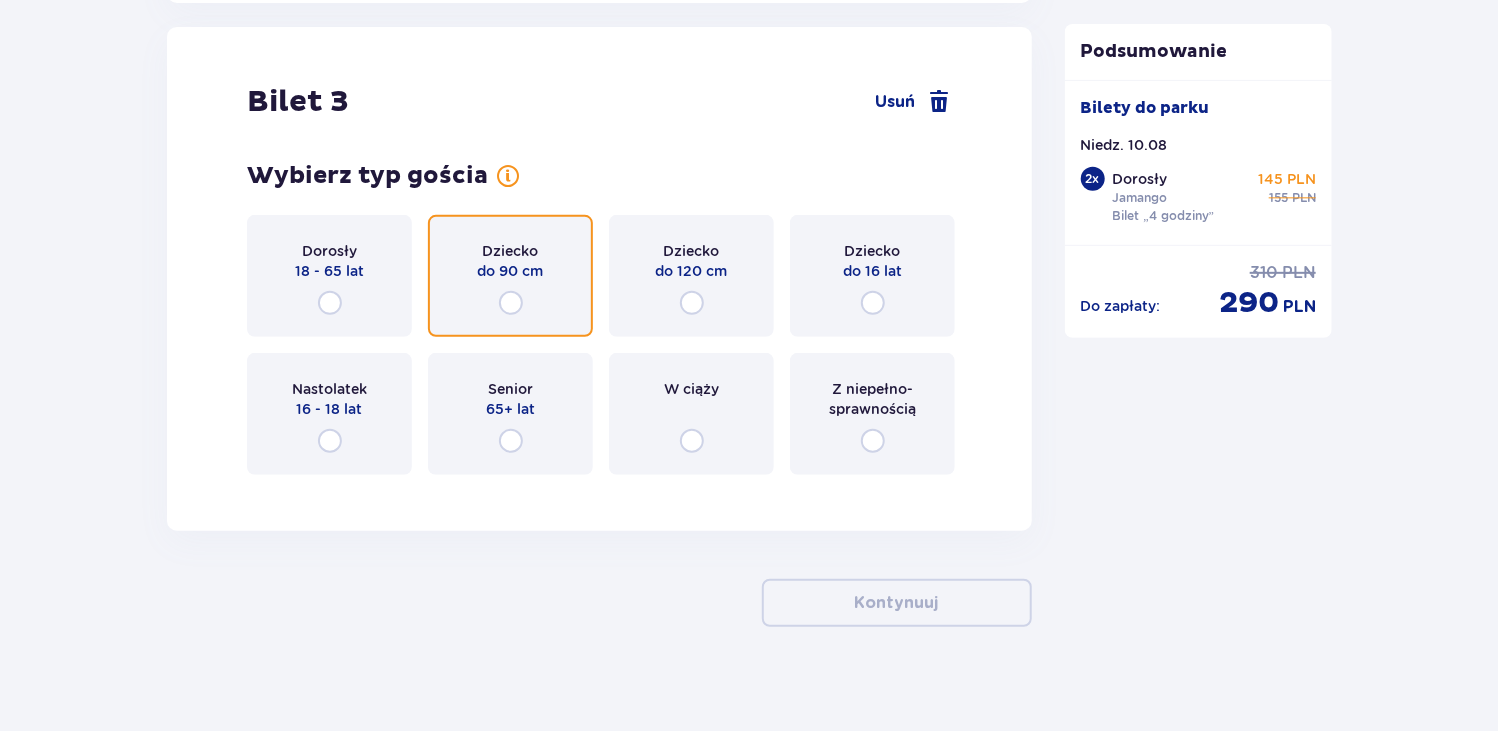 click at bounding box center [511, 303] 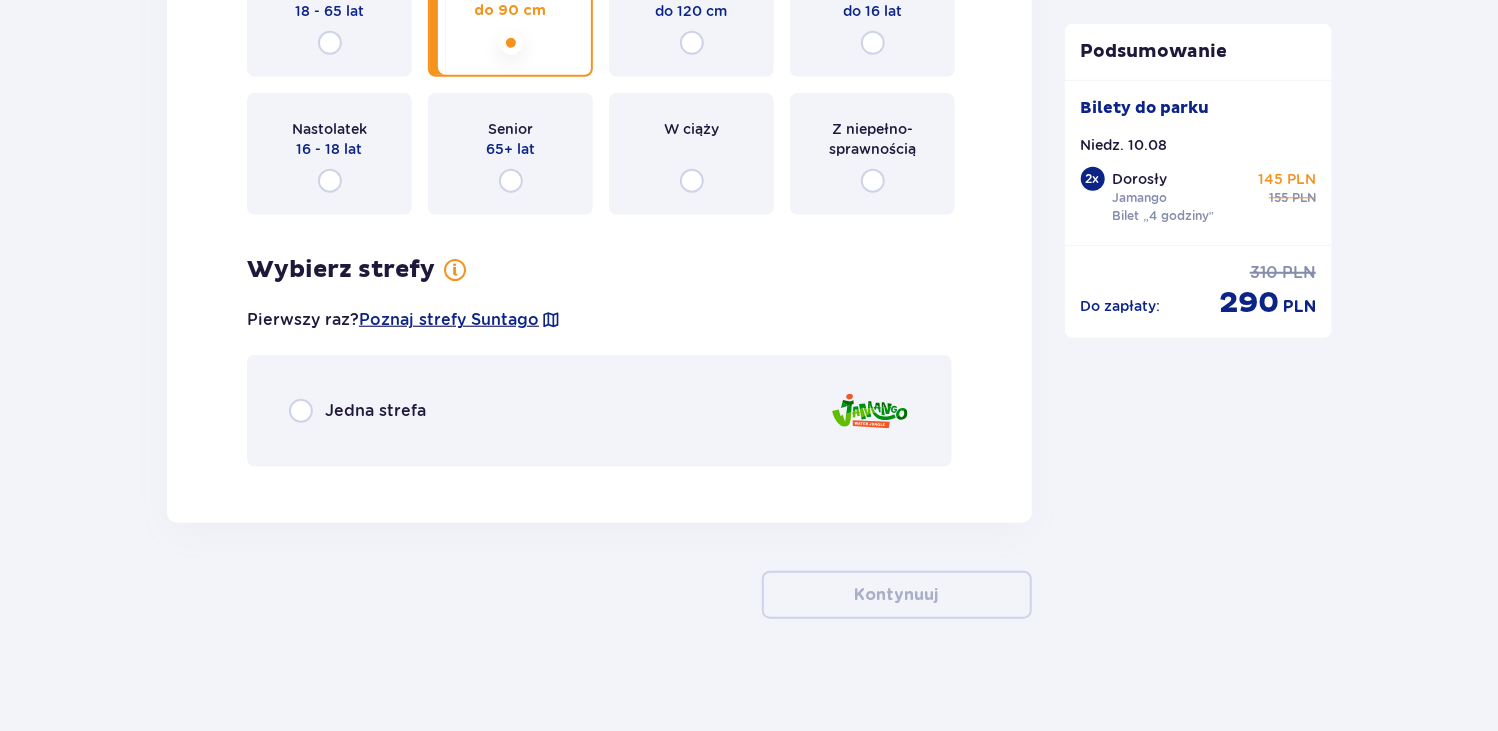 scroll, scrollTop: 4394, scrollLeft: 0, axis: vertical 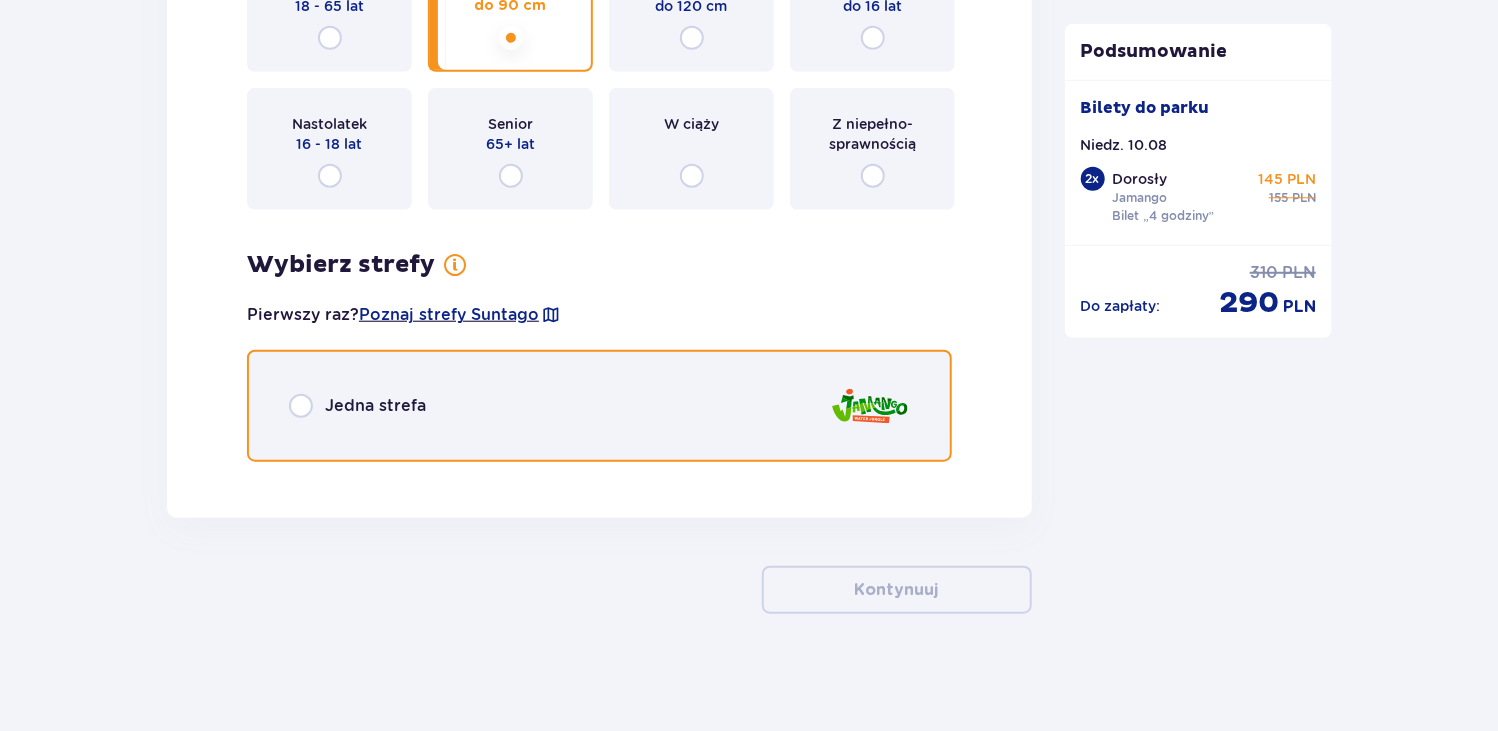 click at bounding box center [301, 406] 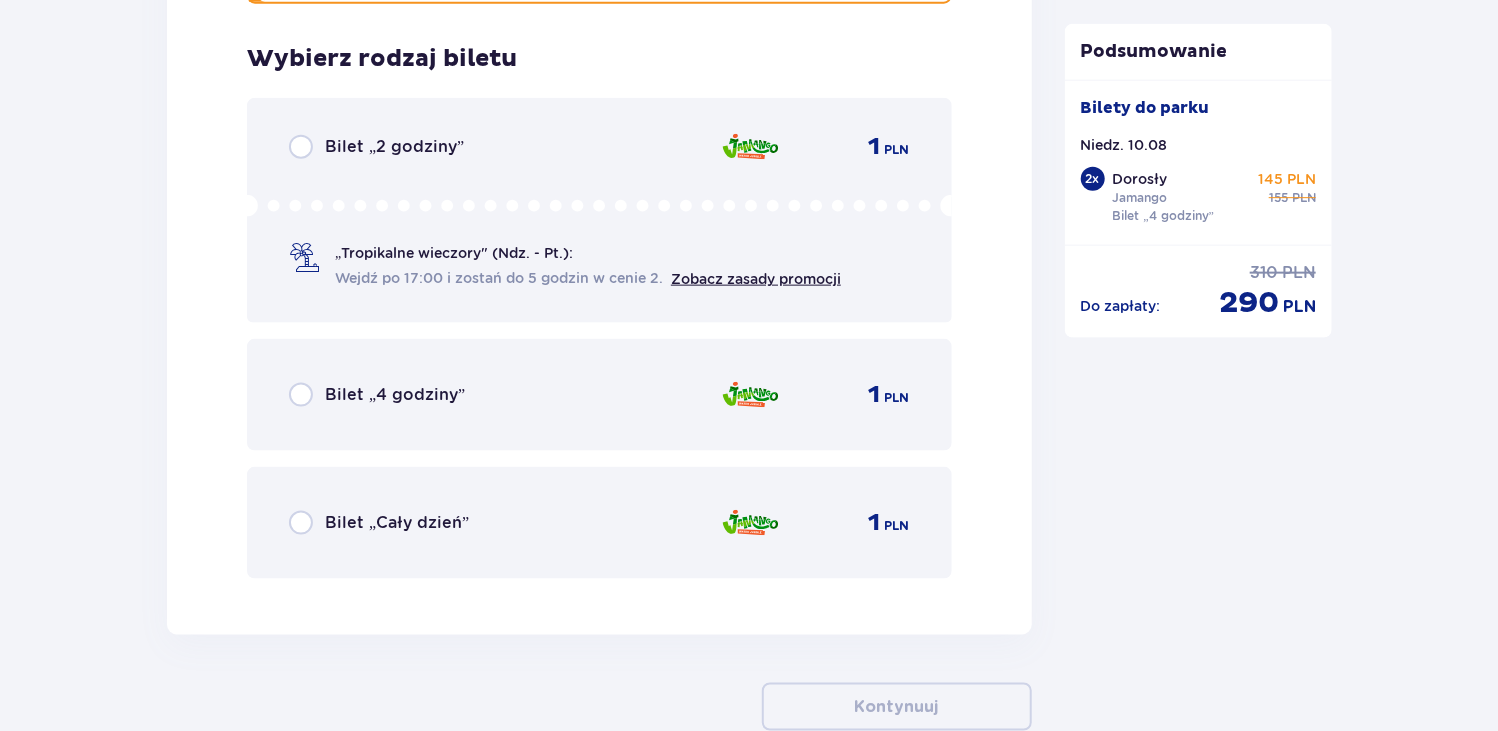 scroll, scrollTop: 4869, scrollLeft: 0, axis: vertical 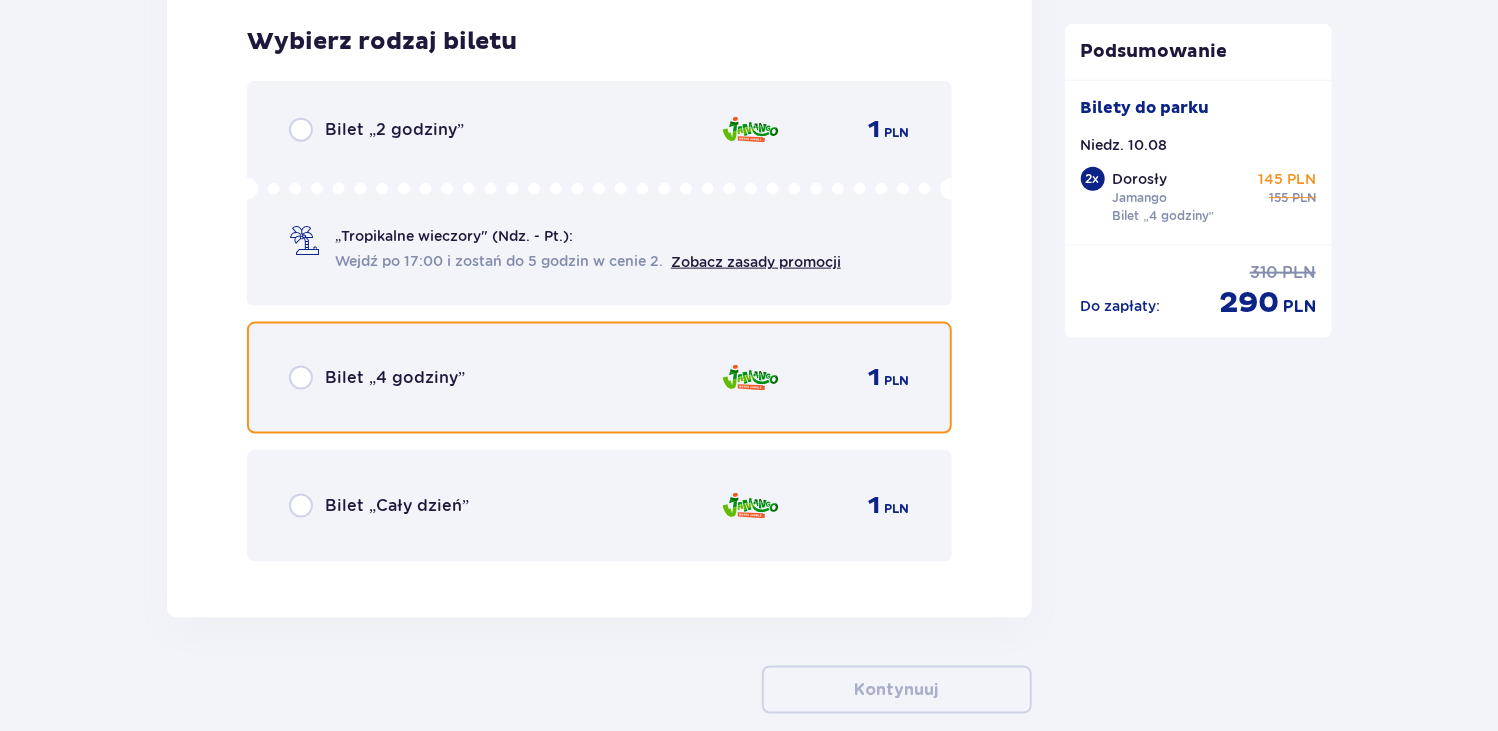 drag, startPoint x: 297, startPoint y: 368, endPoint x: 436, endPoint y: 440, distance: 156.54073 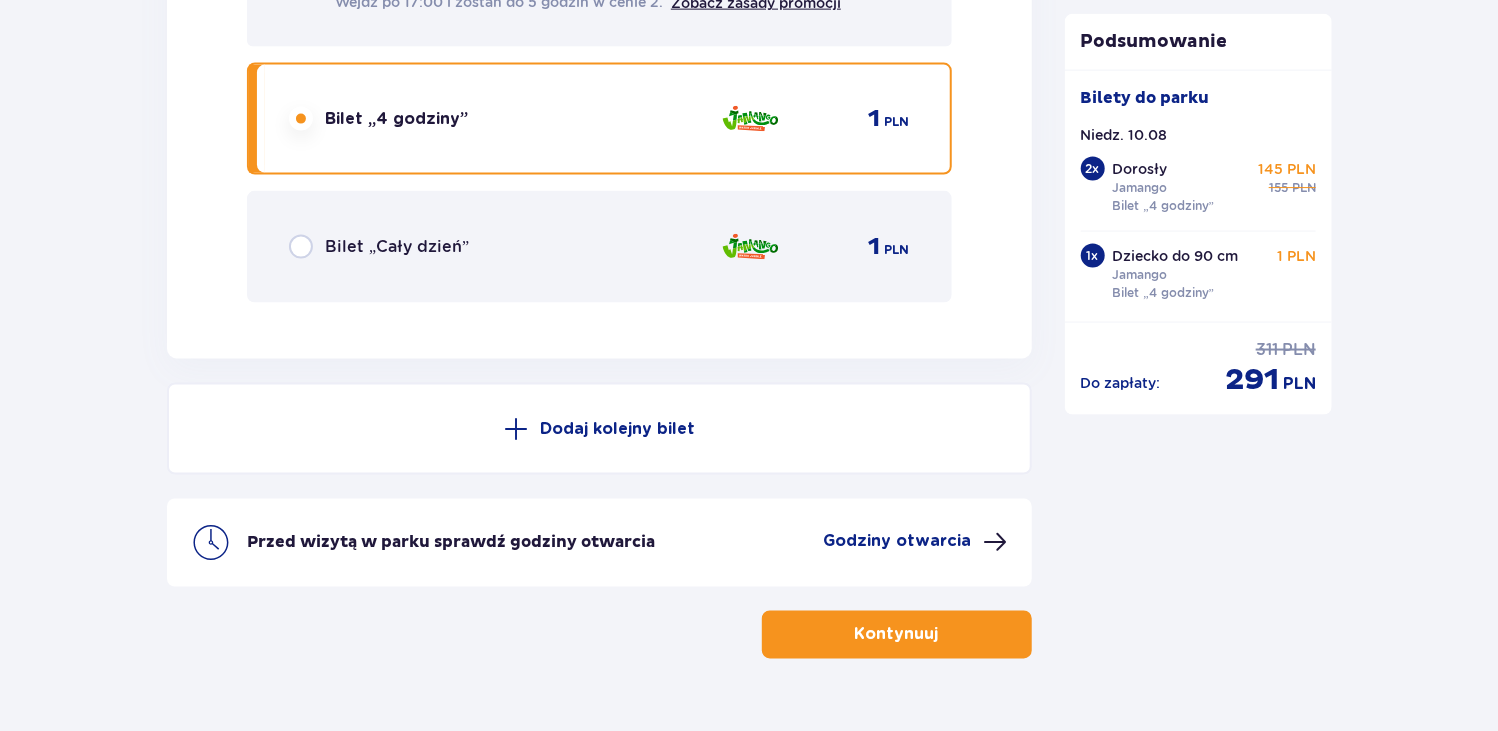 scroll, scrollTop: 5172, scrollLeft: 0, axis: vertical 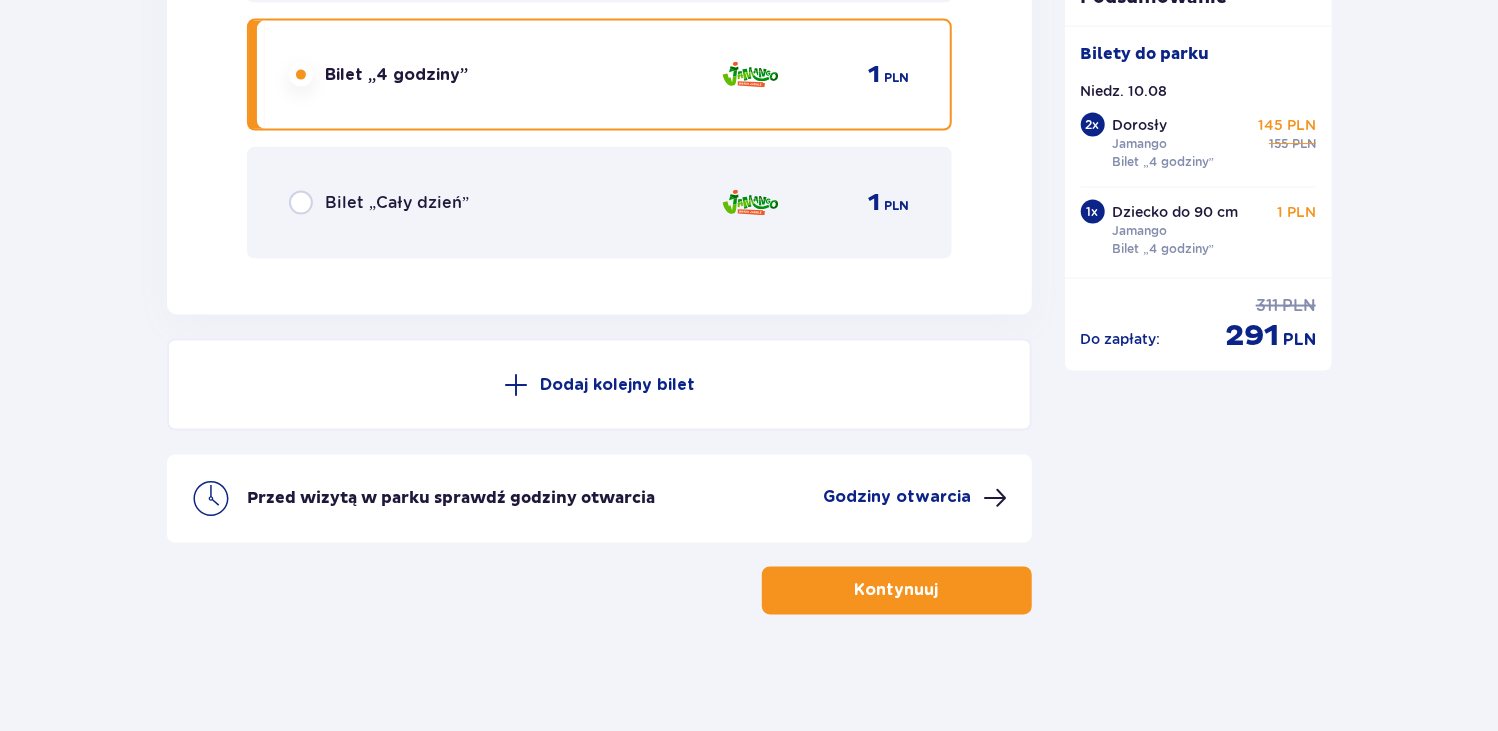click on "Kontynuuj" at bounding box center [897, 591] 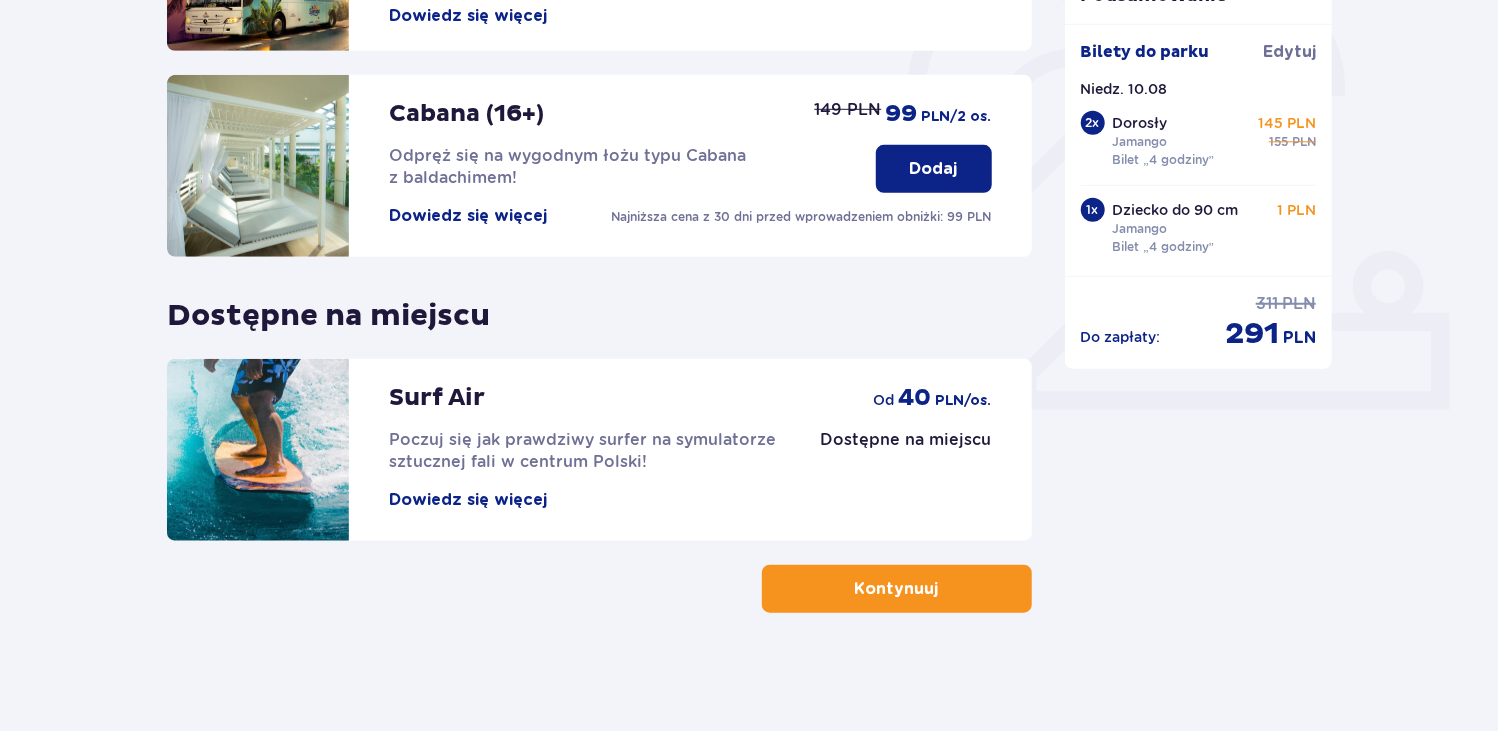 scroll, scrollTop: 624, scrollLeft: 0, axis: vertical 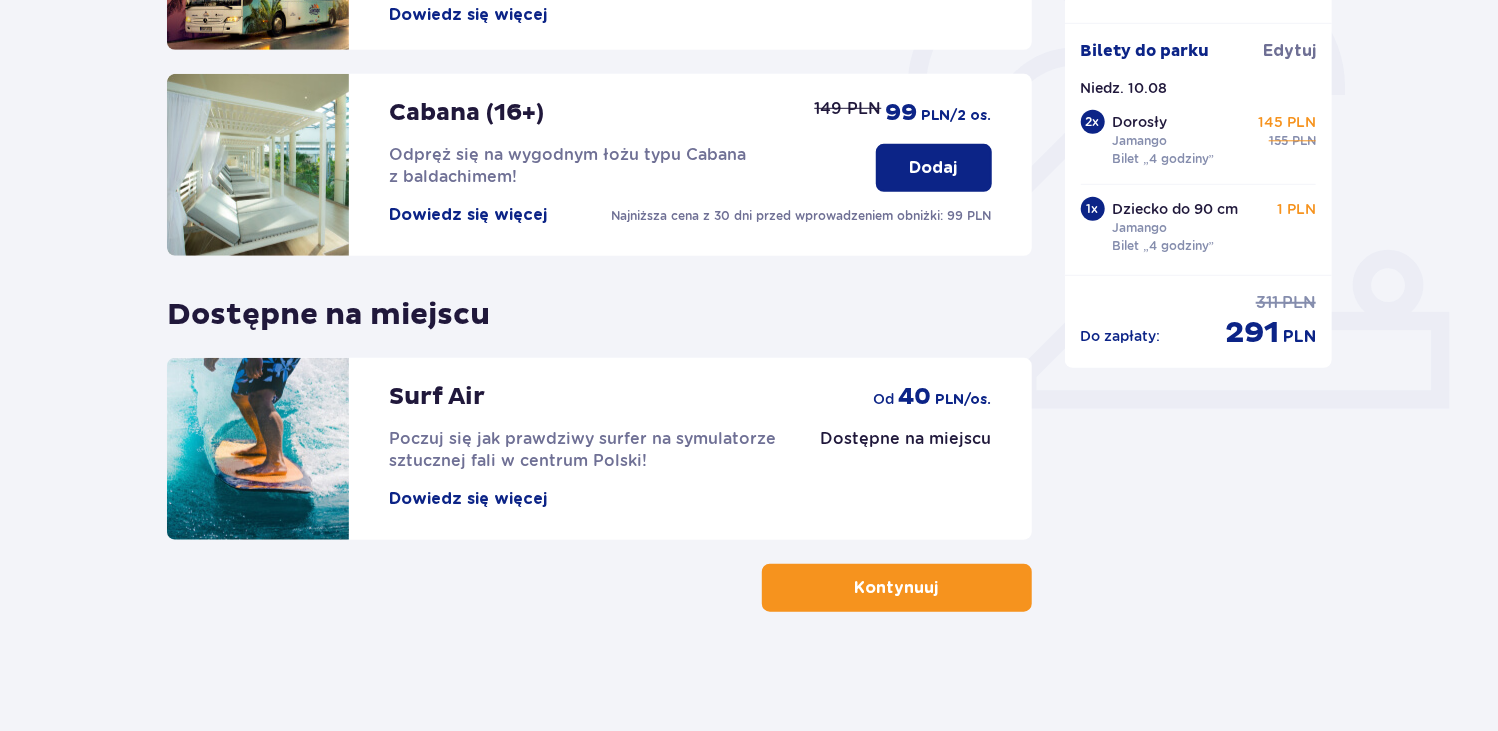 click at bounding box center (943, 588) 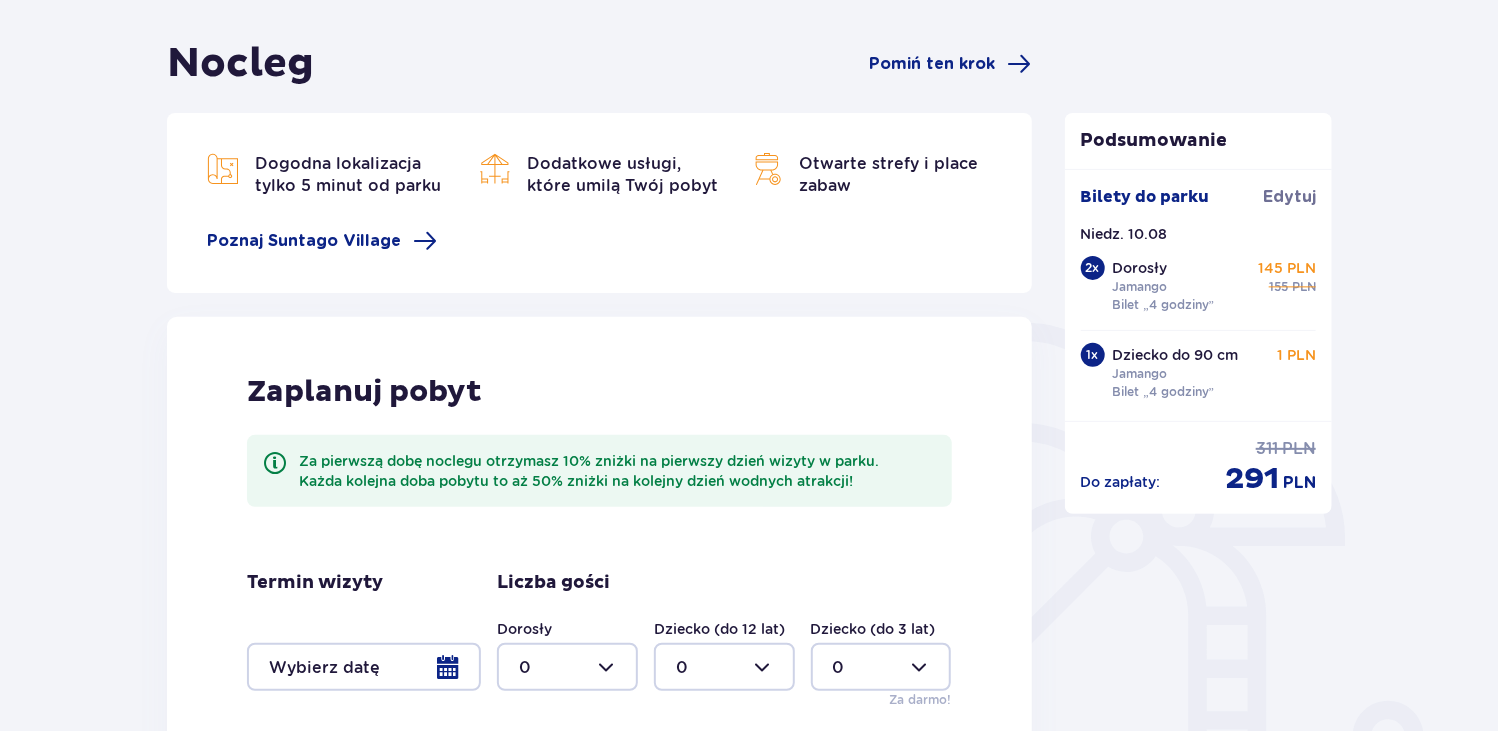 scroll, scrollTop: 400, scrollLeft: 0, axis: vertical 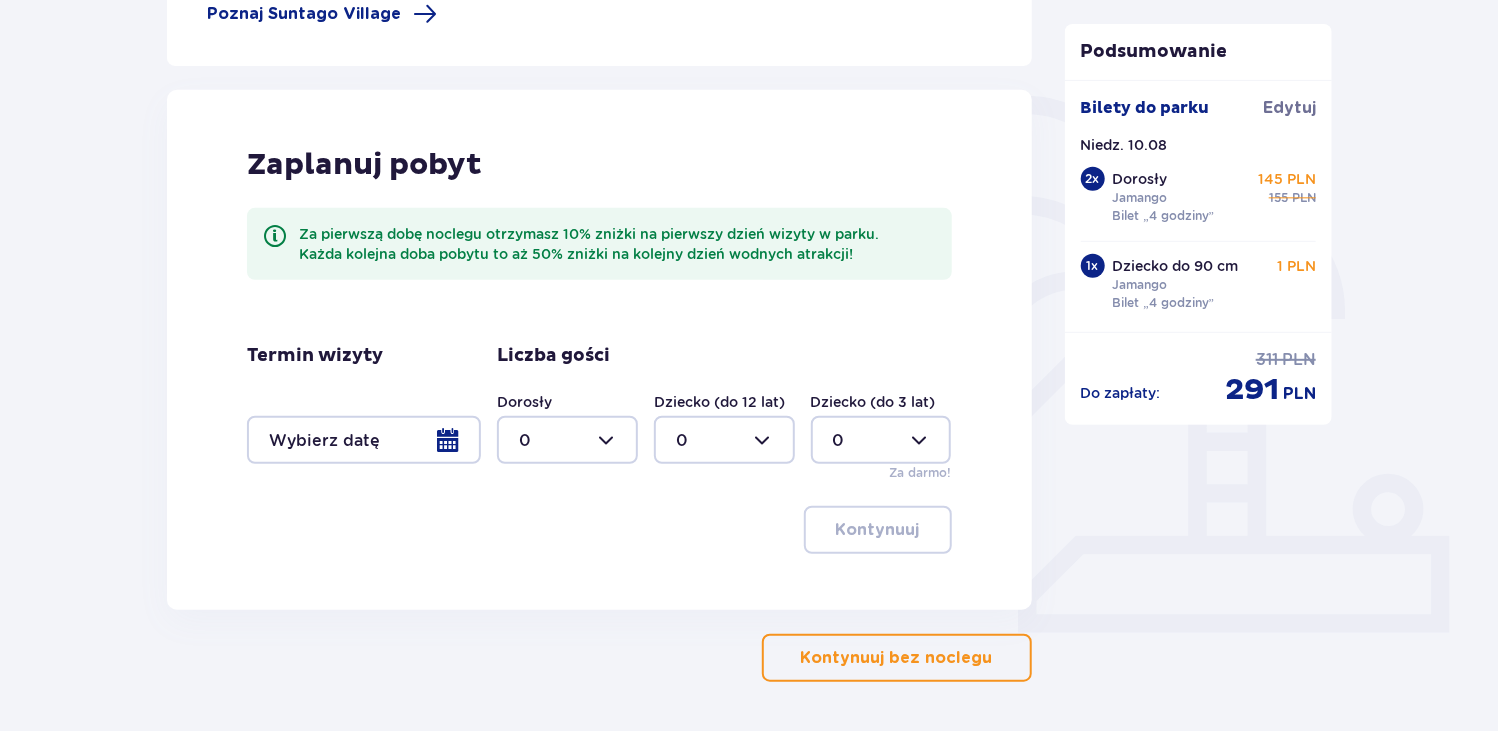 click at bounding box center [364, 440] 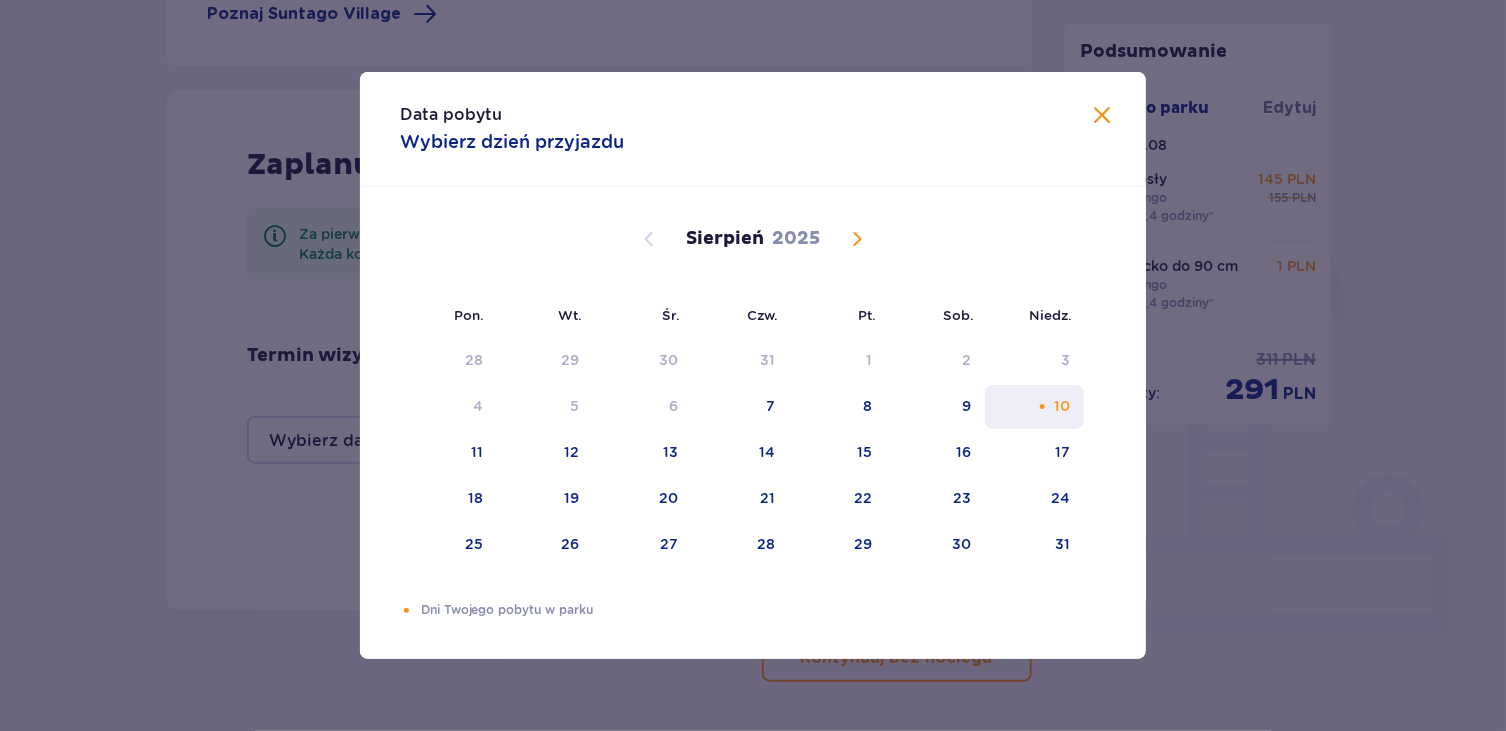 click at bounding box center [1042, 406] 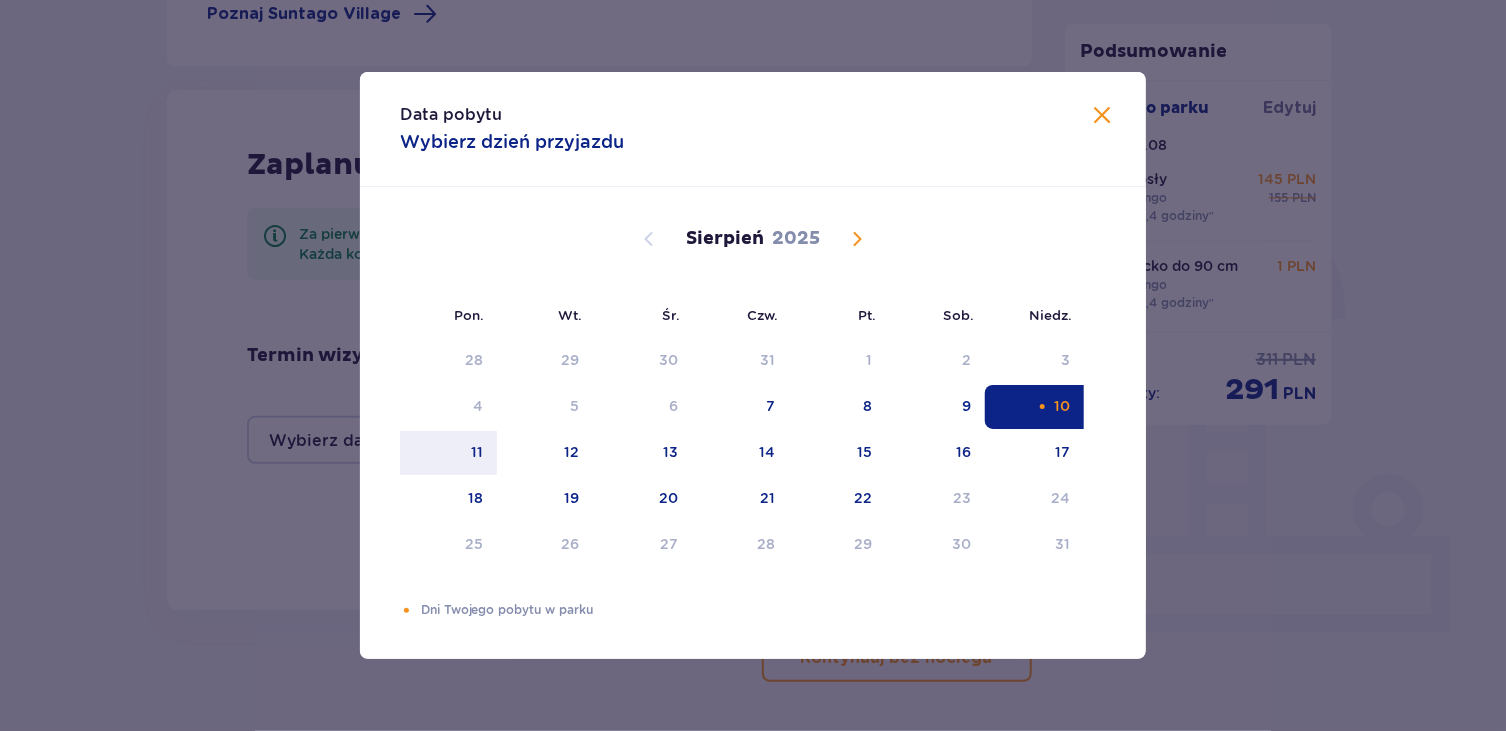 click at bounding box center [1042, 406] 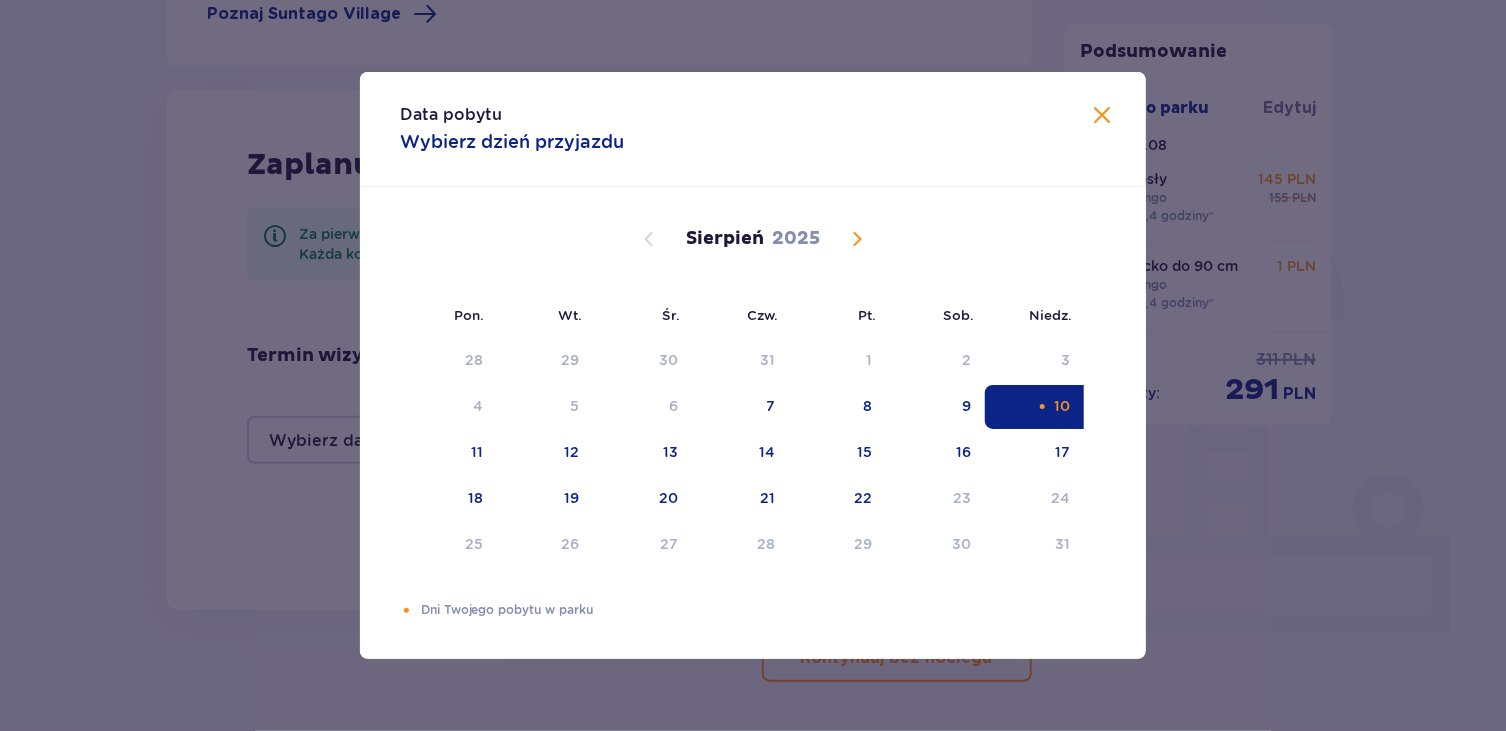 click at bounding box center (1102, 116) 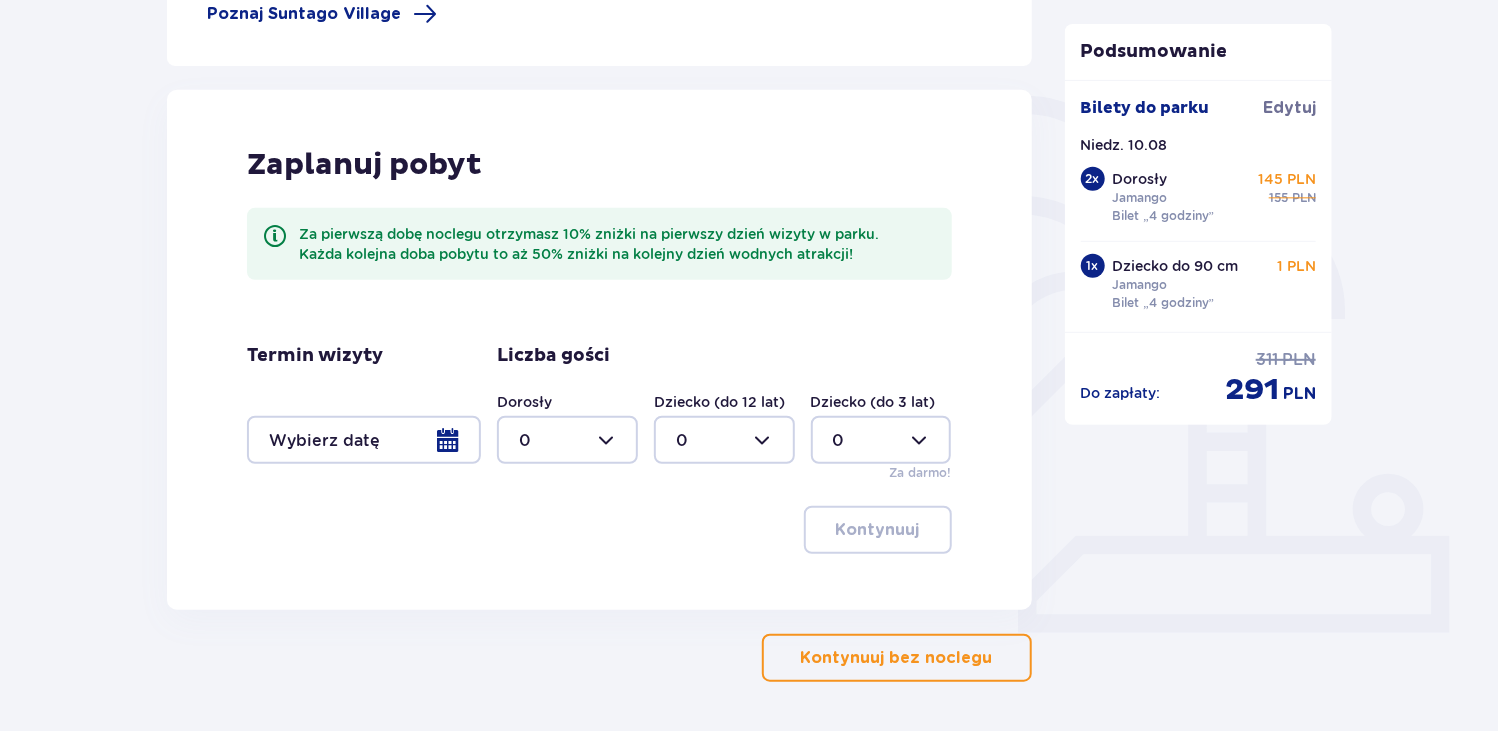 click at bounding box center [364, 440] 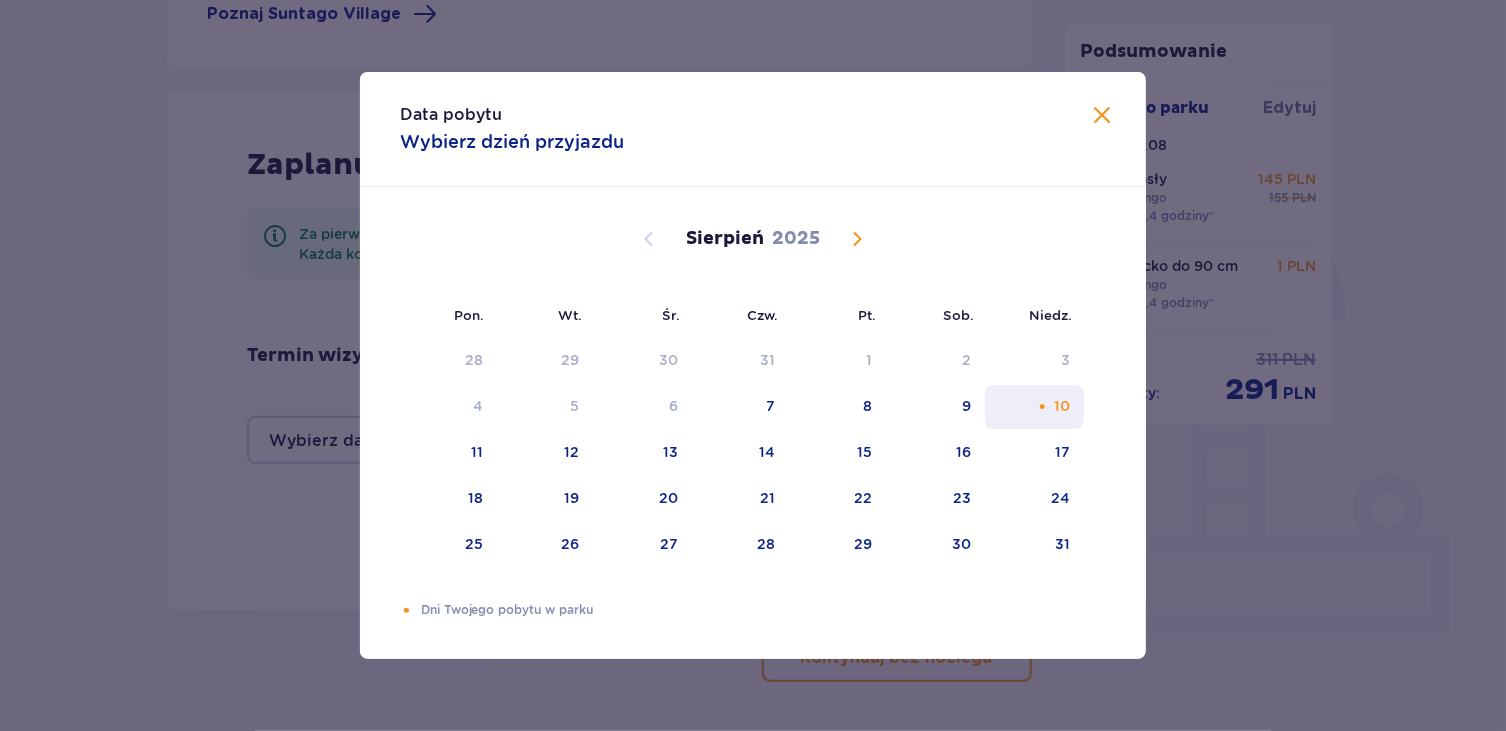 click on "10" at bounding box center (1034, 407) 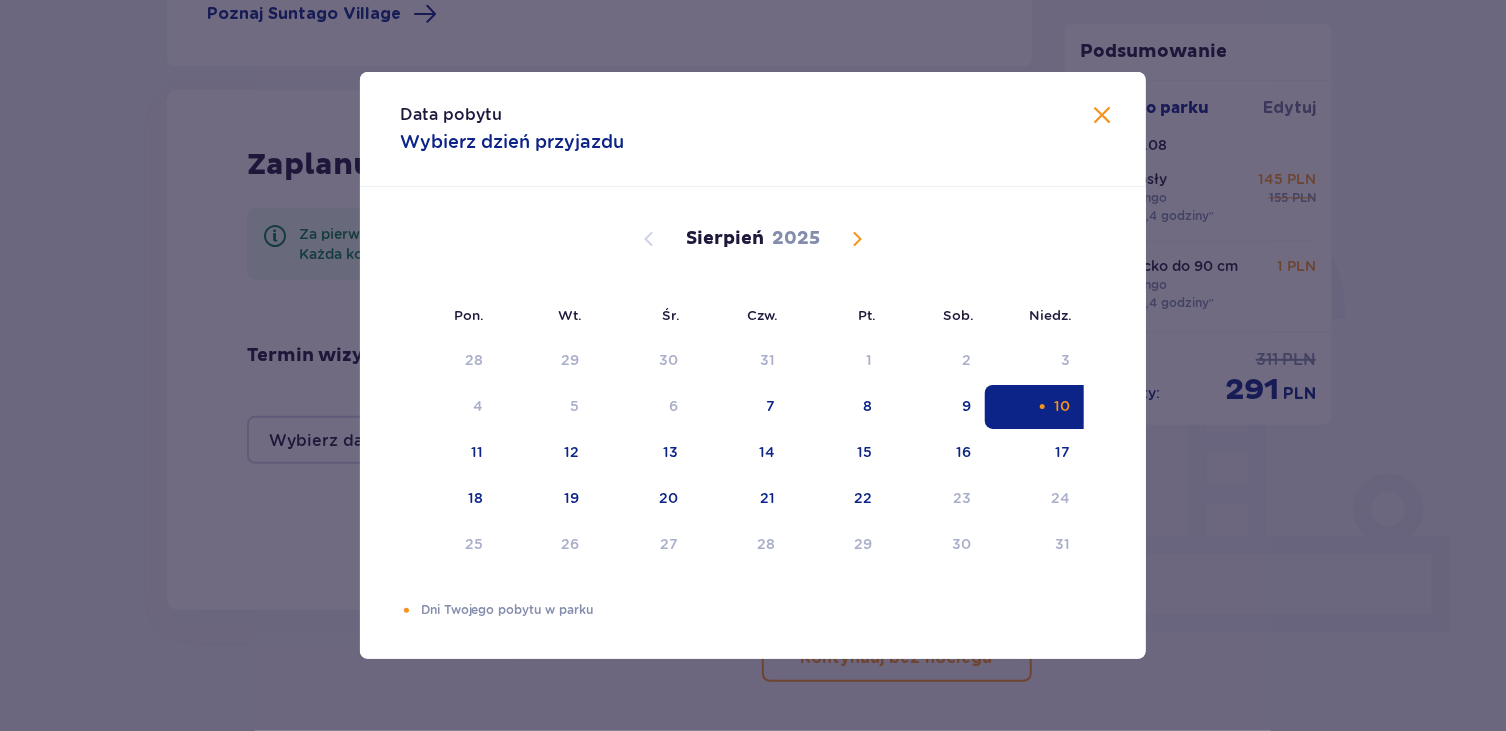 click at bounding box center [1102, 116] 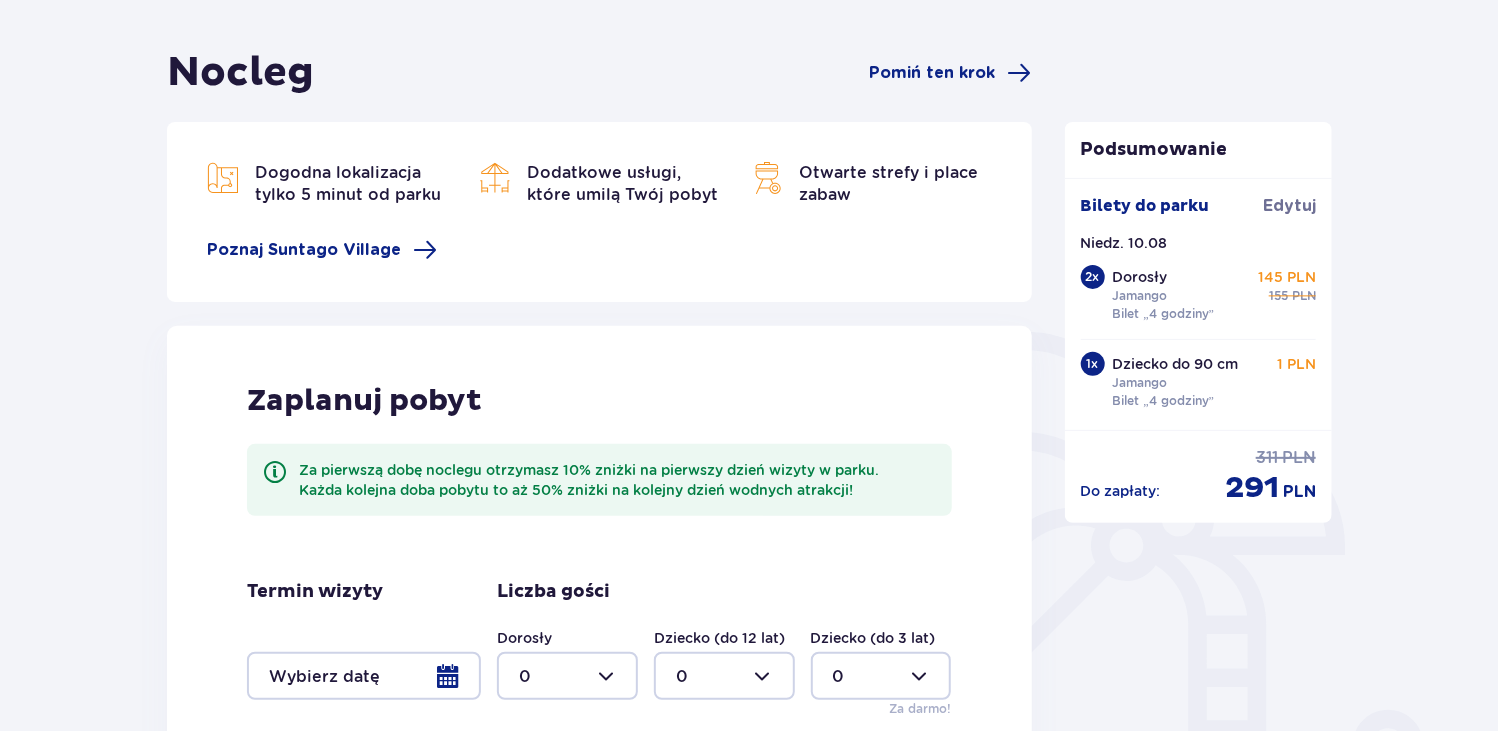 scroll, scrollTop: 400, scrollLeft: 0, axis: vertical 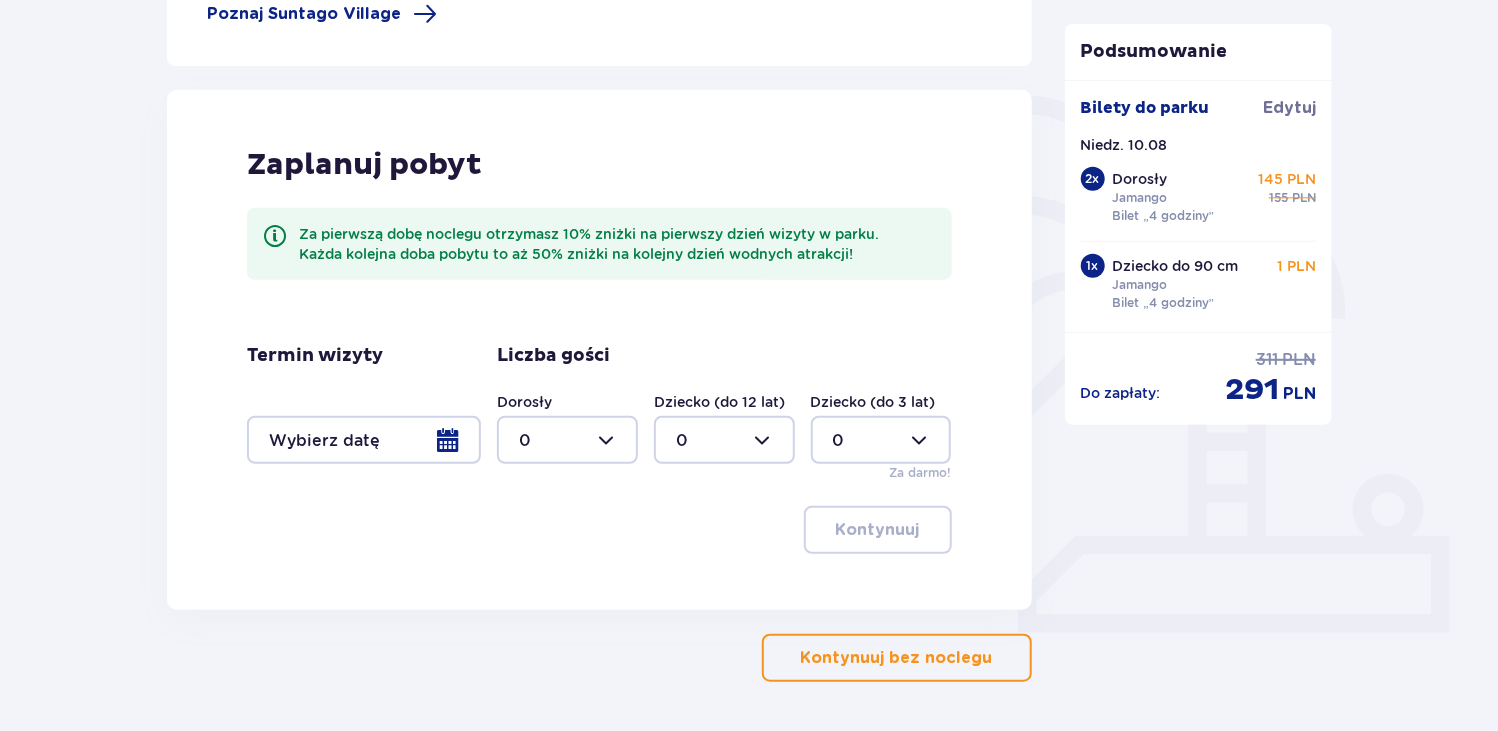 click on "Kontynuuj bez noclegu" at bounding box center (897, 658) 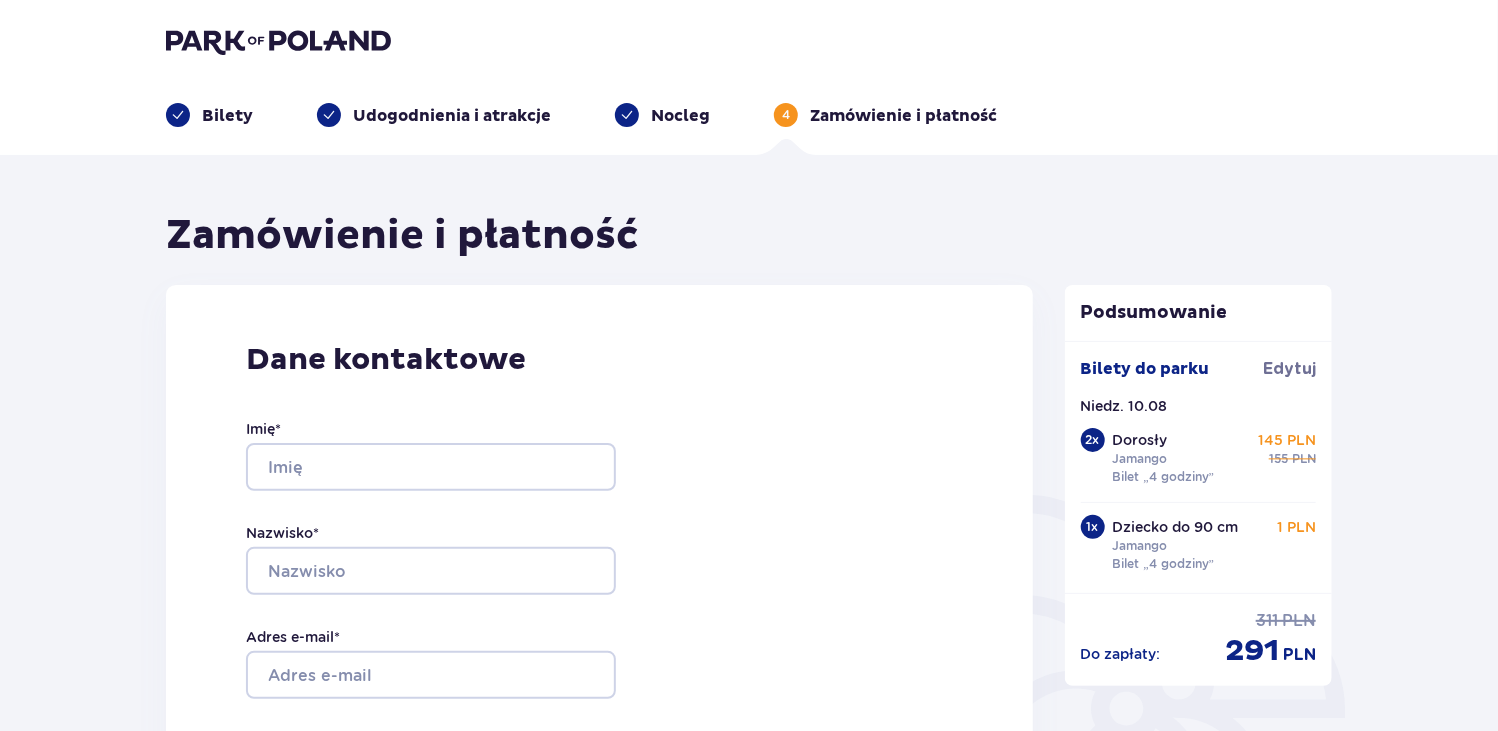 scroll, scrollTop: 0, scrollLeft: 0, axis: both 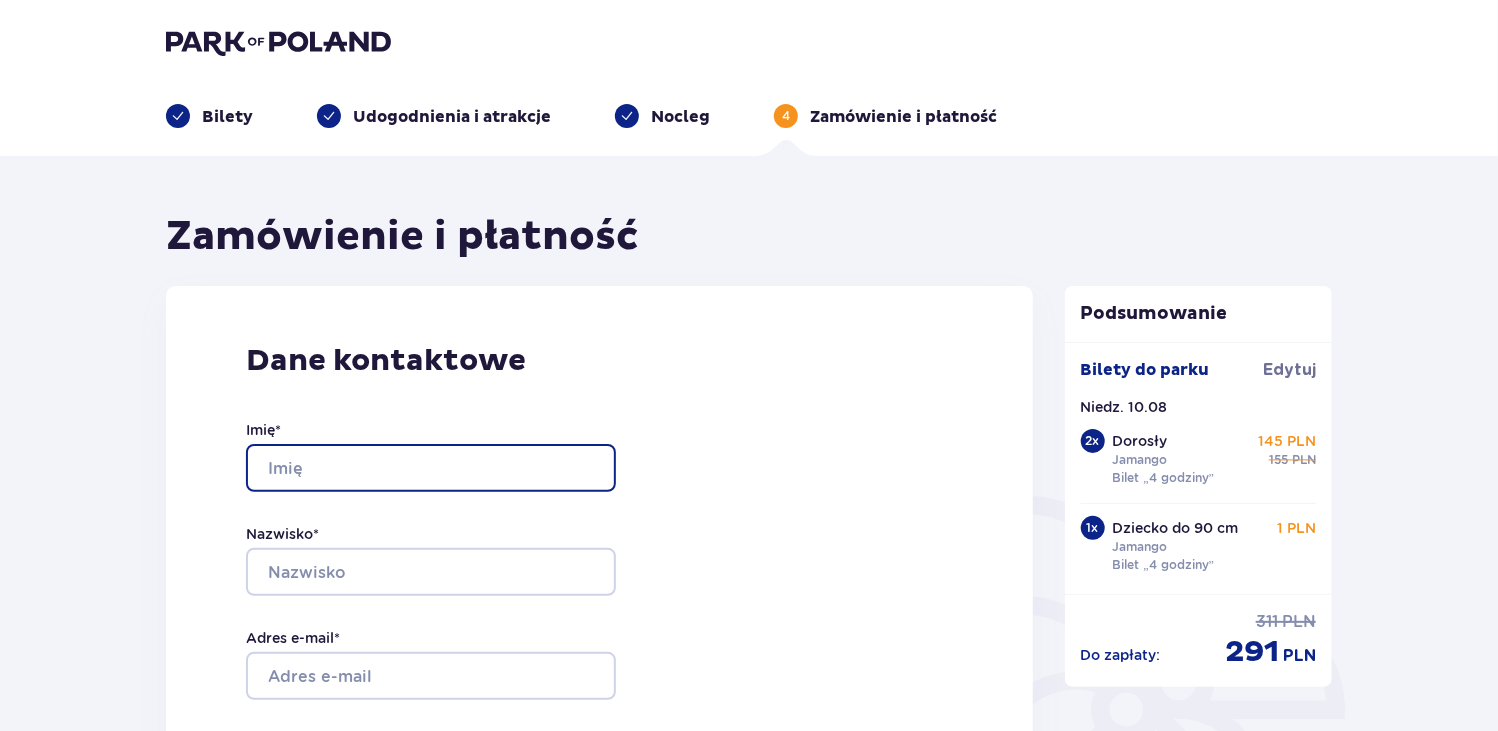 click on "Imię *" at bounding box center [431, 468] 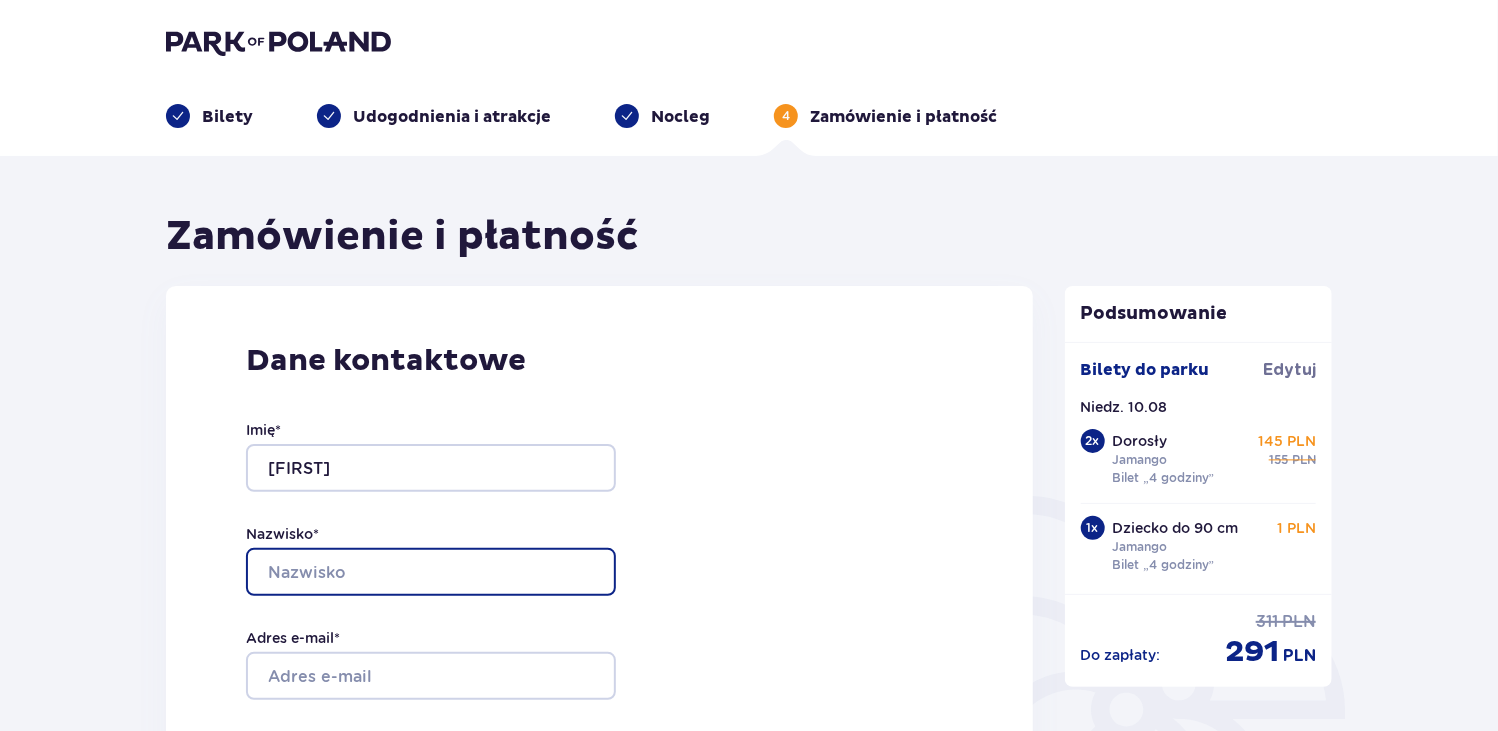 type on "Bartnicka" 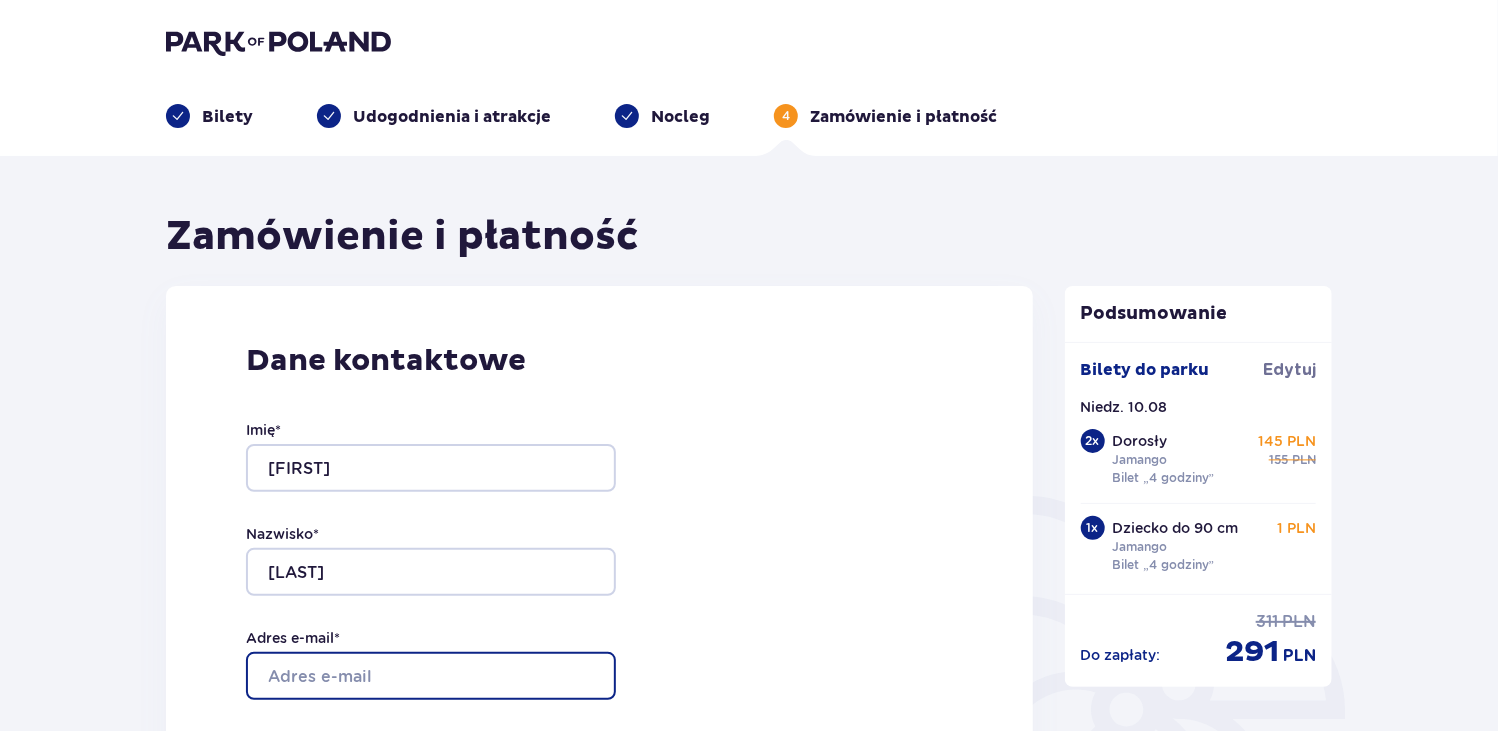 type on "warchol.karolinaa@gmail.com" 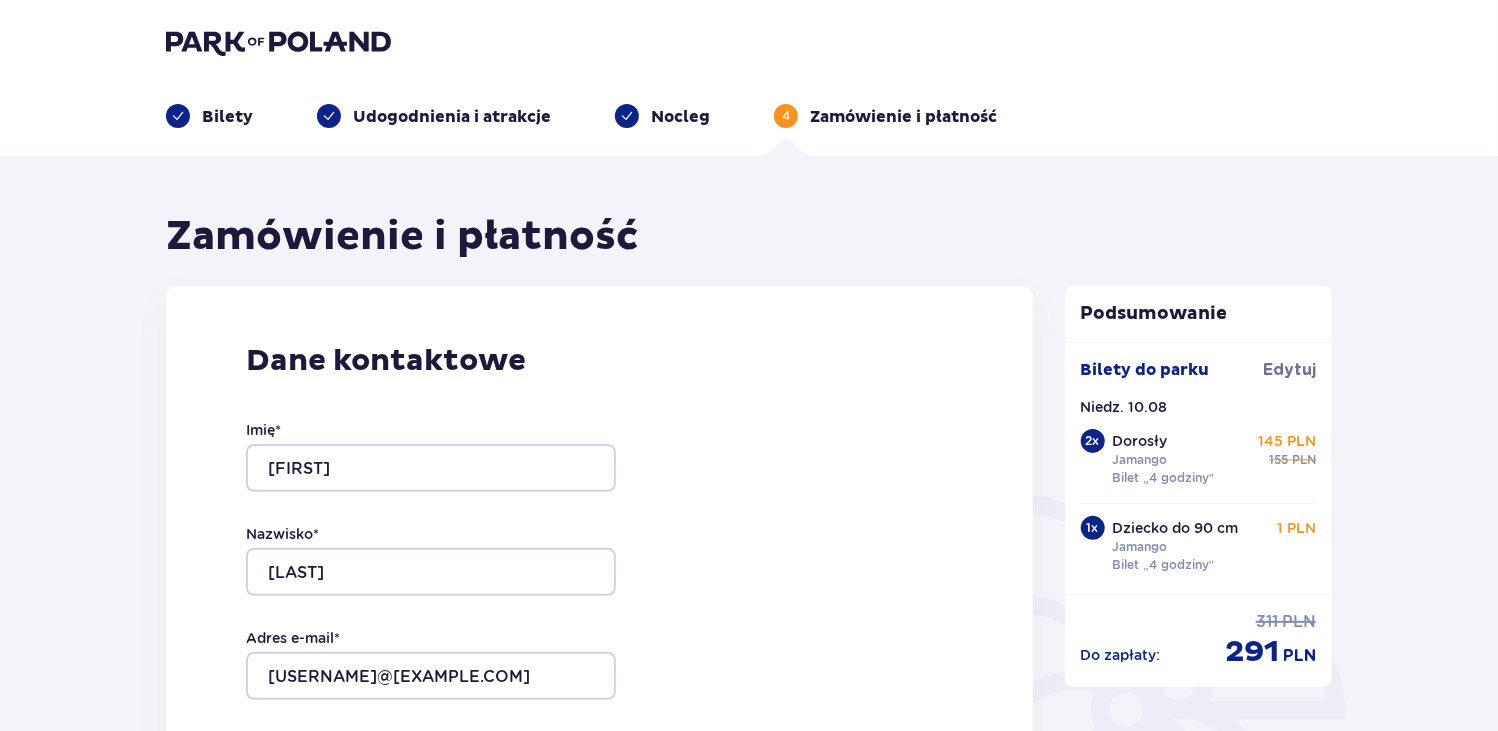type on "warchol.karolinaa@gmail.com" 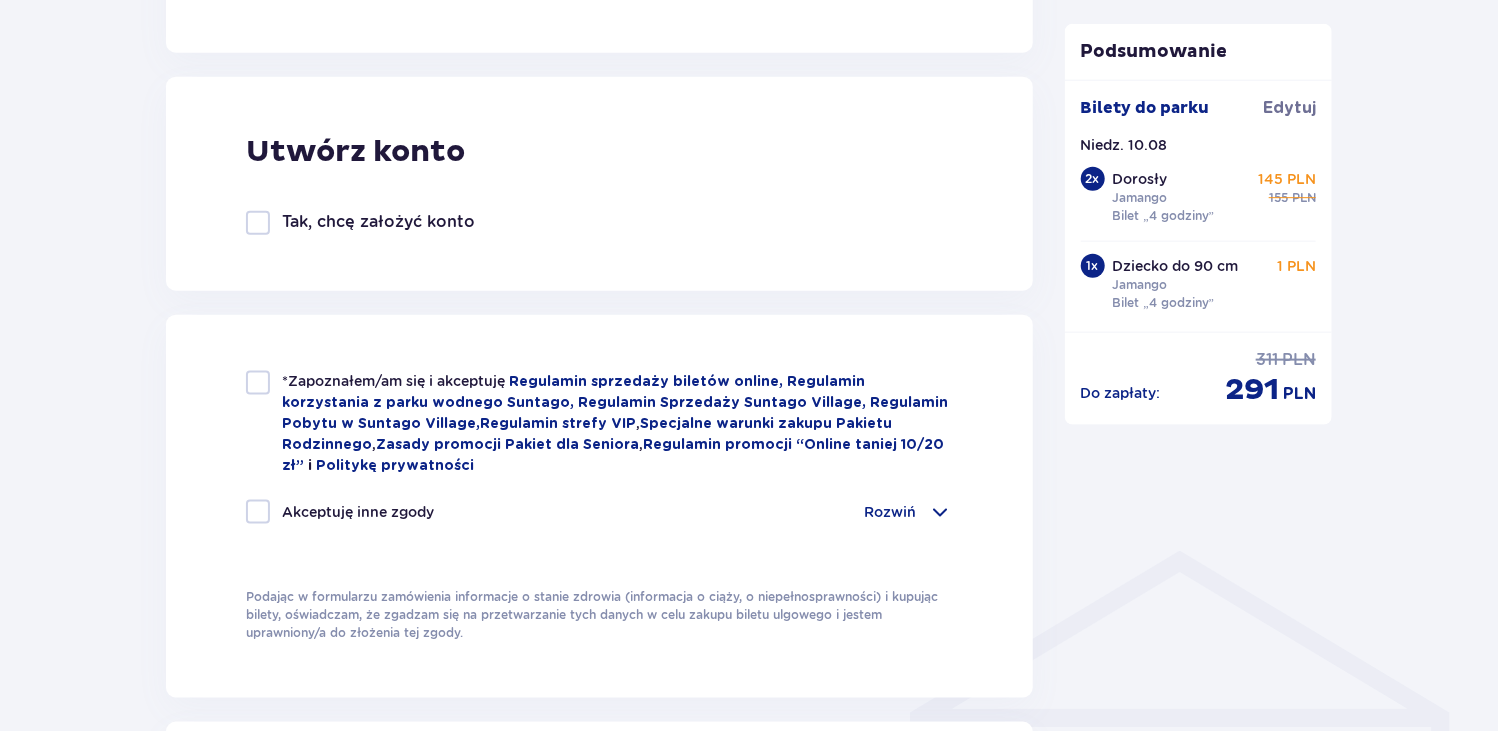 scroll, scrollTop: 1200, scrollLeft: 0, axis: vertical 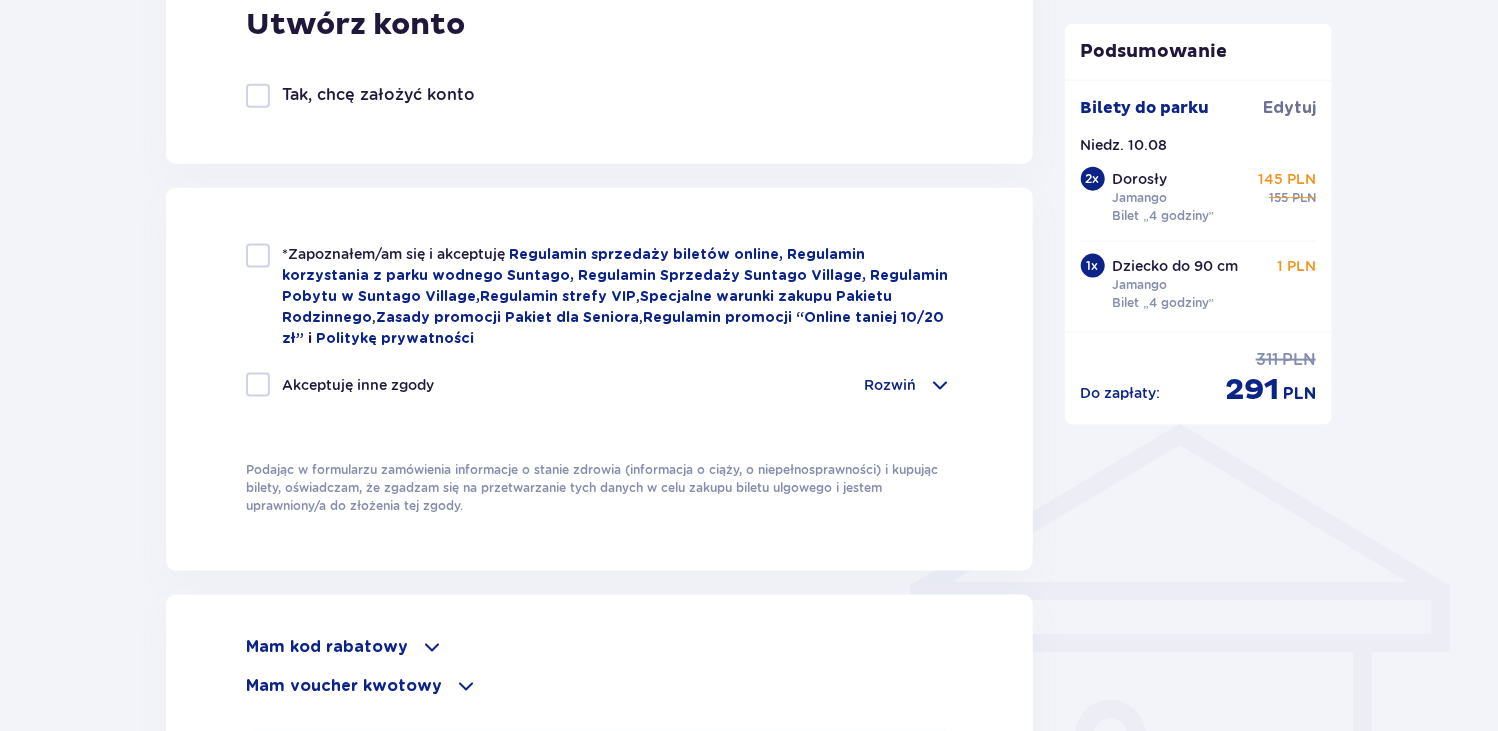click at bounding box center (258, 256) 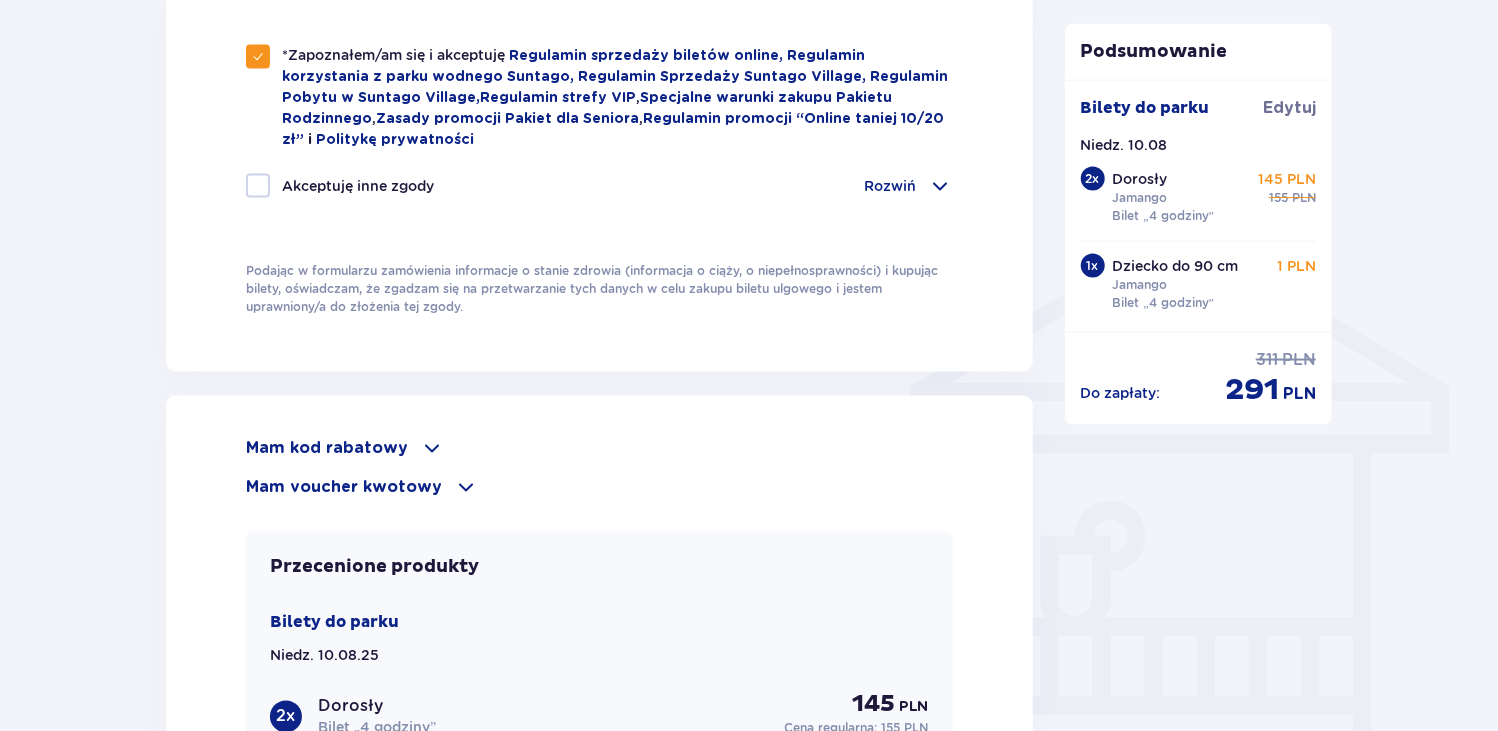 scroll, scrollTop: 1400, scrollLeft: 0, axis: vertical 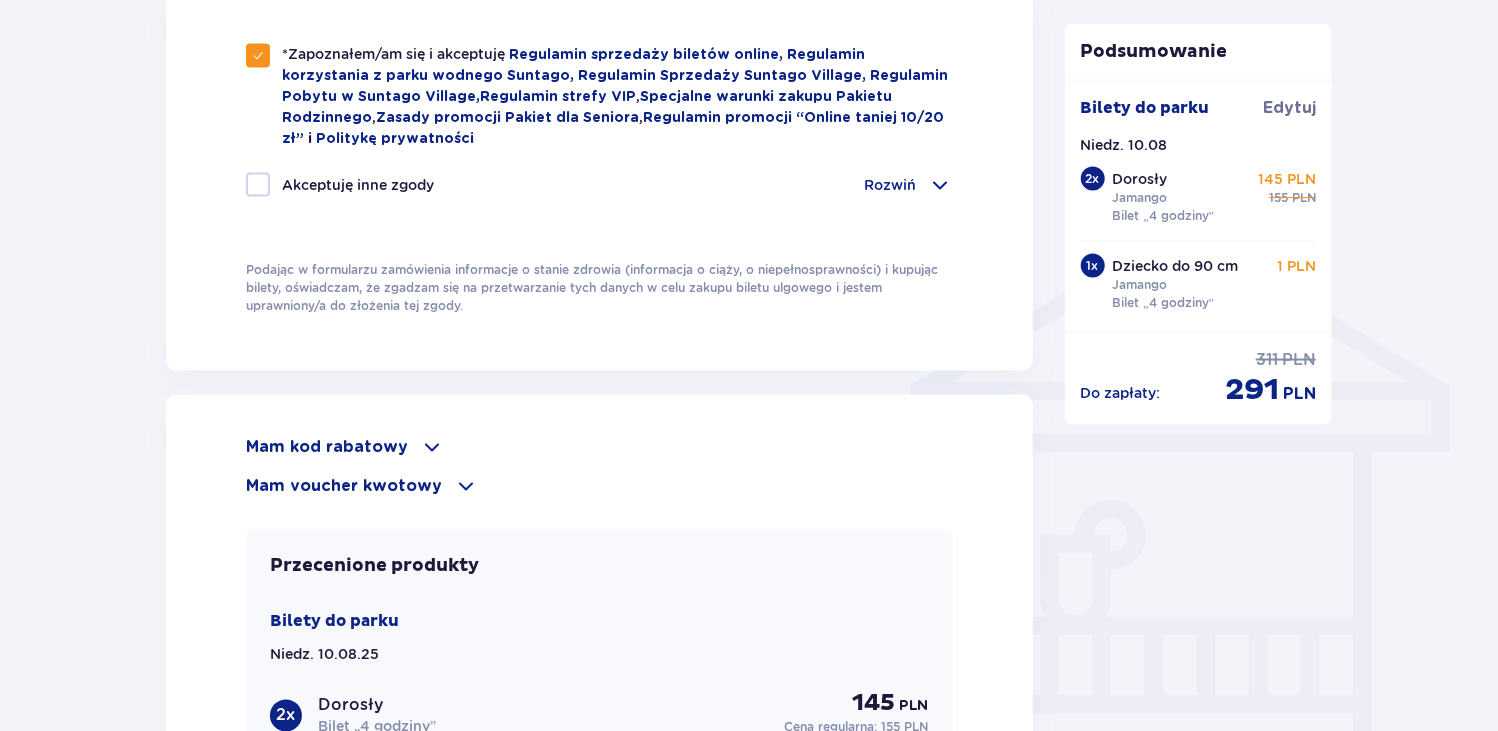 click on "Mam voucher kwotowy" at bounding box center (344, 487) 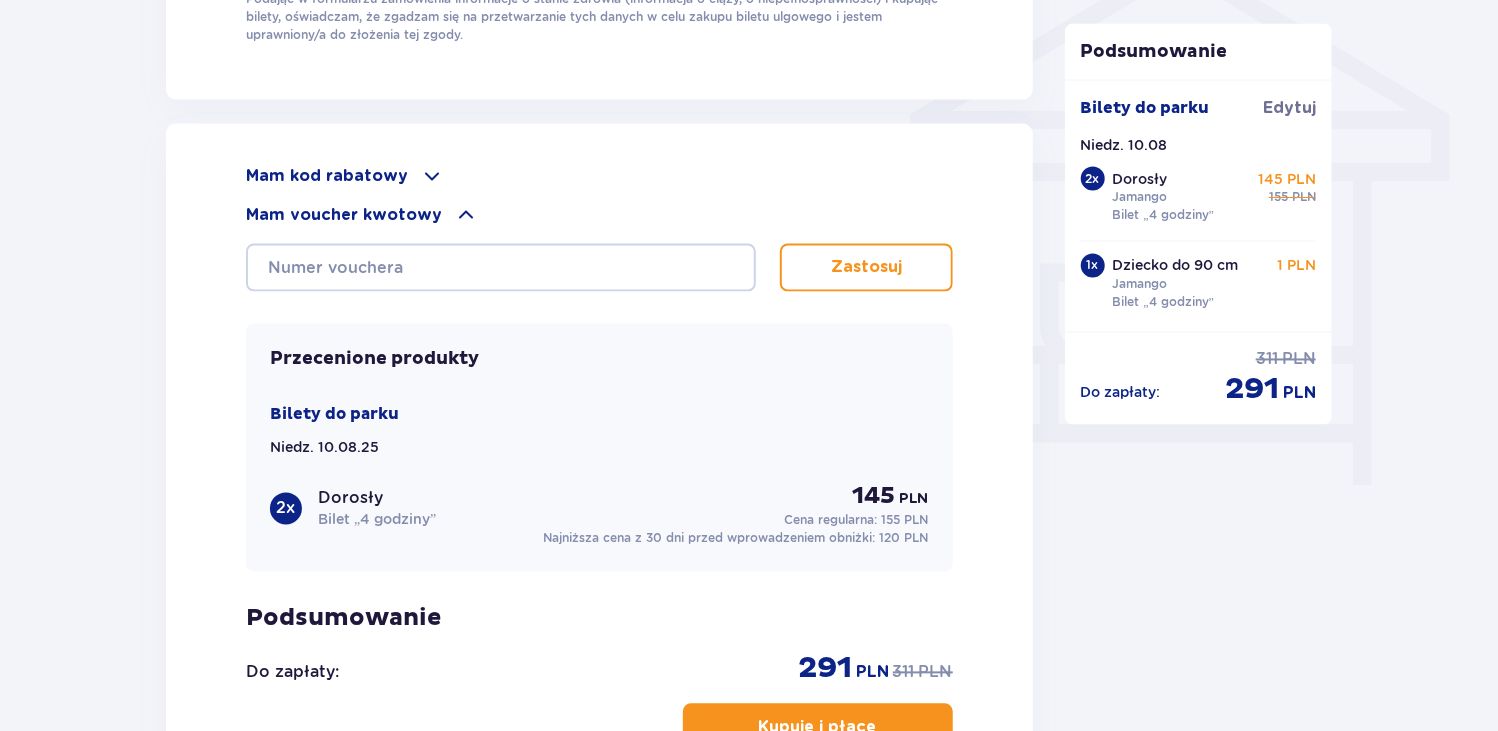 scroll, scrollTop: 1900, scrollLeft: 0, axis: vertical 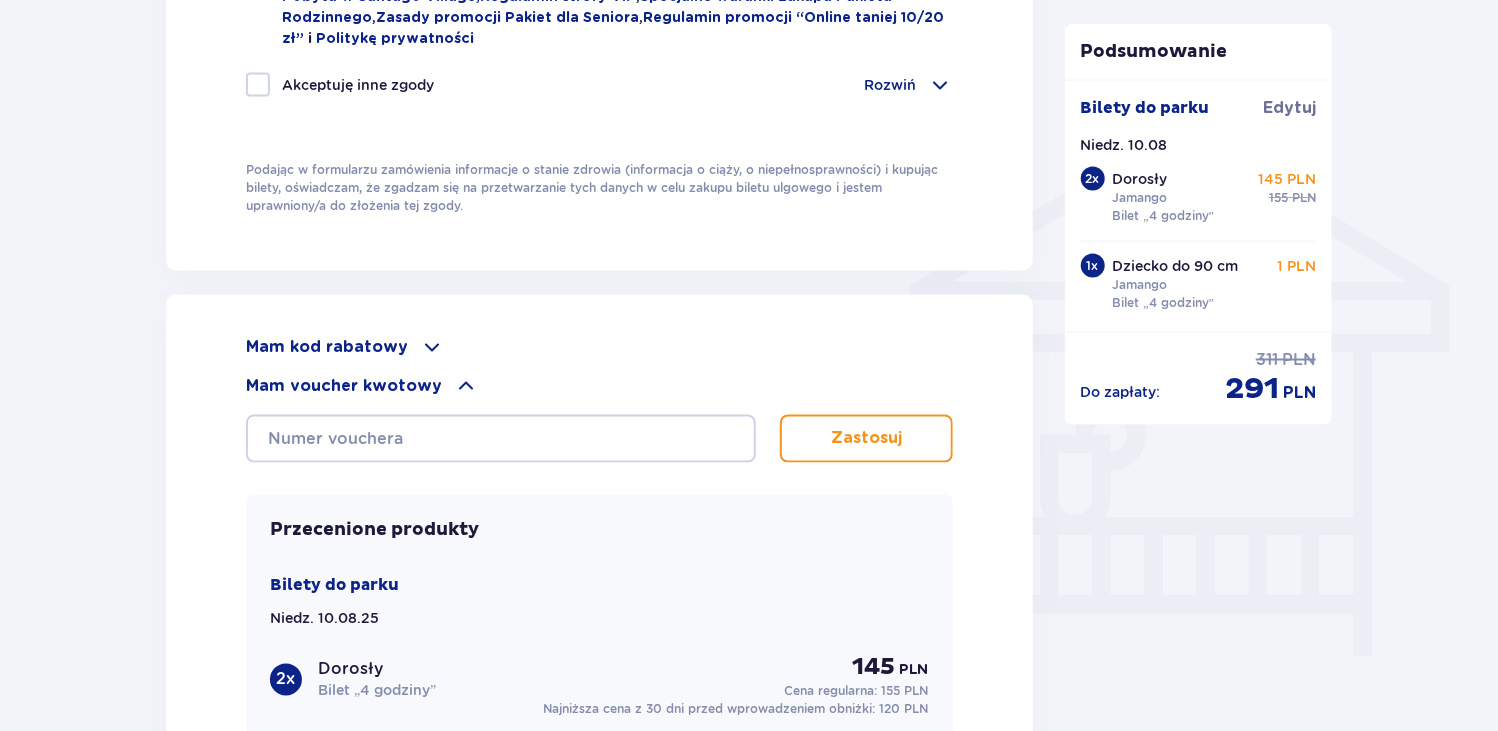 click on "Mam kod rabatowy" at bounding box center (327, 347) 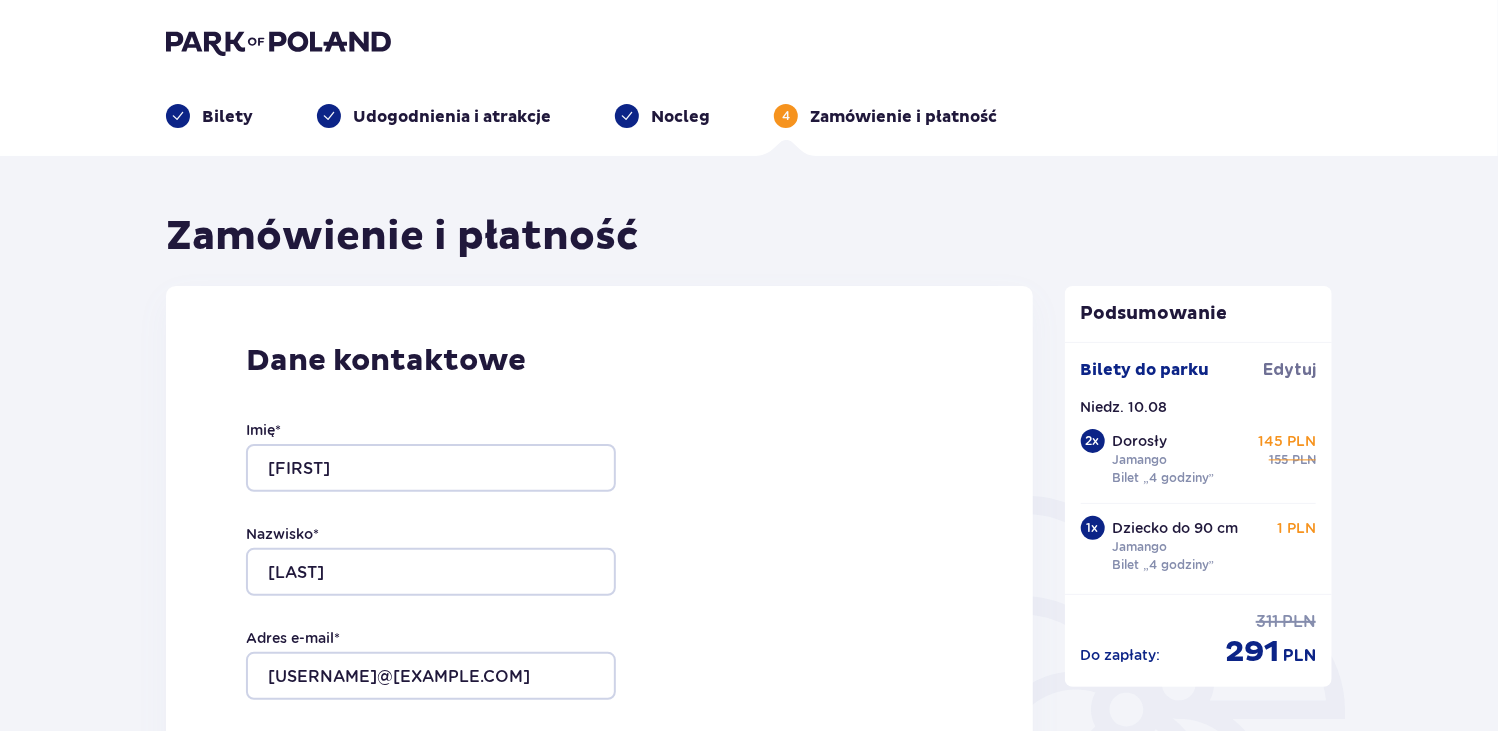 scroll, scrollTop: 400, scrollLeft: 0, axis: vertical 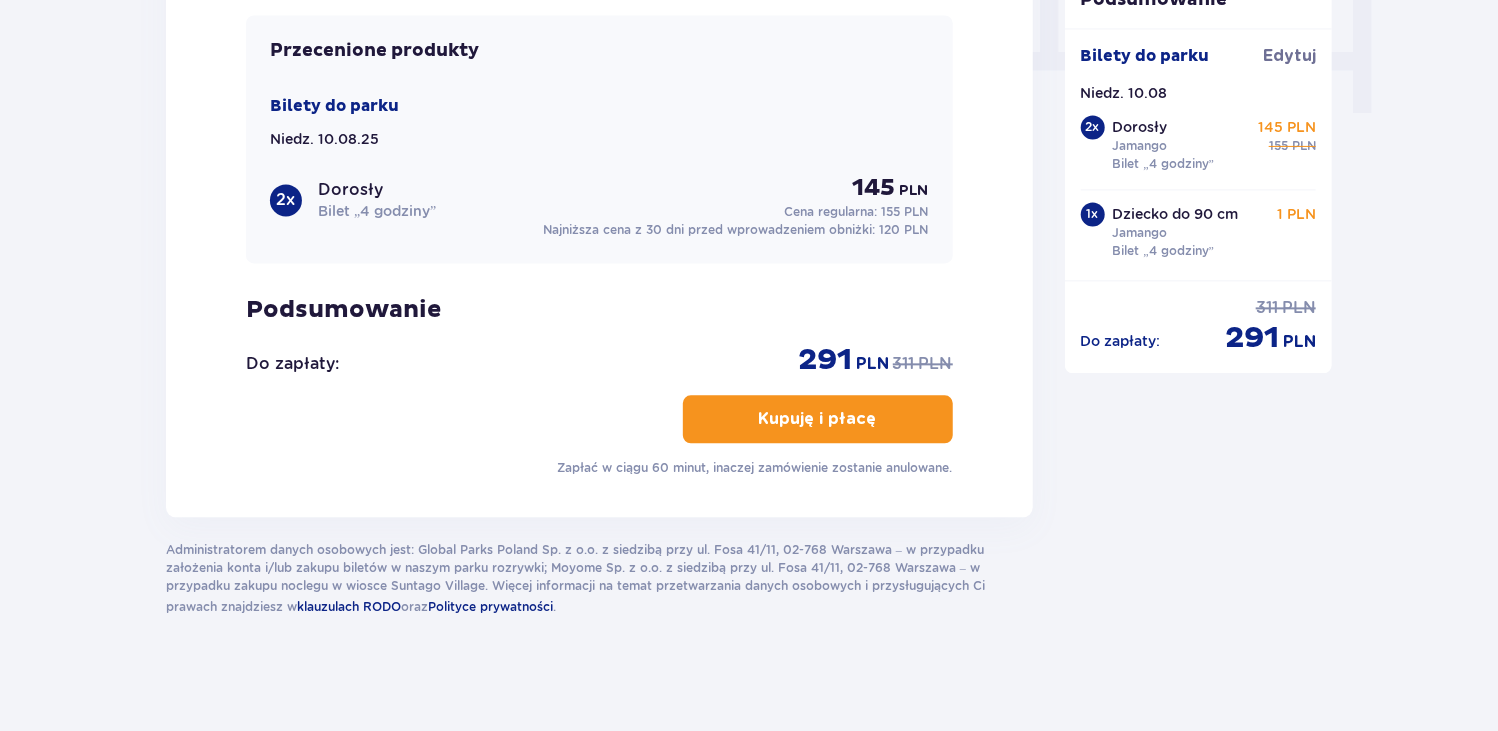 drag, startPoint x: 1250, startPoint y: 501, endPoint x: 1241, endPoint y: 487, distance: 16.643316 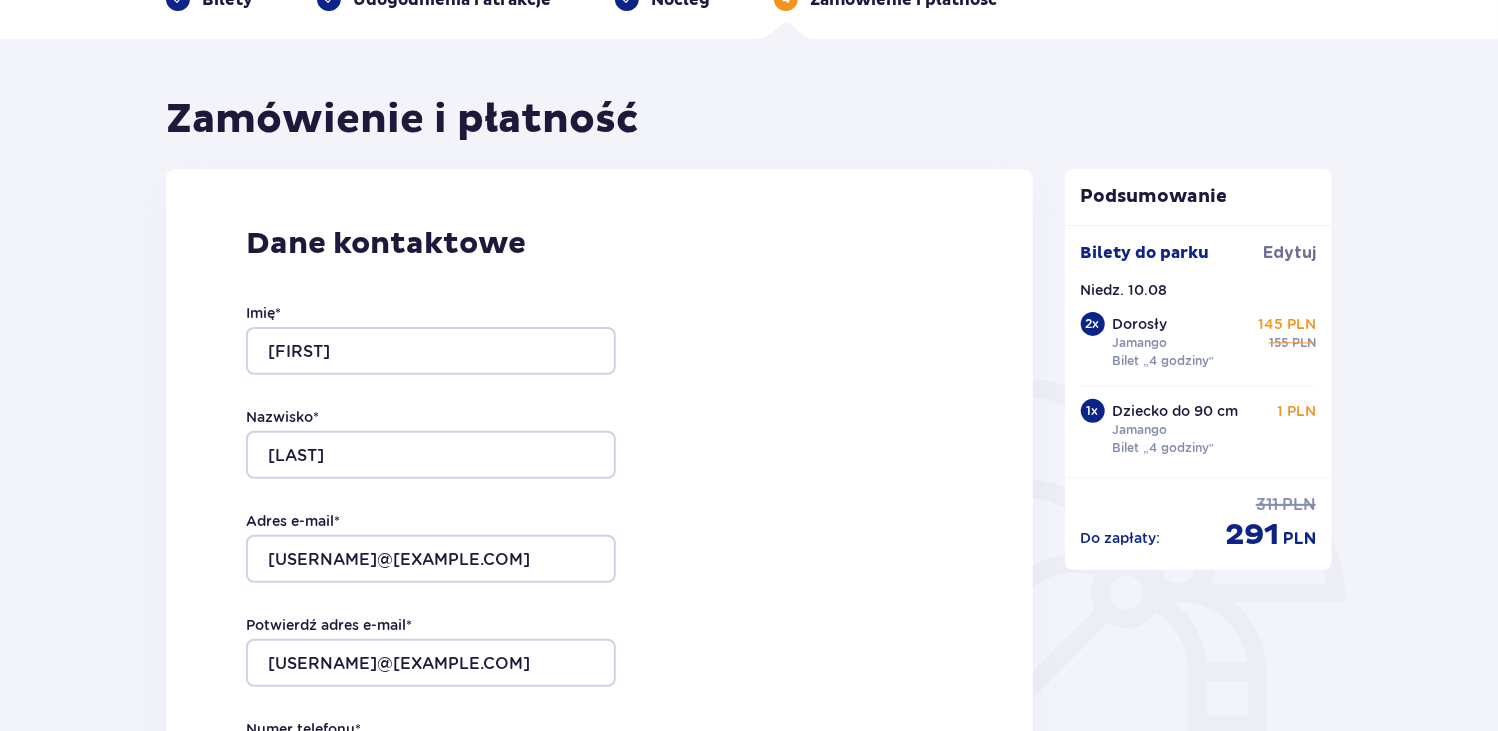 scroll, scrollTop: 0, scrollLeft: 0, axis: both 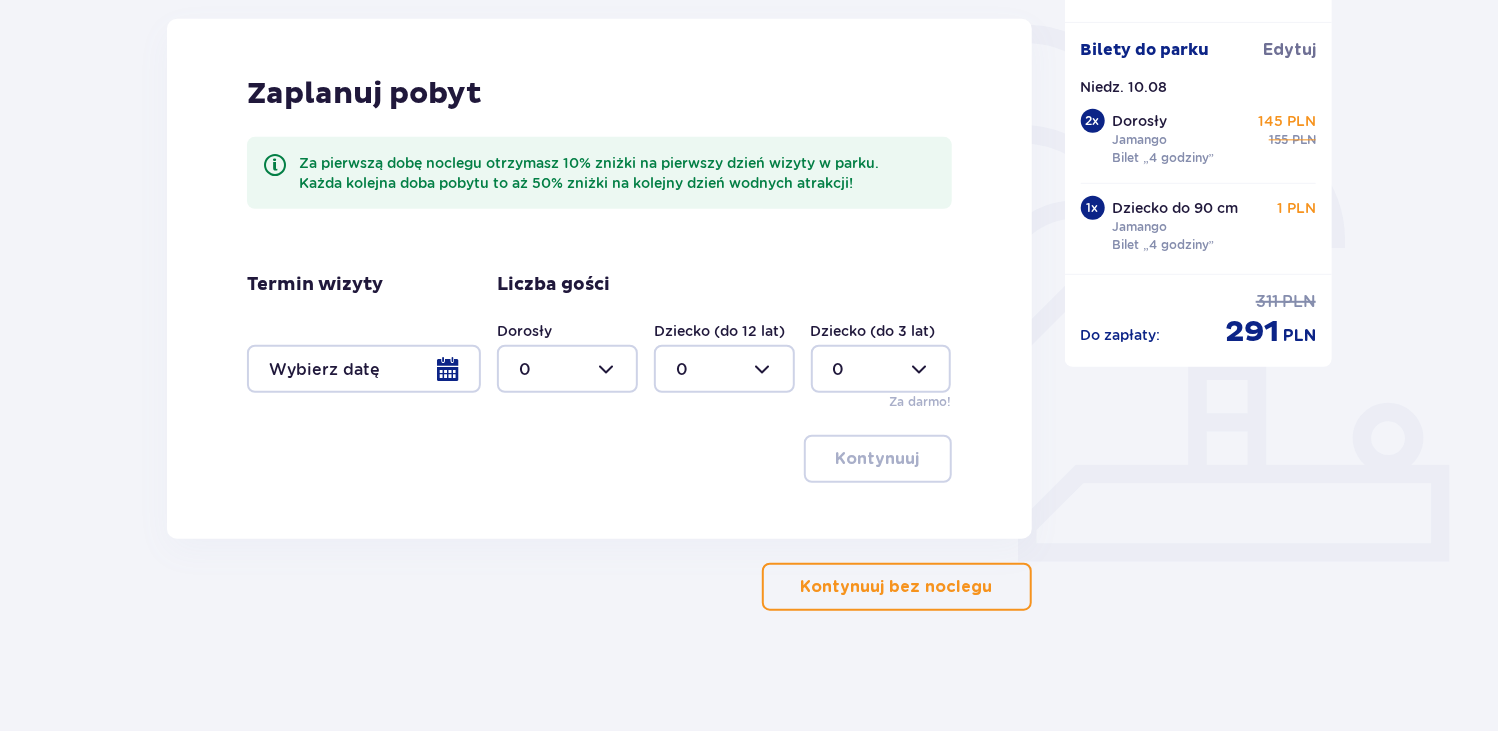 click at bounding box center (364, 369) 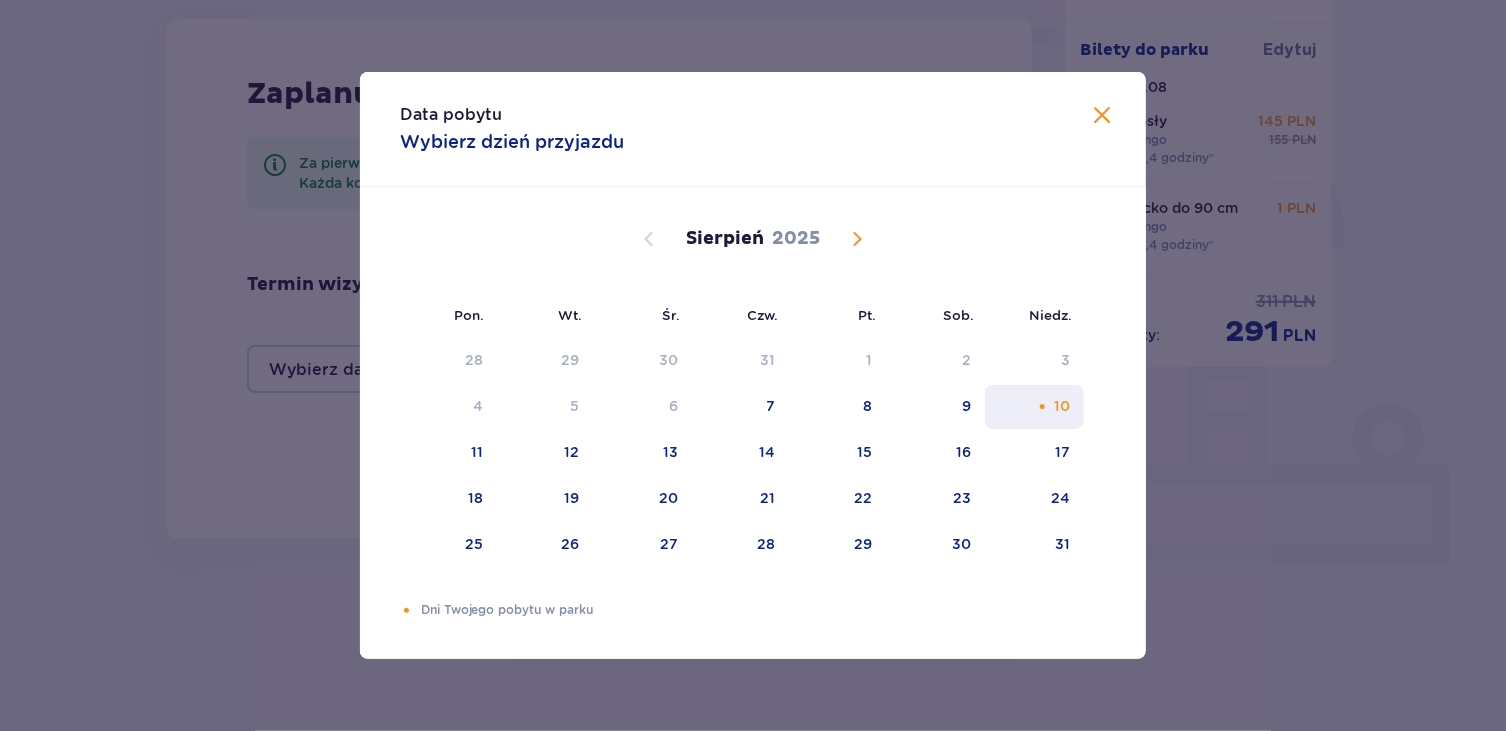 click on "10" at bounding box center [1034, 407] 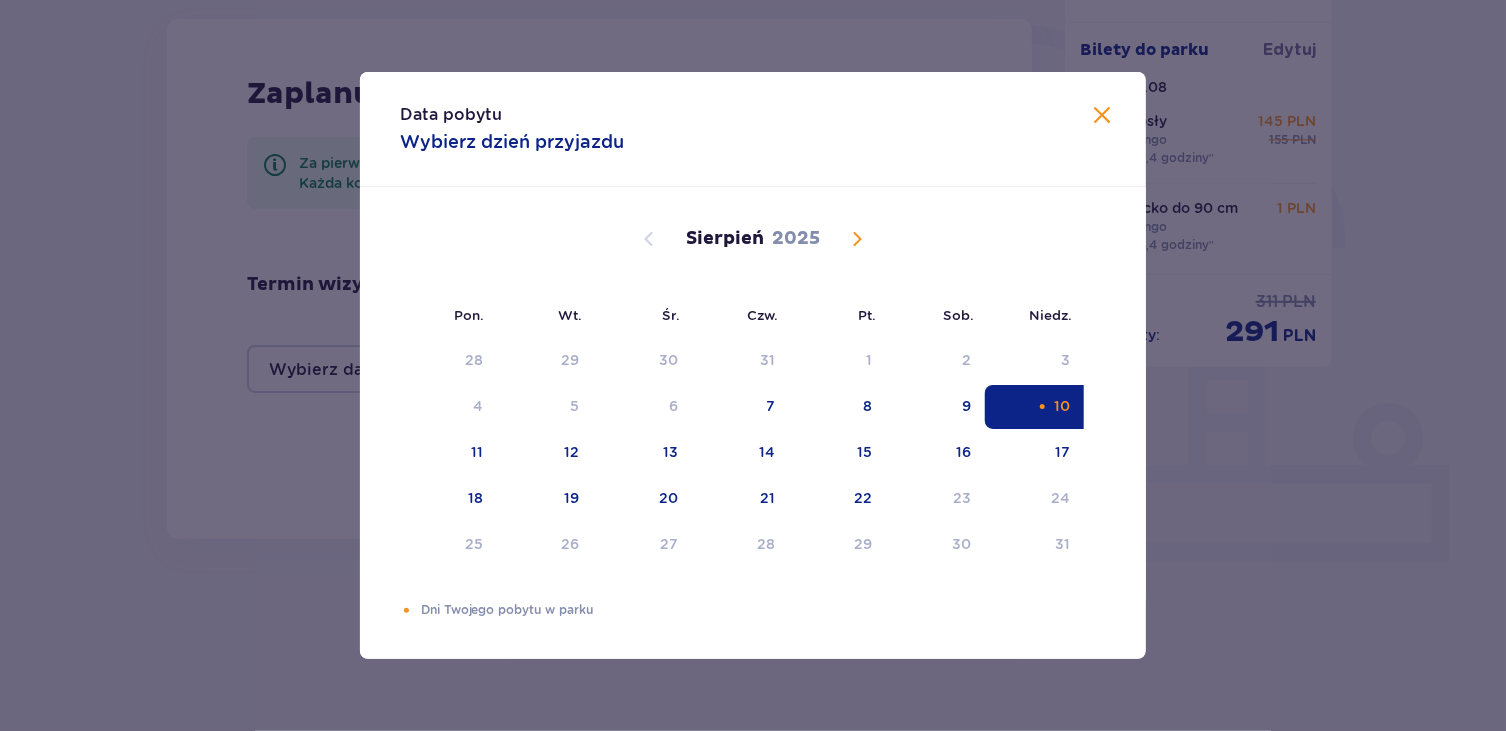 click at bounding box center (1102, 116) 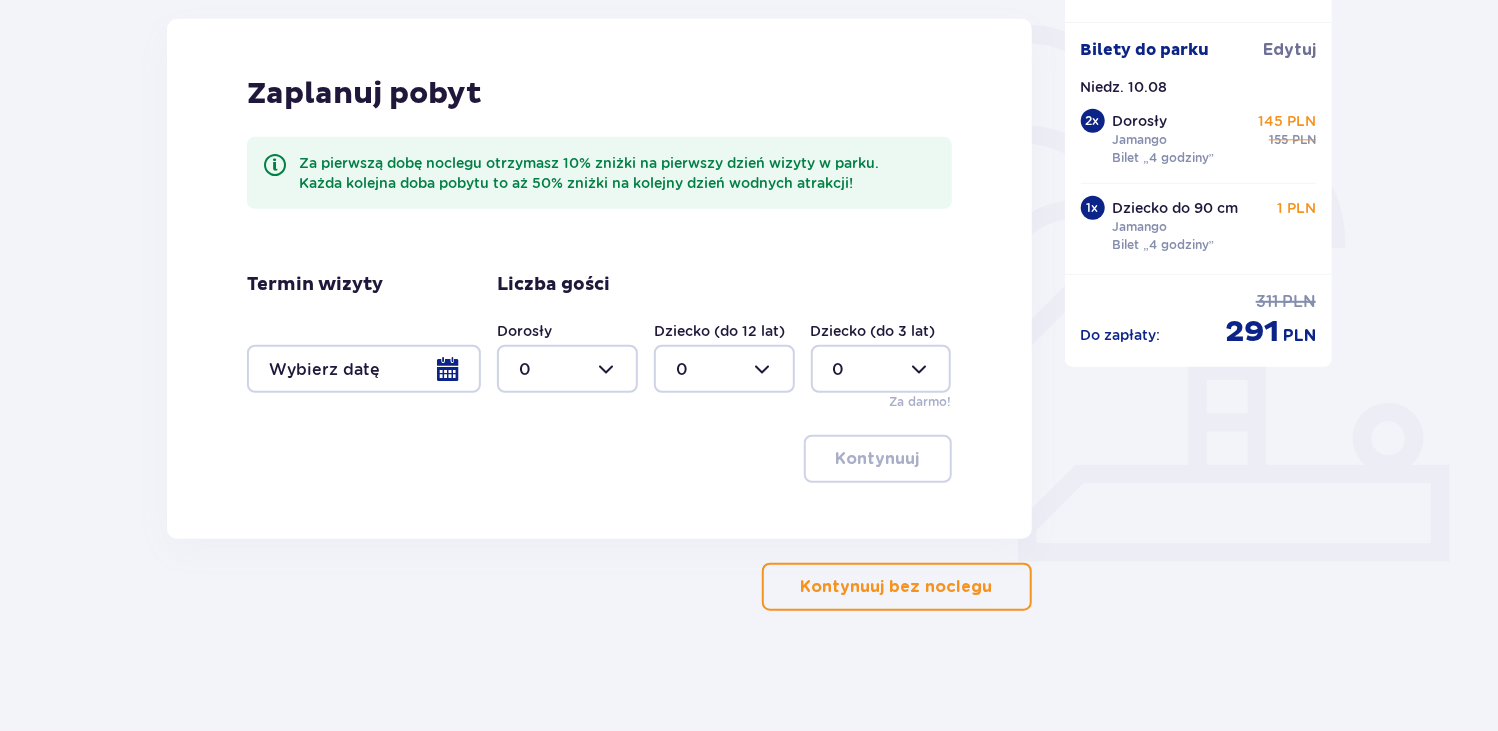 drag, startPoint x: 1207, startPoint y: 398, endPoint x: 1194, endPoint y: 395, distance: 13.341664 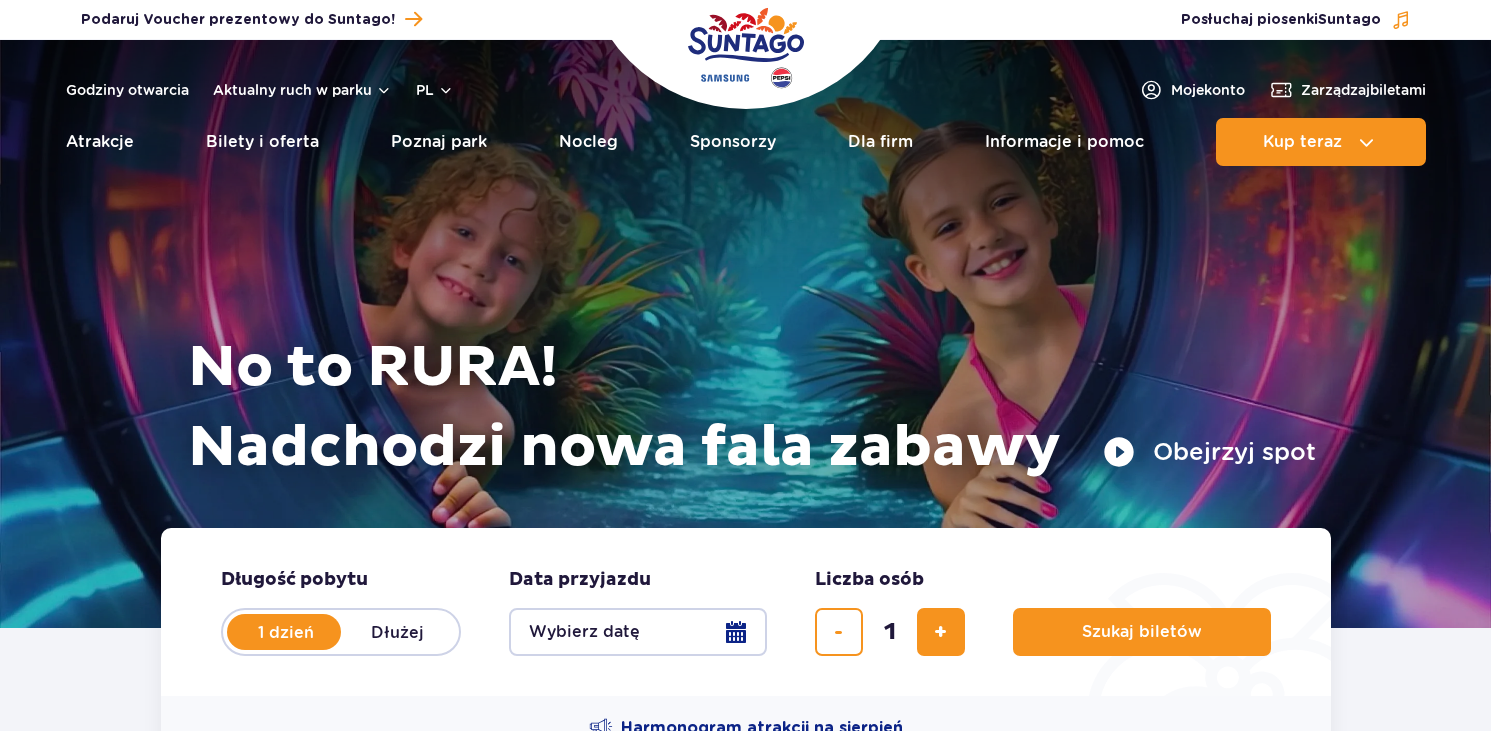 scroll, scrollTop: 0, scrollLeft: 0, axis: both 